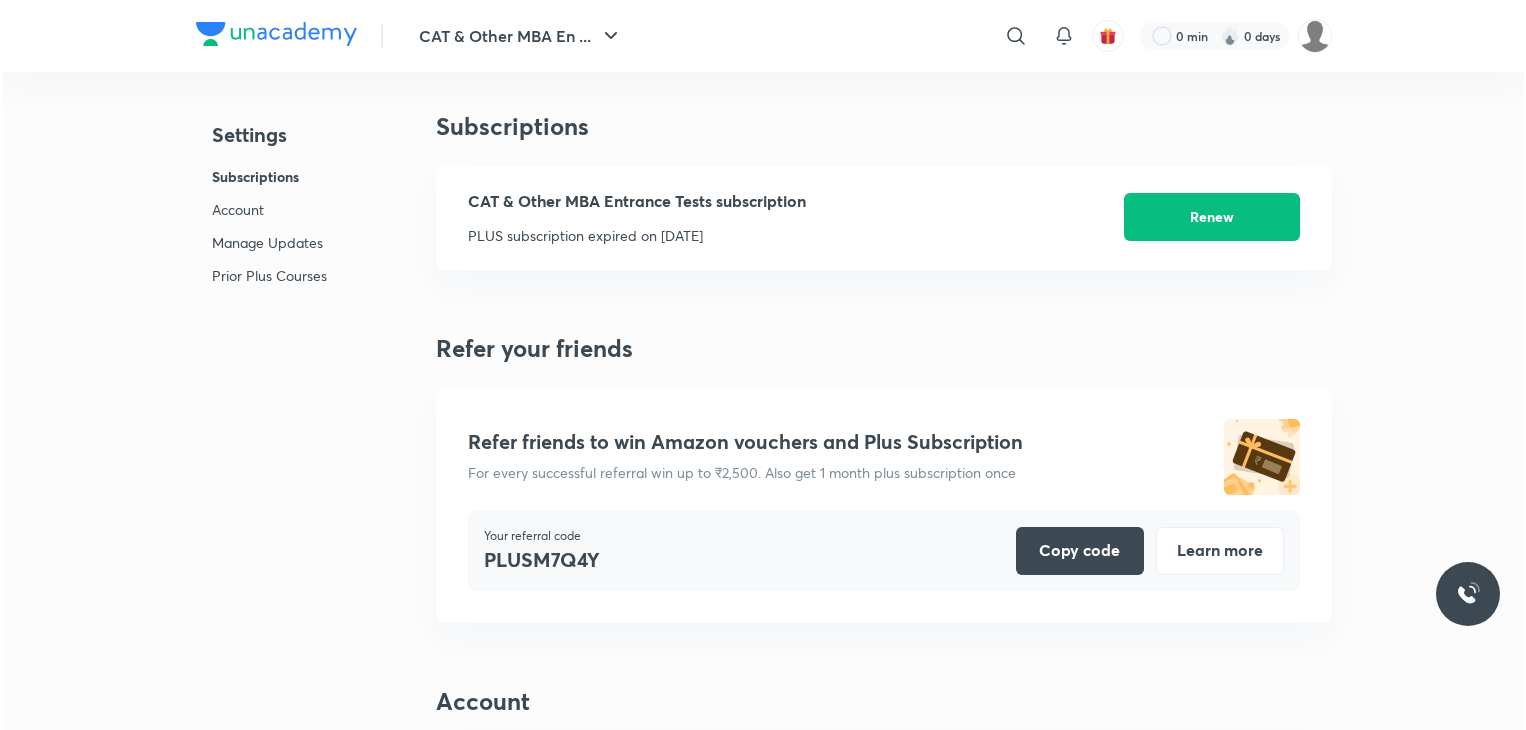 scroll, scrollTop: 0, scrollLeft: 0, axis: both 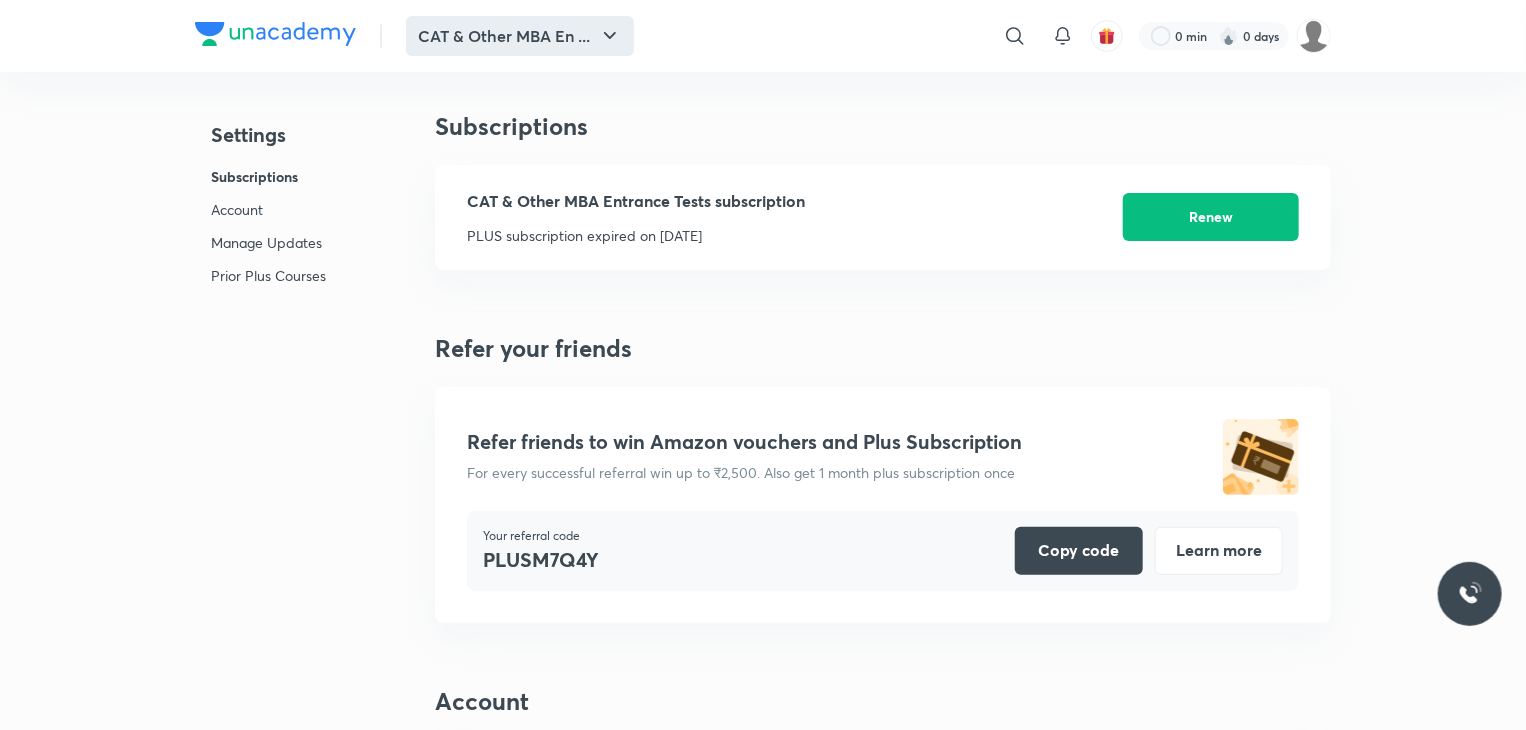 click on "CAT & Other MBA En ..." at bounding box center [520, 36] 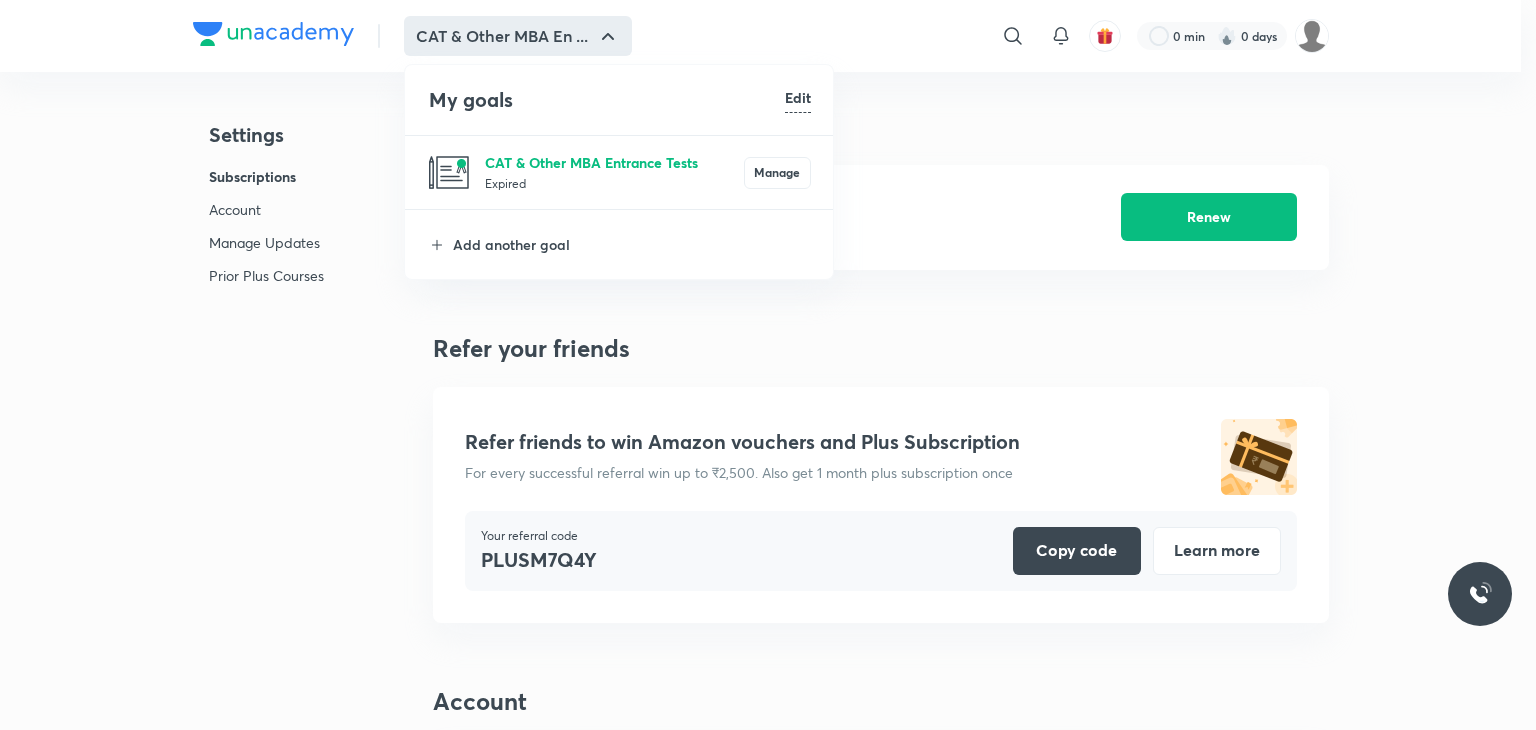 click on "CAT & Other MBA Entrance Tests" at bounding box center [614, 162] 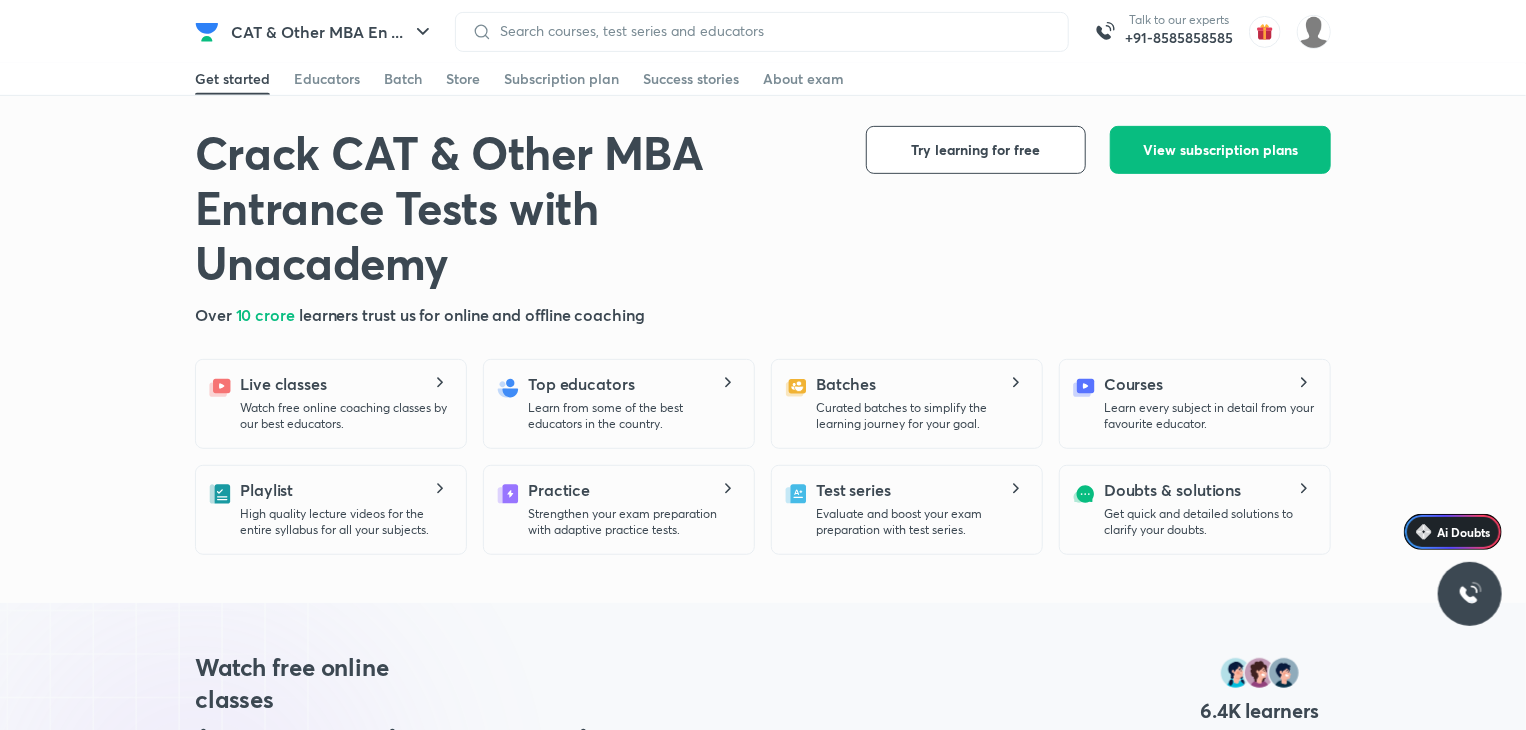 scroll, scrollTop: 480, scrollLeft: 0, axis: vertical 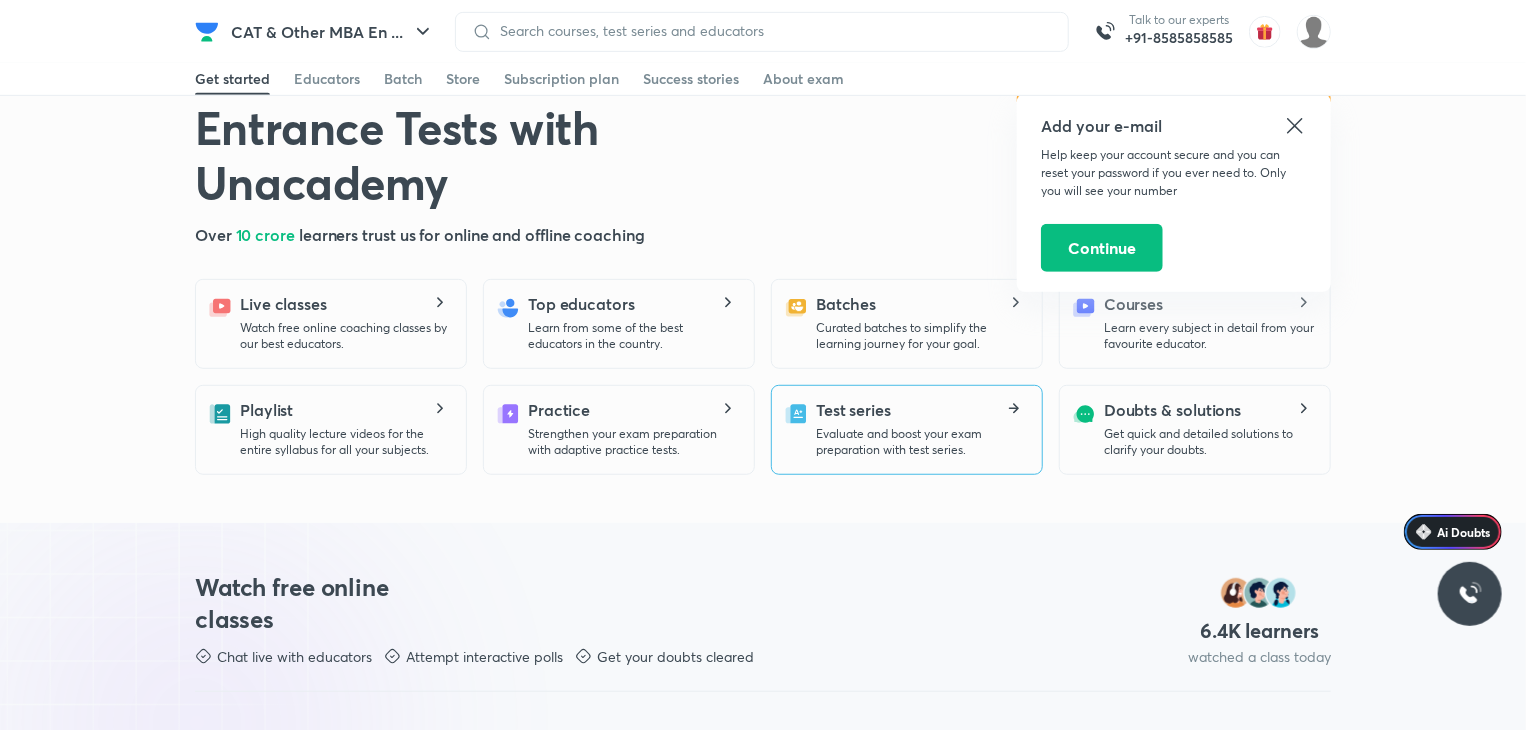 click on "Evaluate and boost your exam preparation with test series." at bounding box center (921, 442) 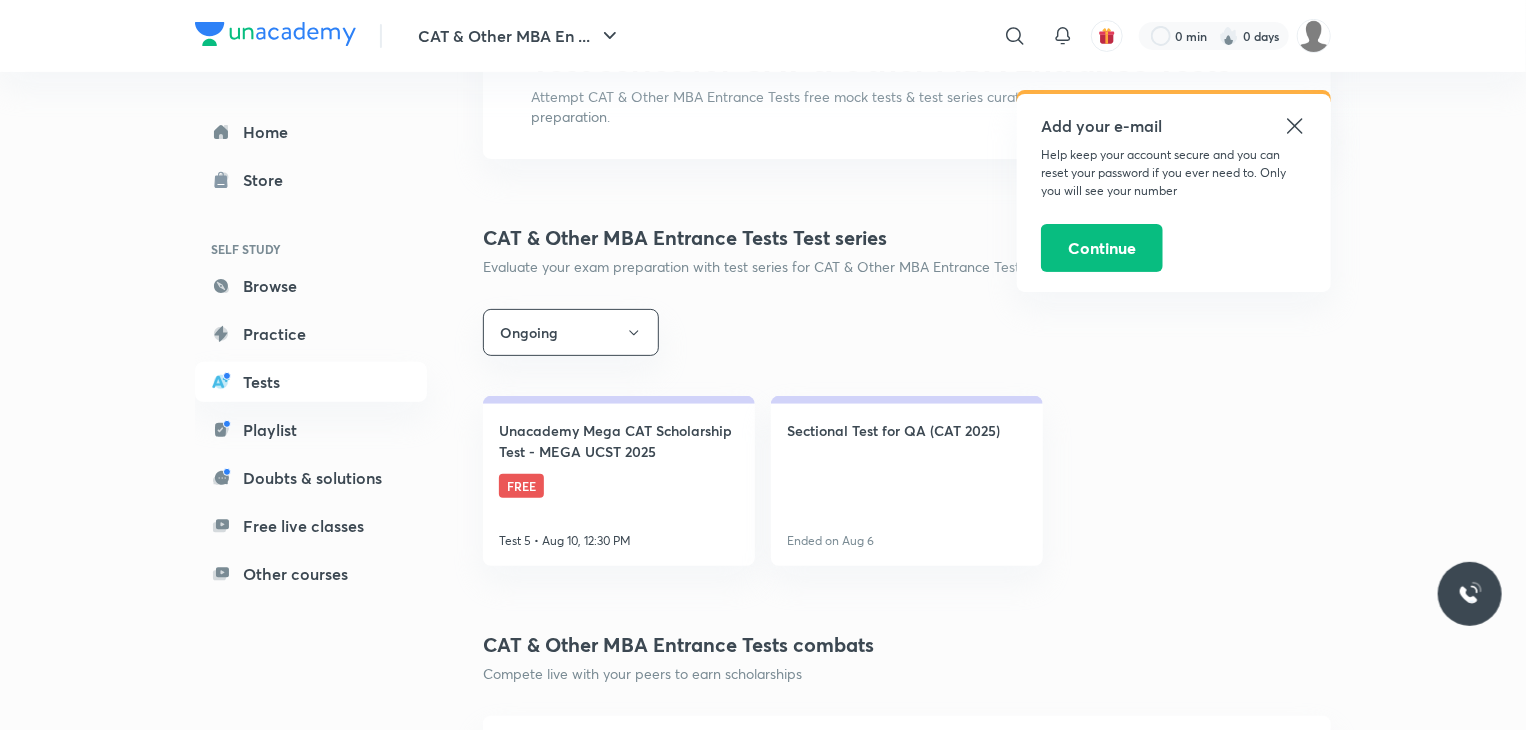 scroll, scrollTop: 156, scrollLeft: 0, axis: vertical 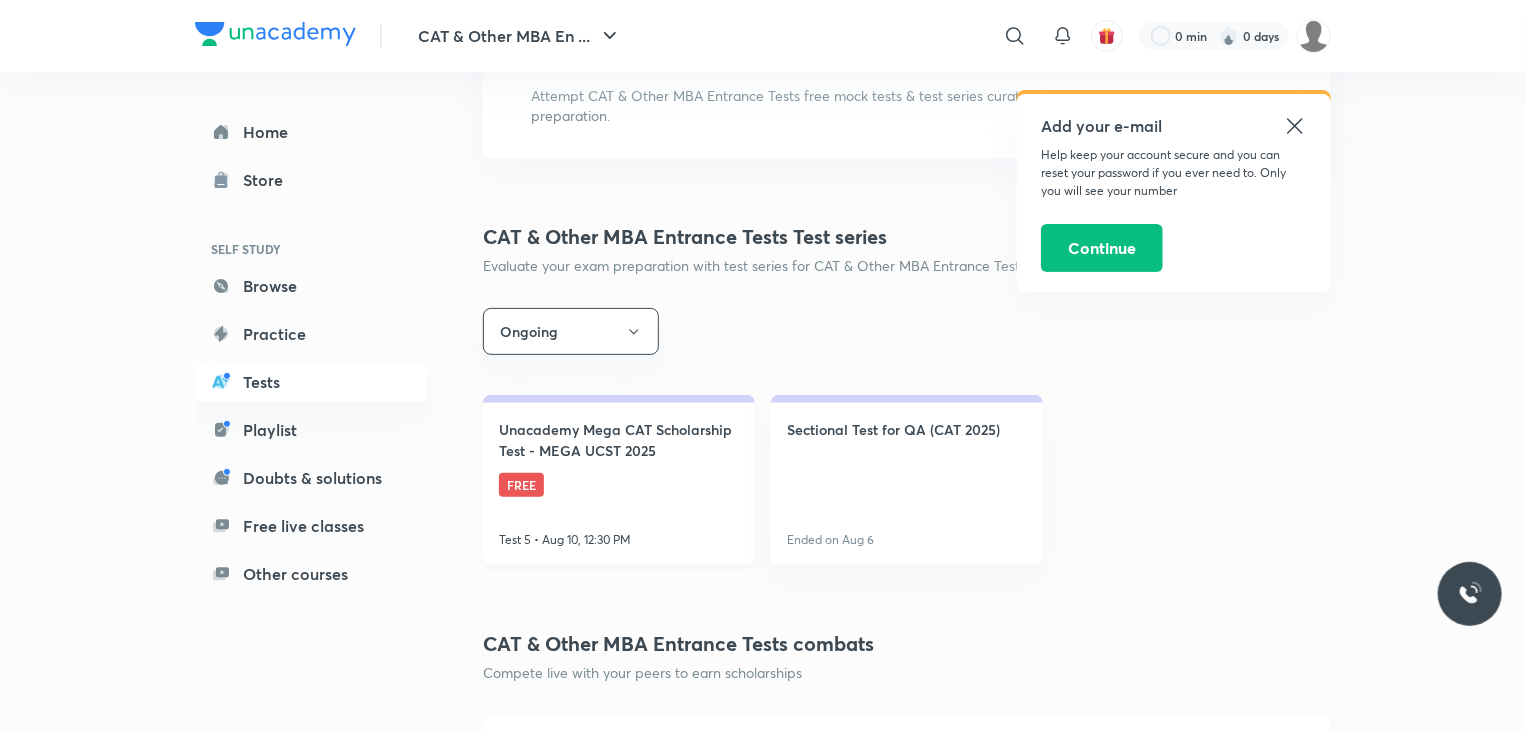 click on "Unacademy Mega CAT Scholarship Test - MEGA UCST 2025 FREE Test 5 • Aug 10, 12:30 PM" at bounding box center (619, 480) 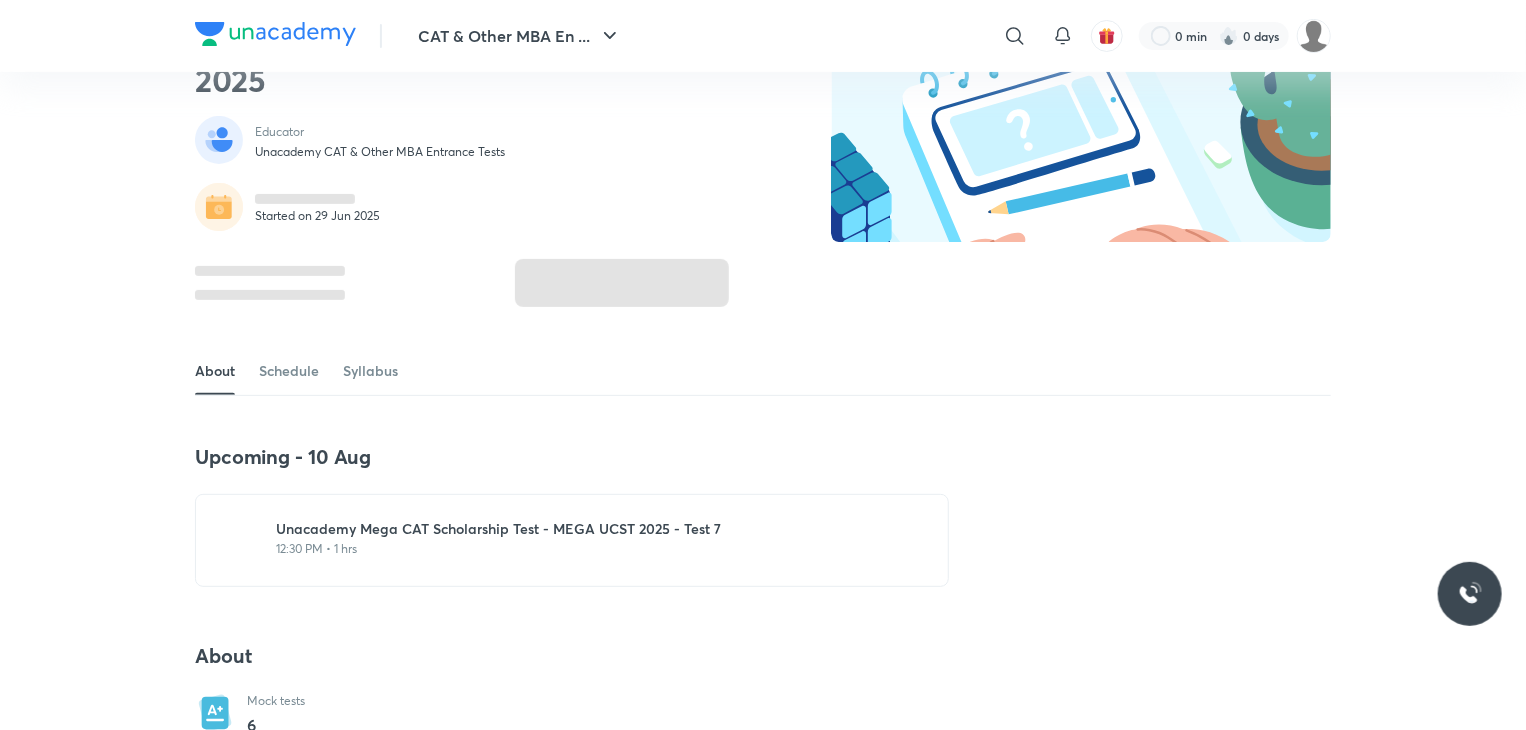scroll, scrollTop: 0, scrollLeft: 0, axis: both 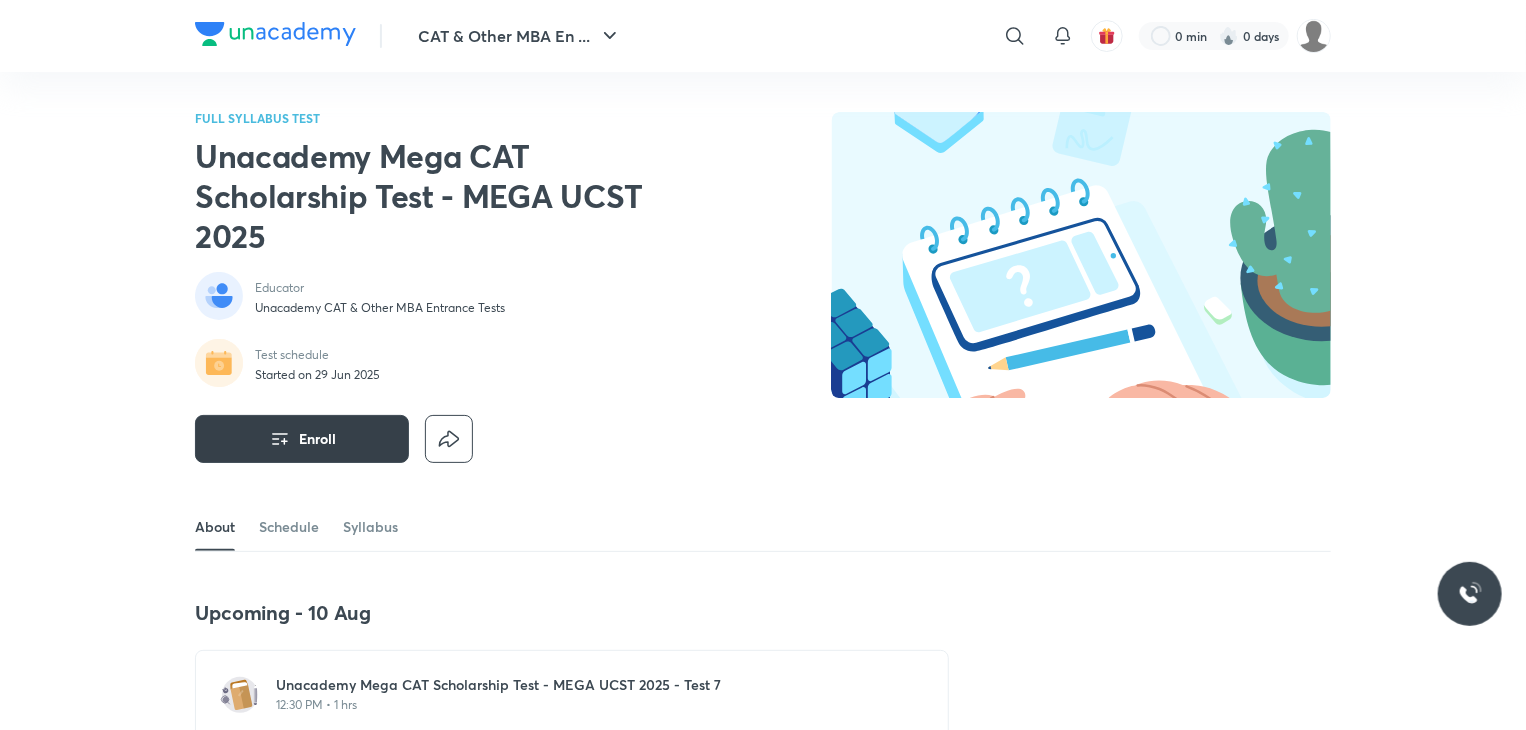 click on "Enroll" at bounding box center [302, 439] 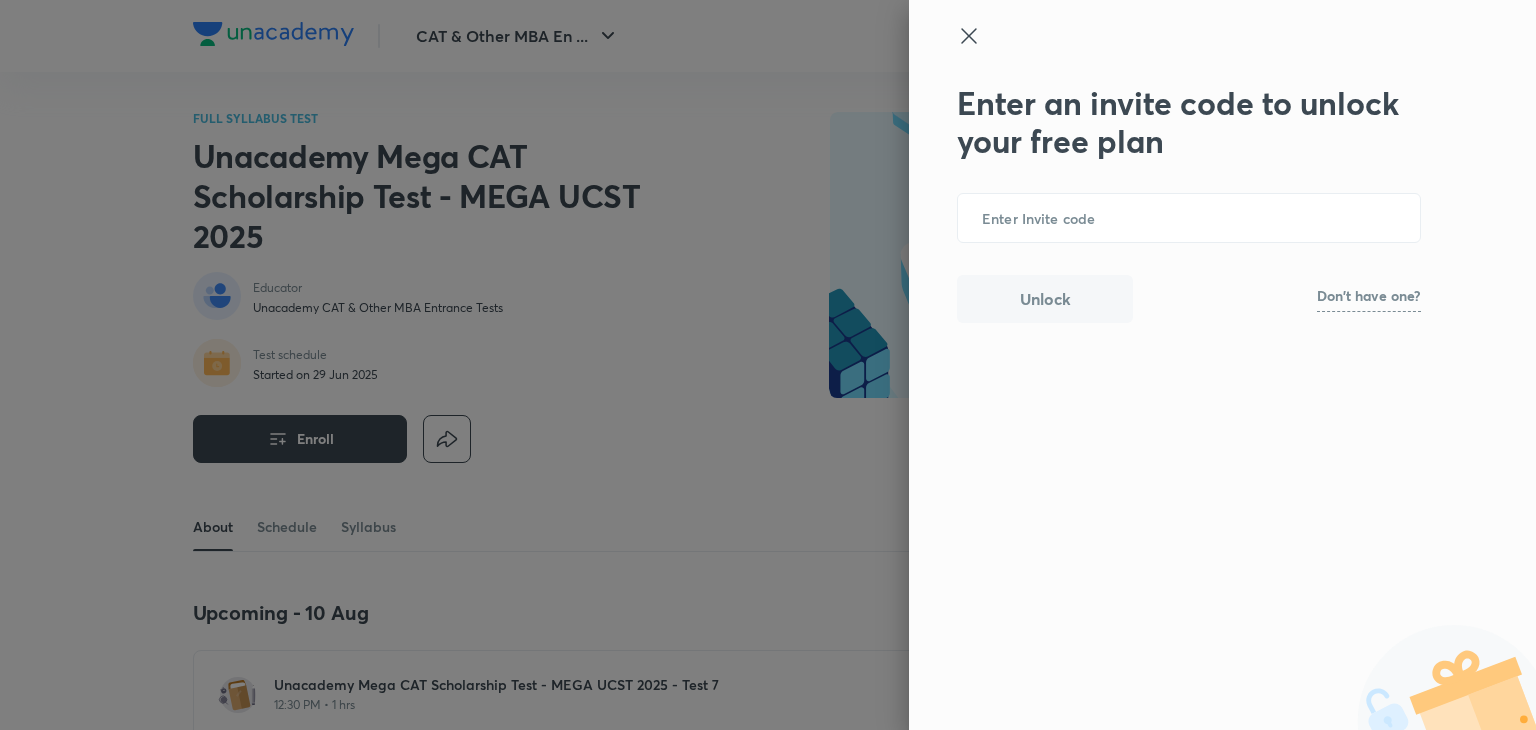 click at bounding box center [768, 365] 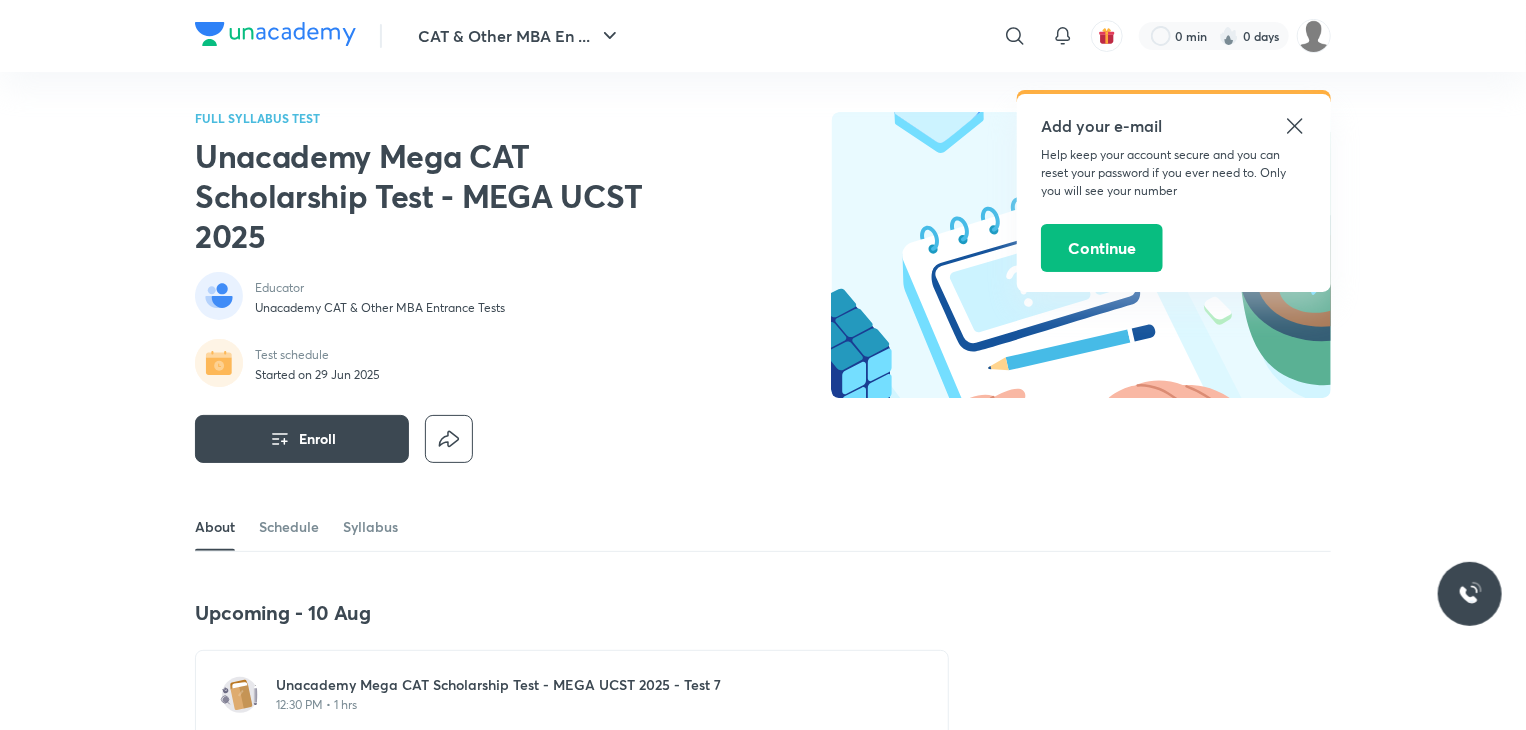 click on "Add your e-mail" at bounding box center [1174, 126] 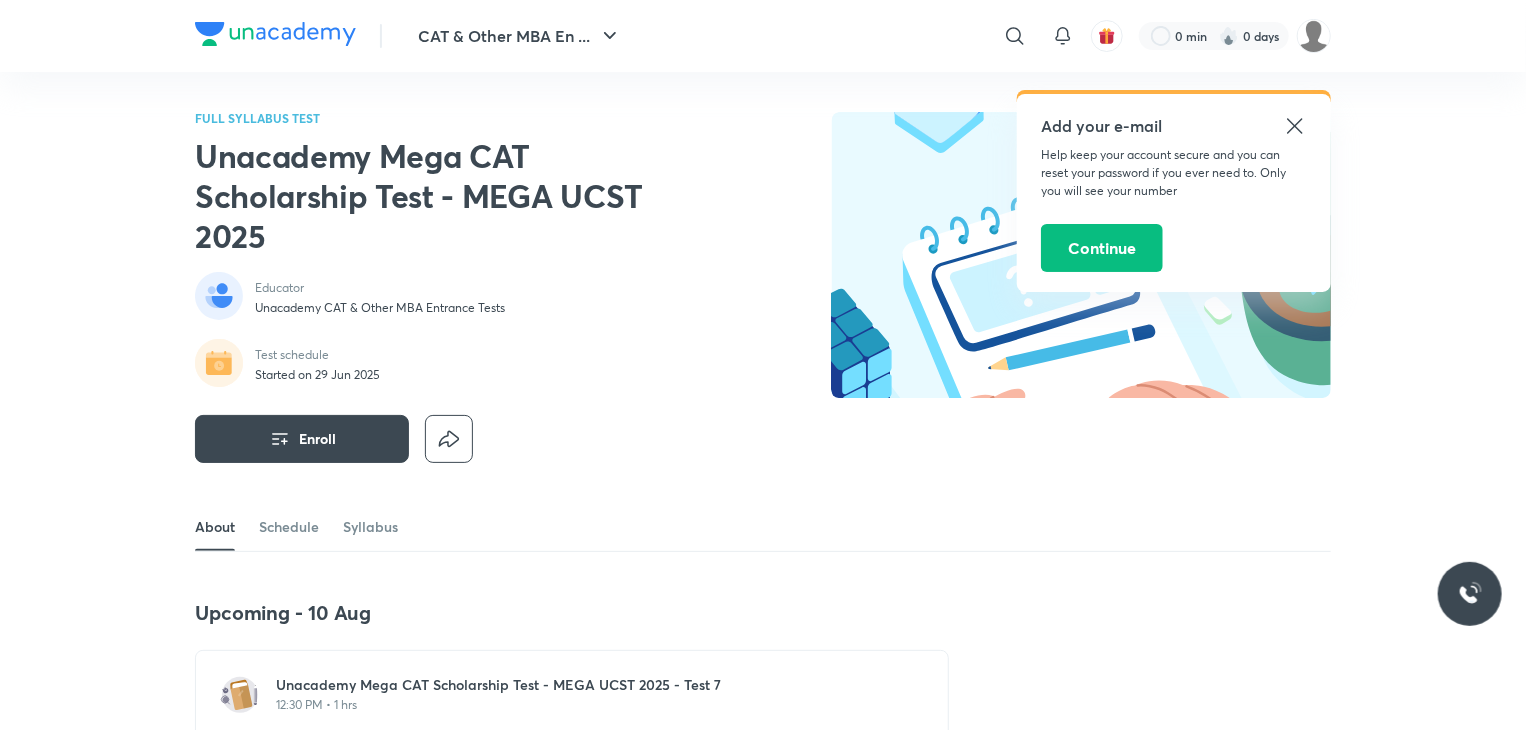 click 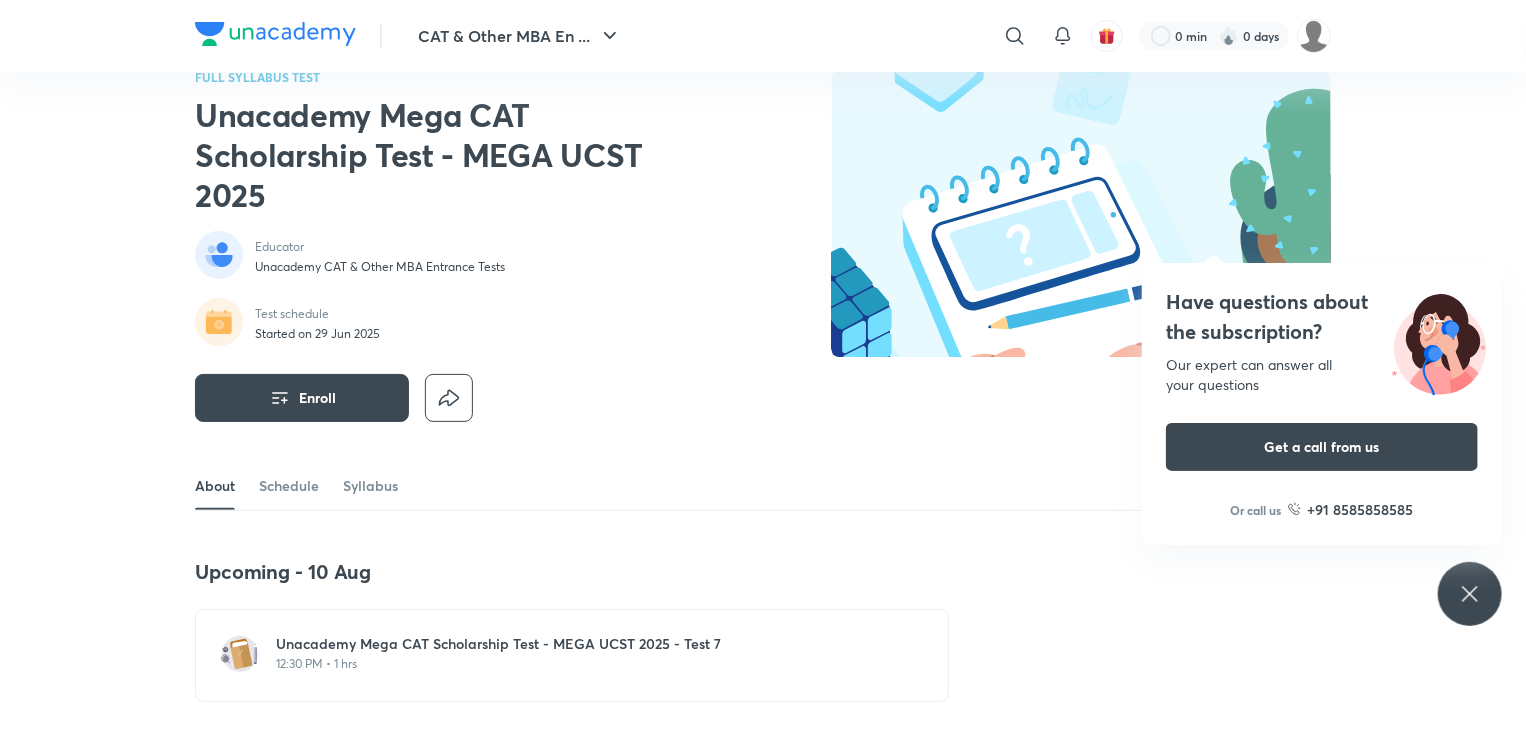 scroll, scrollTop: 0, scrollLeft: 0, axis: both 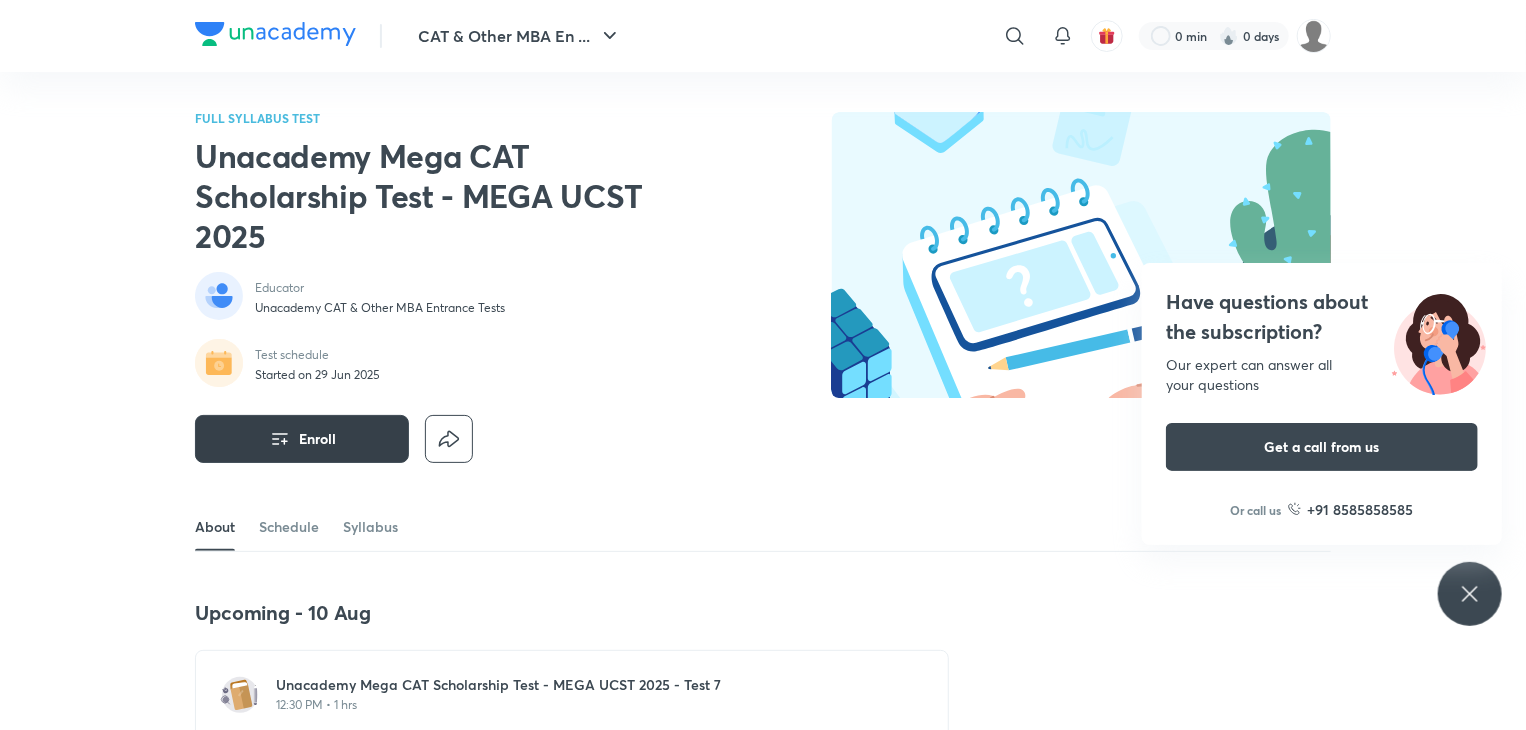 click on "Enroll" at bounding box center (302, 439) 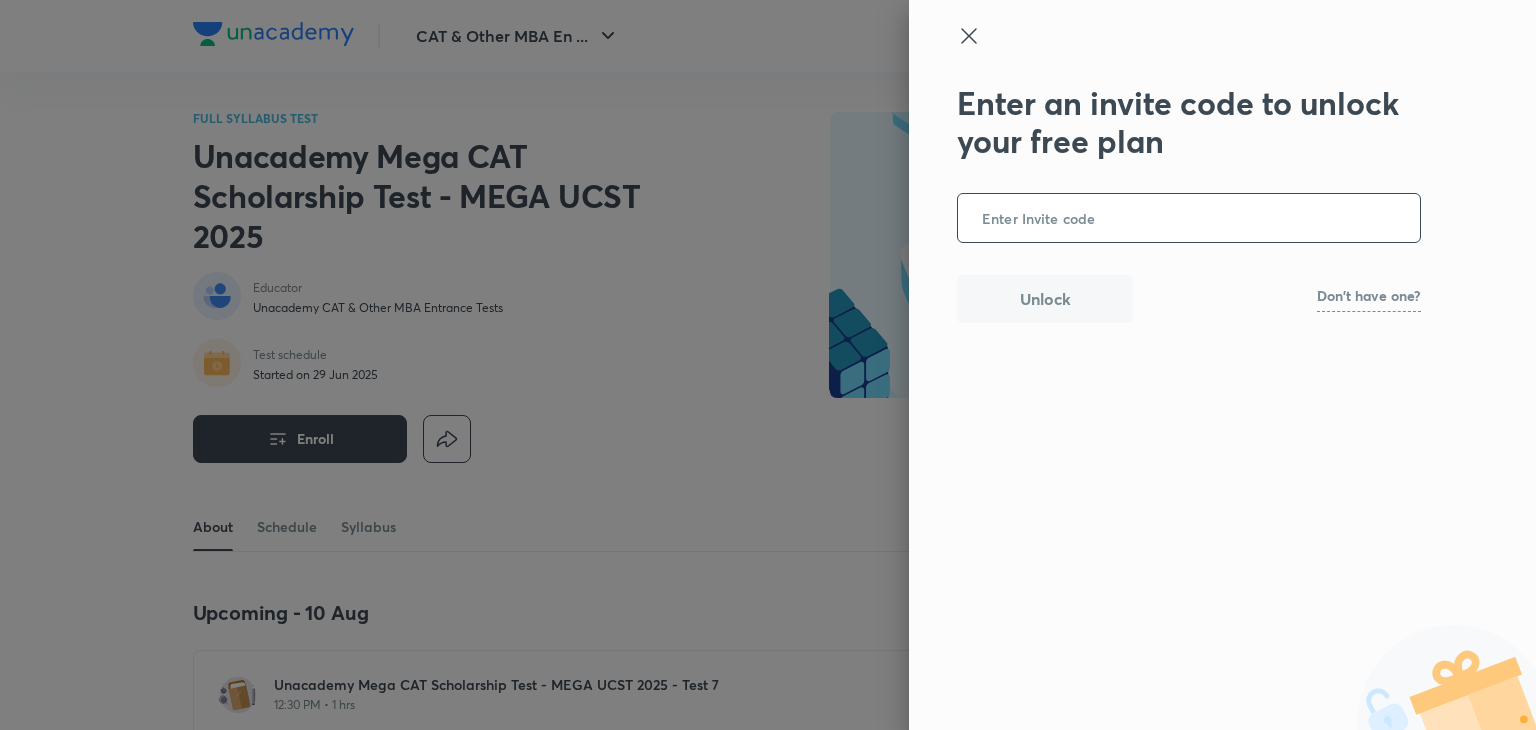 click at bounding box center (768, 365) 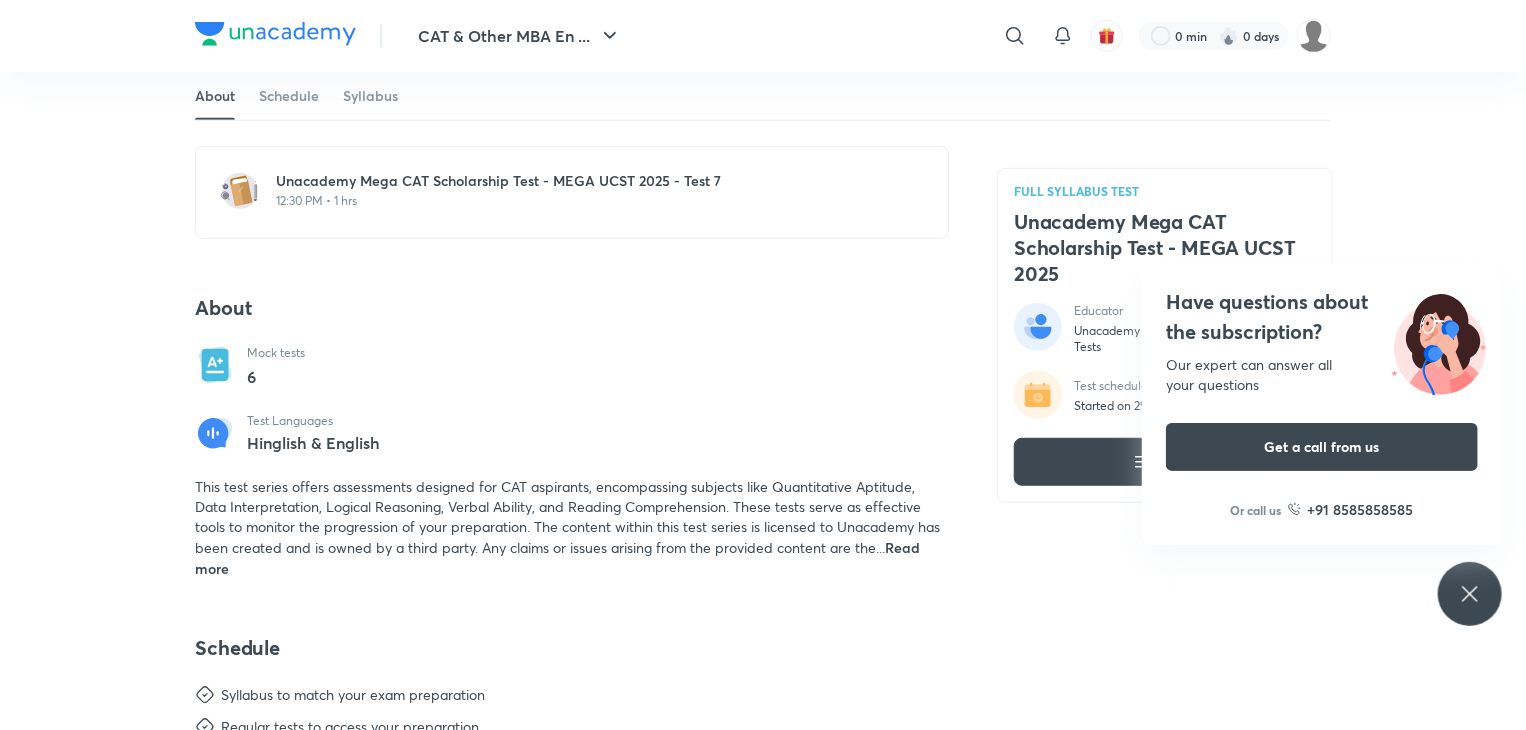 scroll, scrollTop: 515, scrollLeft: 0, axis: vertical 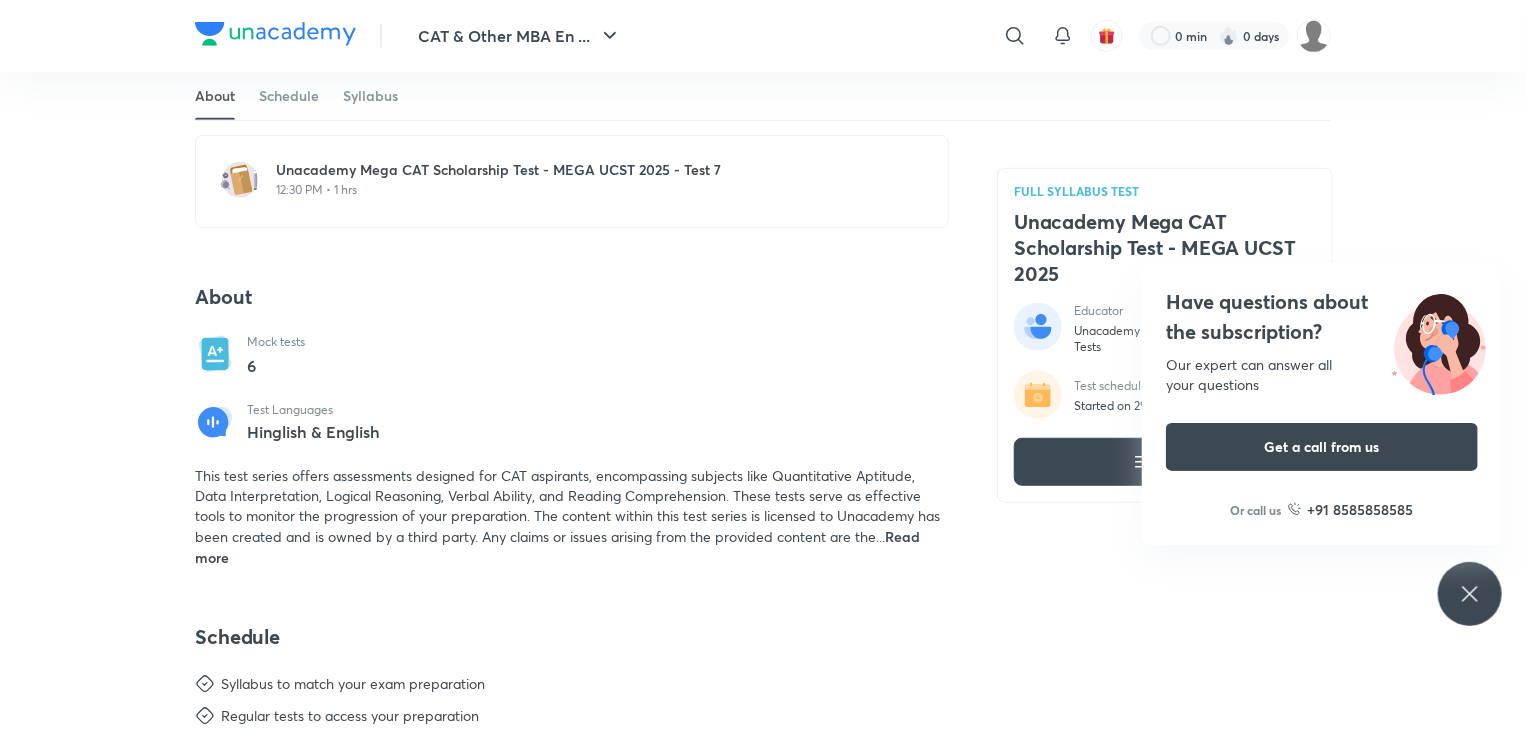 click on "Upcoming - 10 Aug Unacademy Mega CAT Scholarship Test - MEGA UCST 2025 - Test 7 12:30 PM • 1 hrs  About Mock tests 6 Test Languages Hinglish & English This test series offers assessments designed for CAT aspirants, encompassing subjects like Quantitative Aptitude, Data Interpretation, Logical Reasoning, Verbal Ability, and Reading Comprehension. These tests serve as effective tools to monitor the progression of your preparation. The content within this test series is licensed to Unacademy has been created and is owned by a third party. Any claims or issues arising from the provided content are the... Read more" at bounding box center [572, 326] 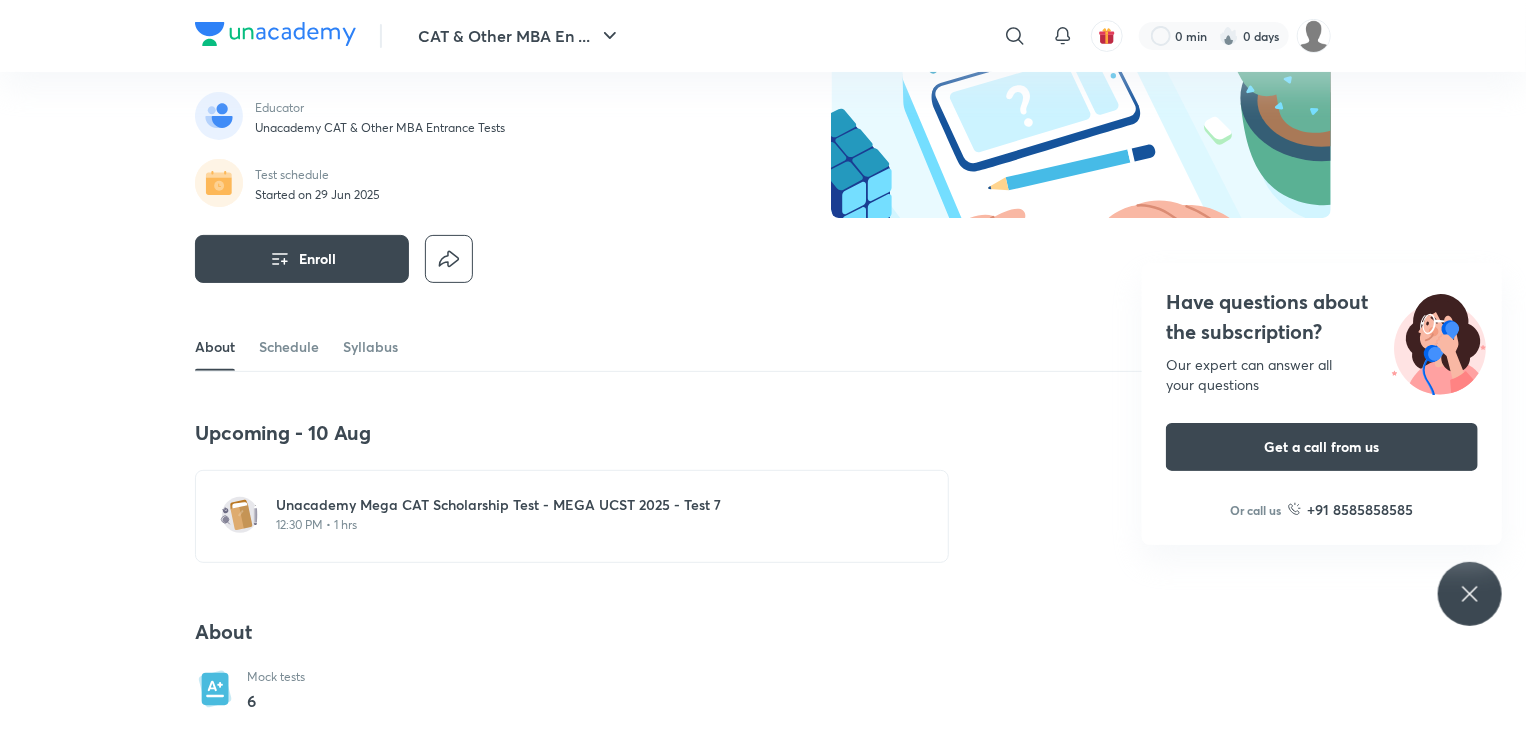 scroll, scrollTop: 143, scrollLeft: 0, axis: vertical 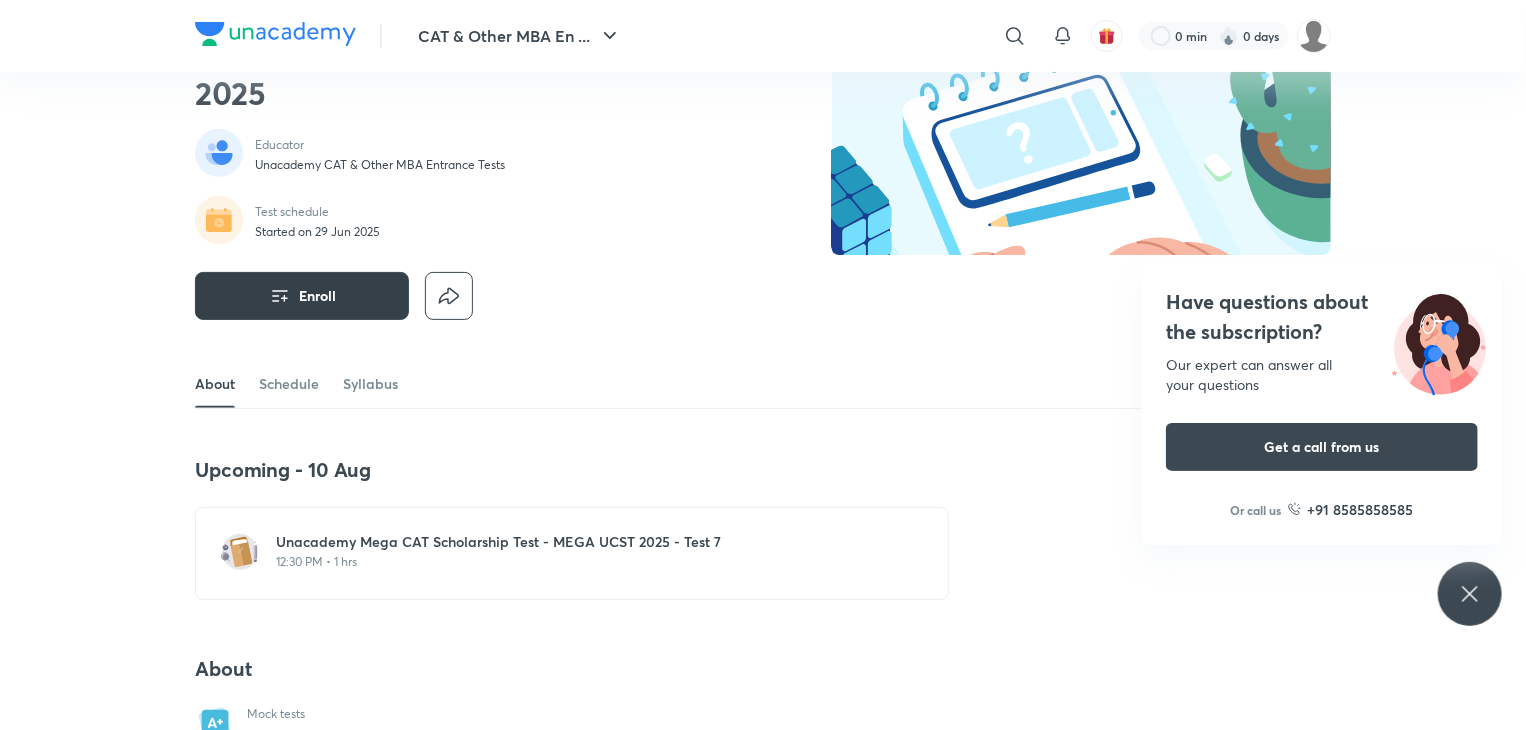 click on "Enroll" at bounding box center (302, 296) 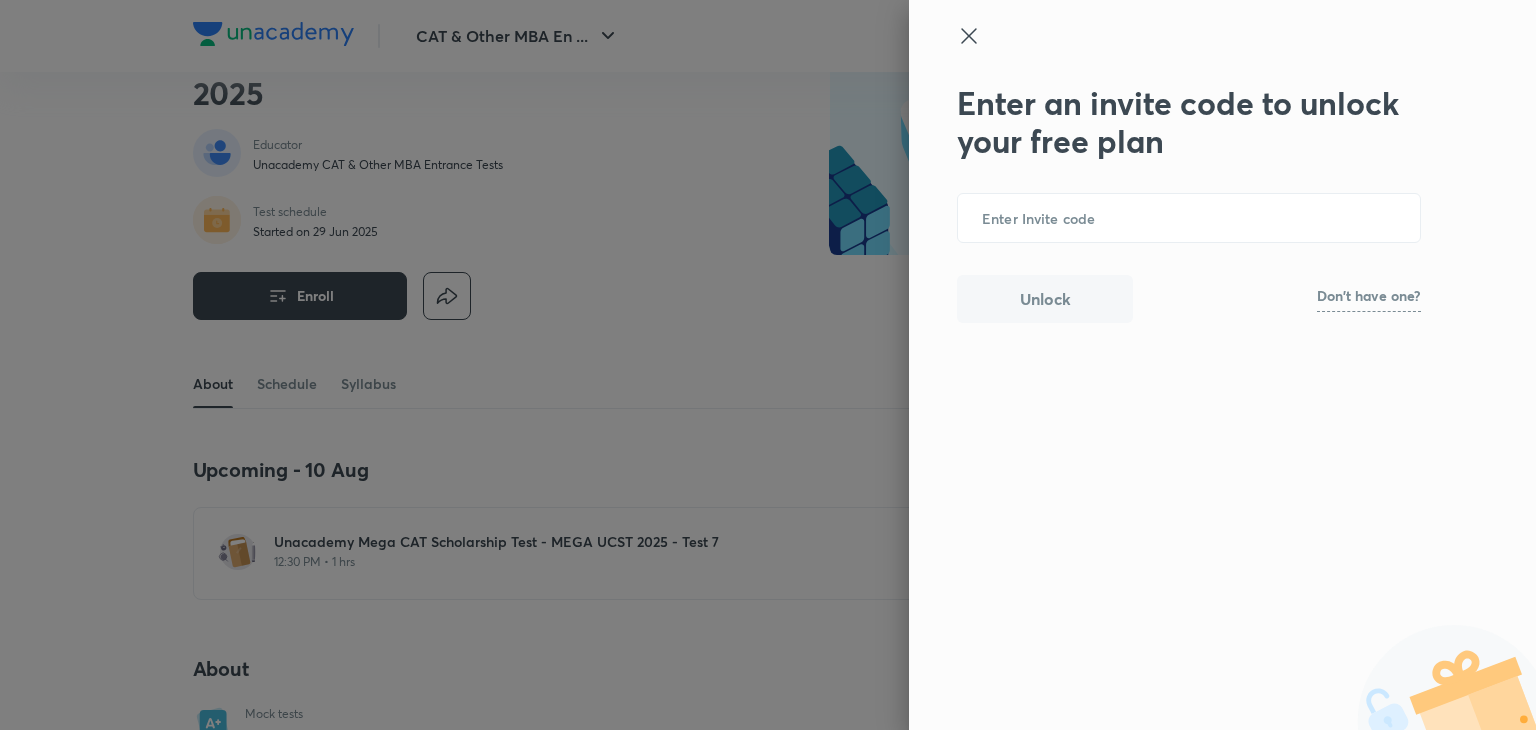 click on "Don't have one?" at bounding box center [1369, 296] 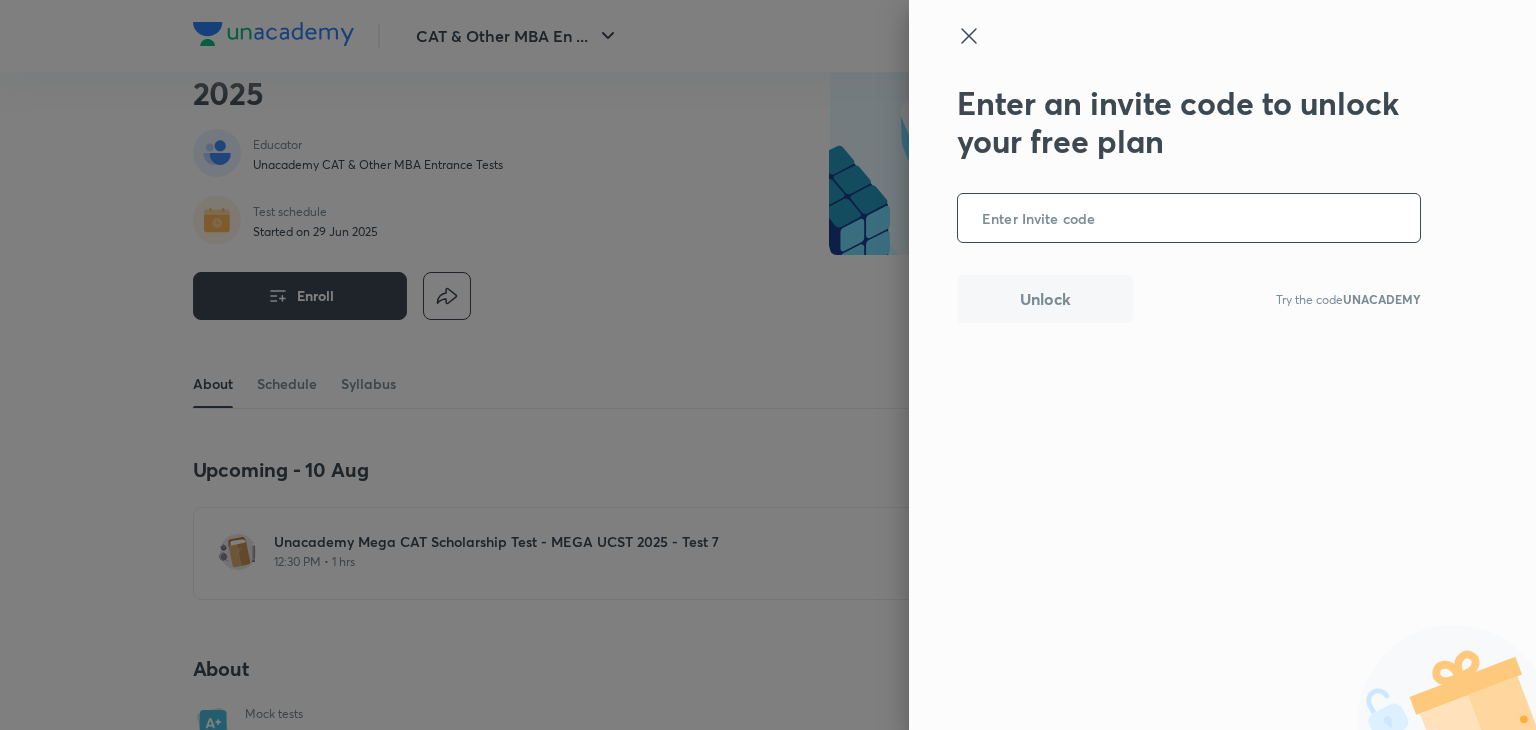 click at bounding box center [1189, 218] 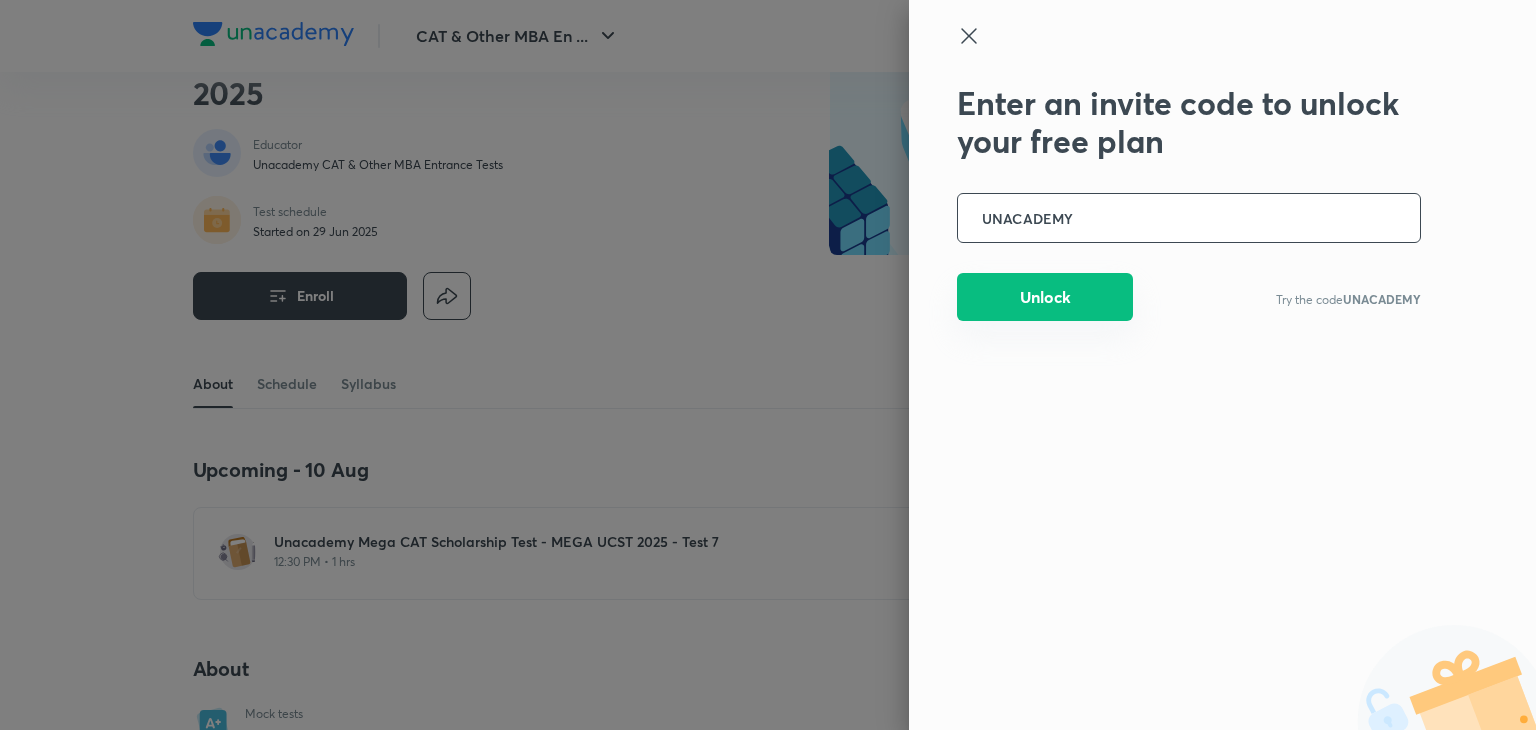 type on "UNACADEMY" 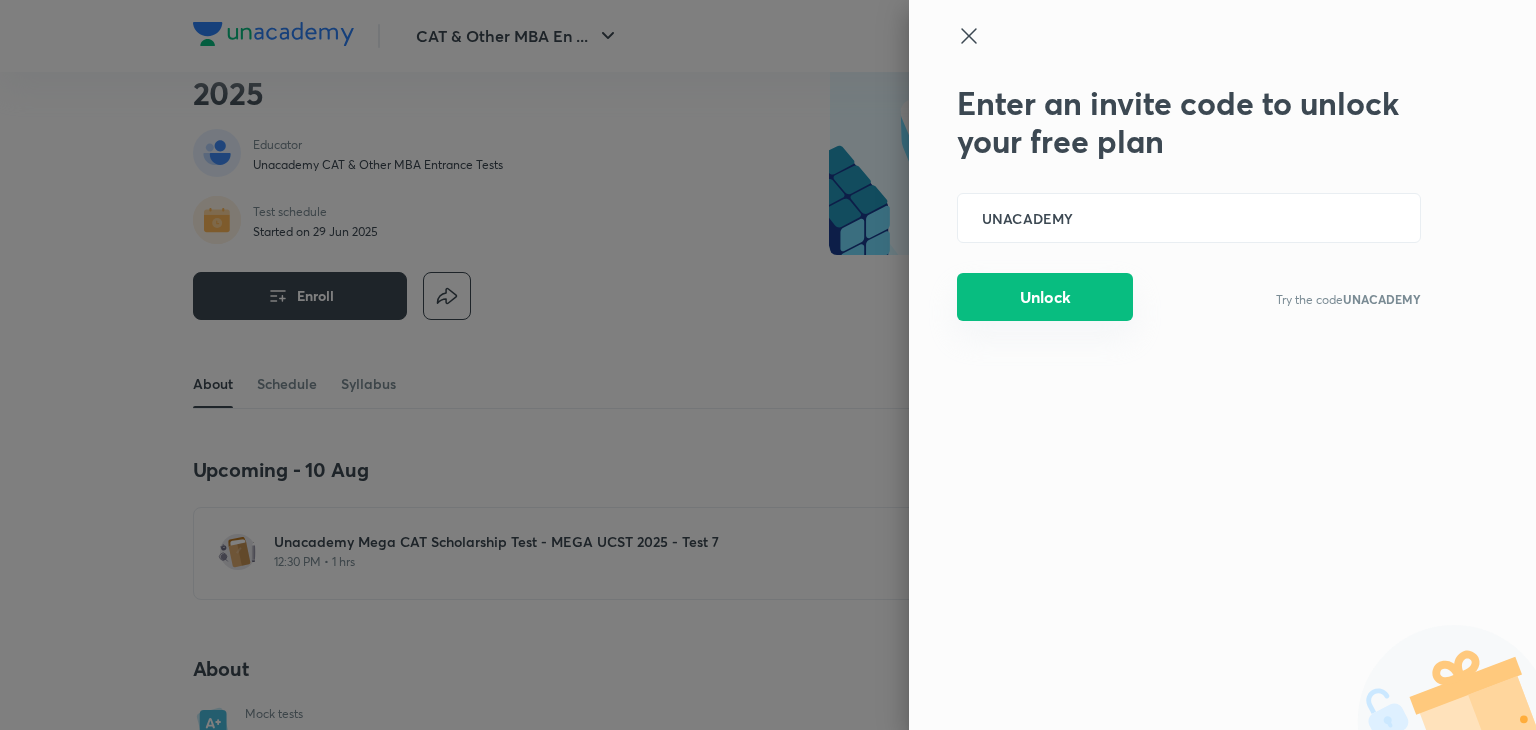 click on "Unlock" at bounding box center [1045, 297] 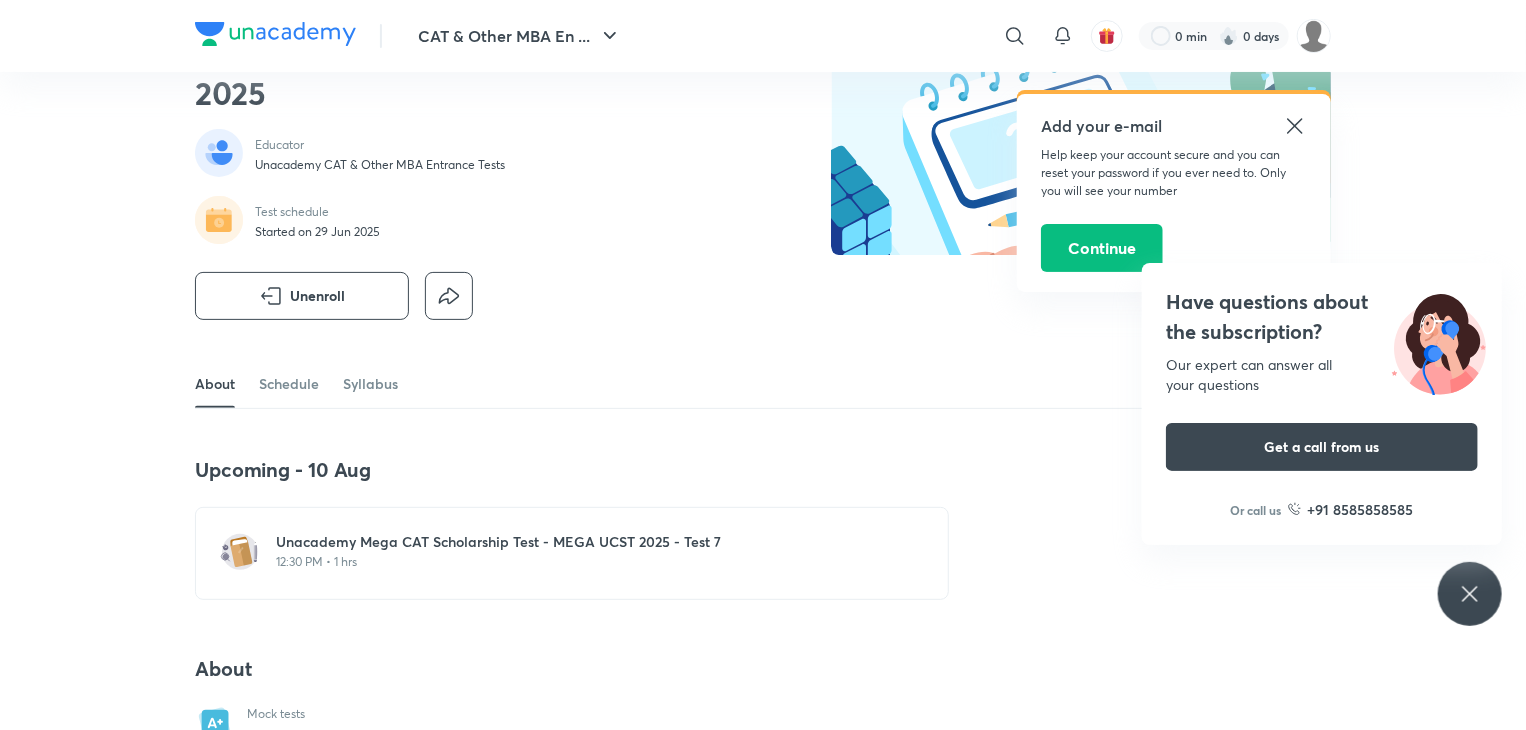 click 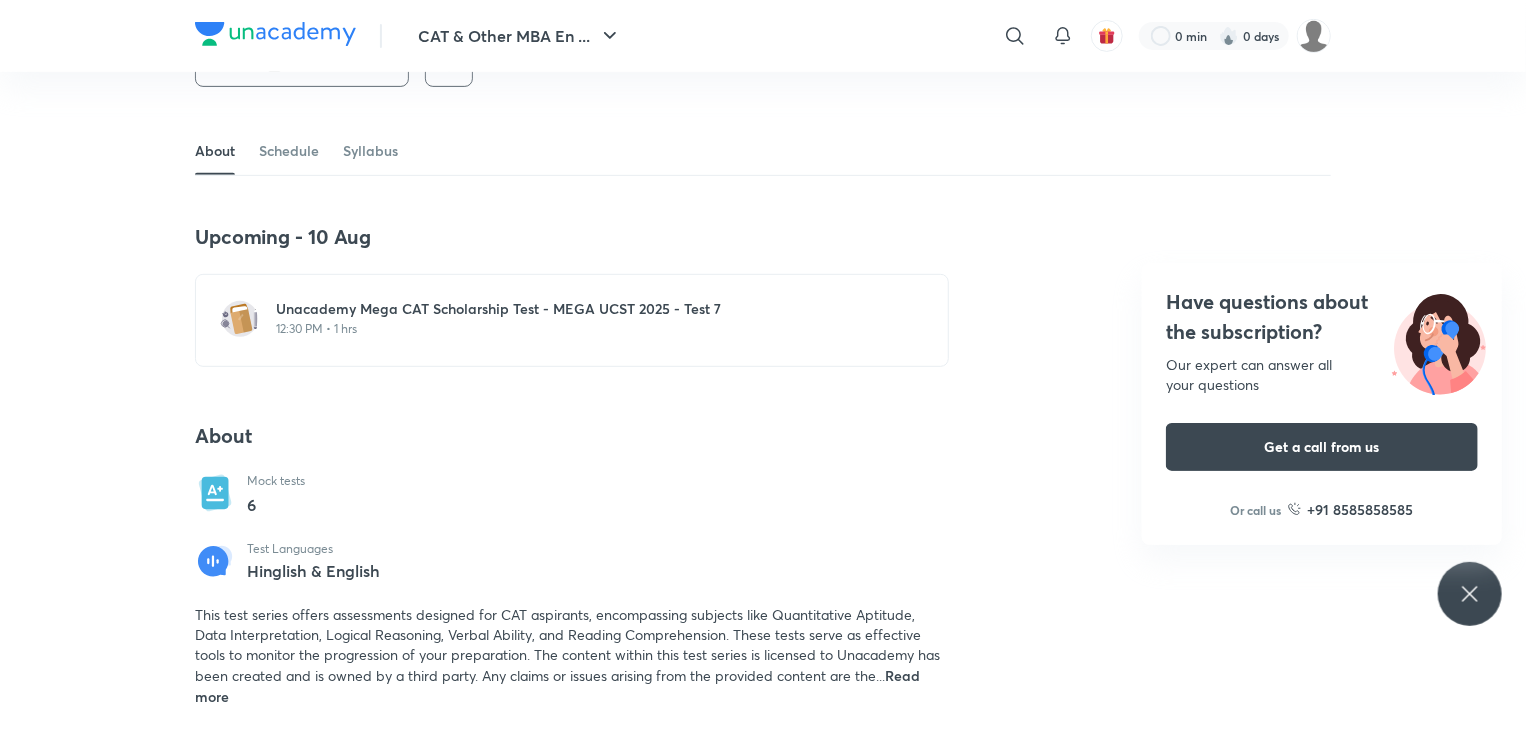scroll, scrollTop: 375, scrollLeft: 0, axis: vertical 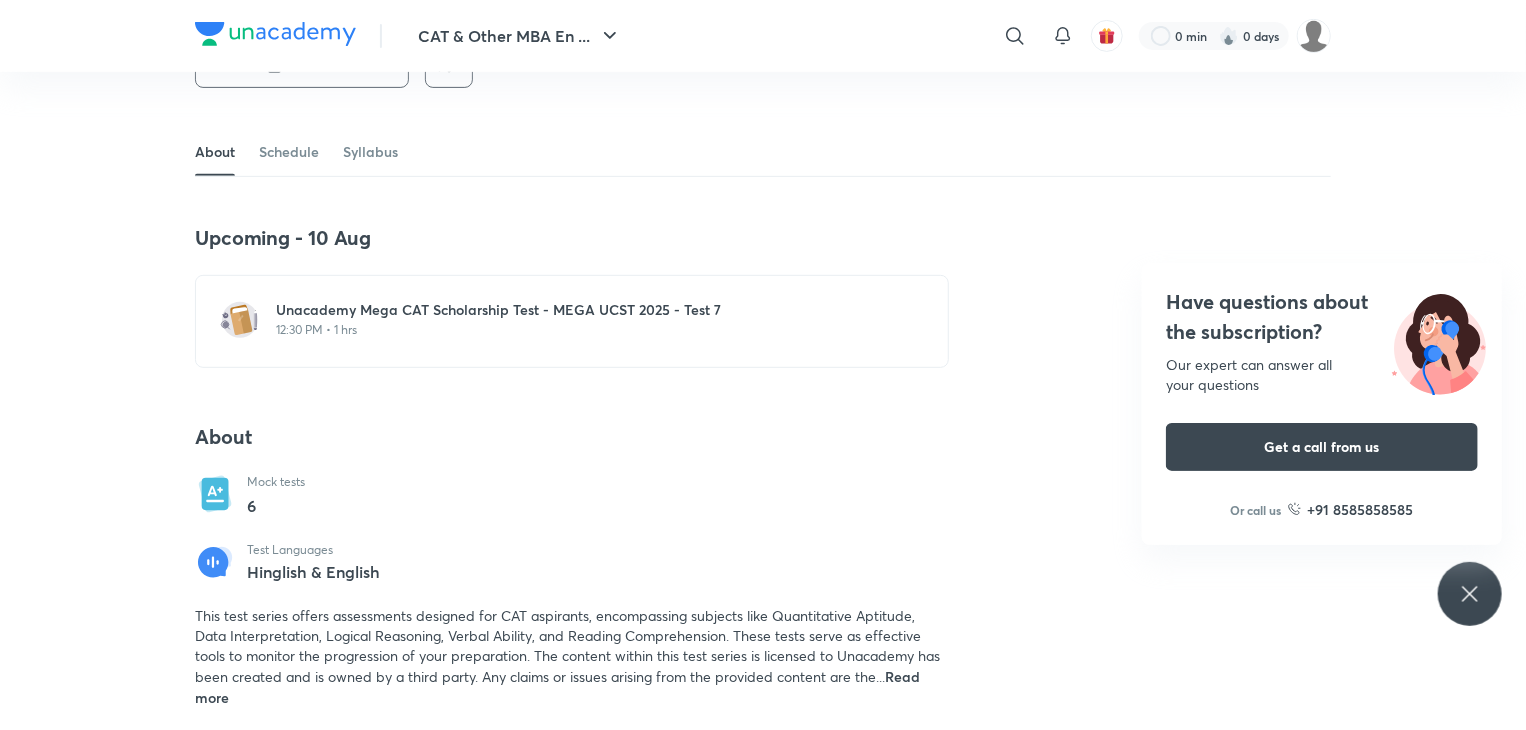 click on "Upcoming - 10 Aug Unacademy Mega CAT Scholarship Test - MEGA UCST 2025 - Test 7 12:30 PM • 1 hrs  About Mock tests 6 Test Languages Hinglish & English This test series offers assessments designed for CAT aspirants, encompassing subjects like Quantitative Aptitude, Data Interpretation, Logical Reasoning, Verbal Ability, and Reading Comprehension. These tests serve as effective tools to monitor the progression of your preparation. The content within this test series is licensed to Unacademy has been created and is owned by a third party. Any claims or issues arising from the provided content are the... Read more" at bounding box center [572, 466] 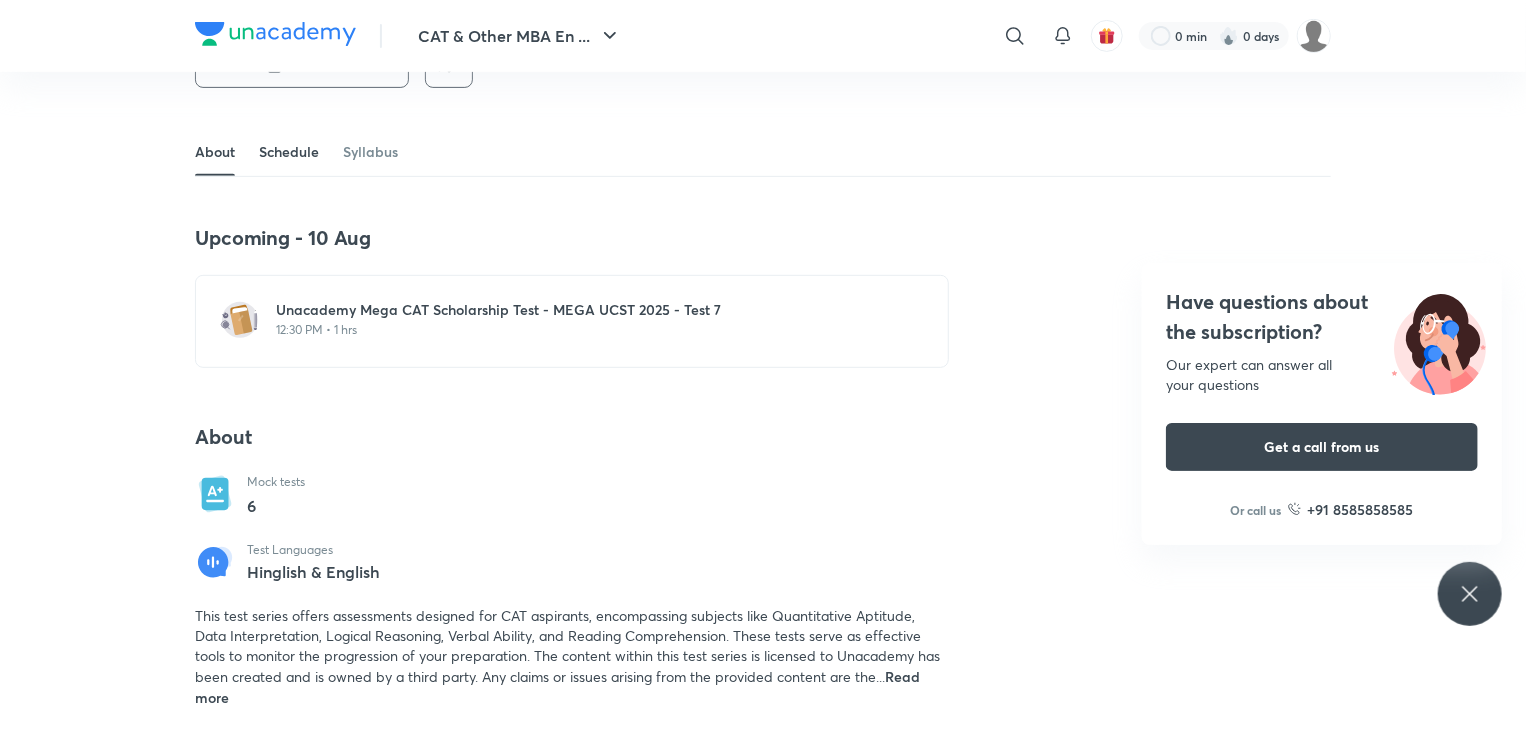 click on "Schedule" at bounding box center [289, 152] 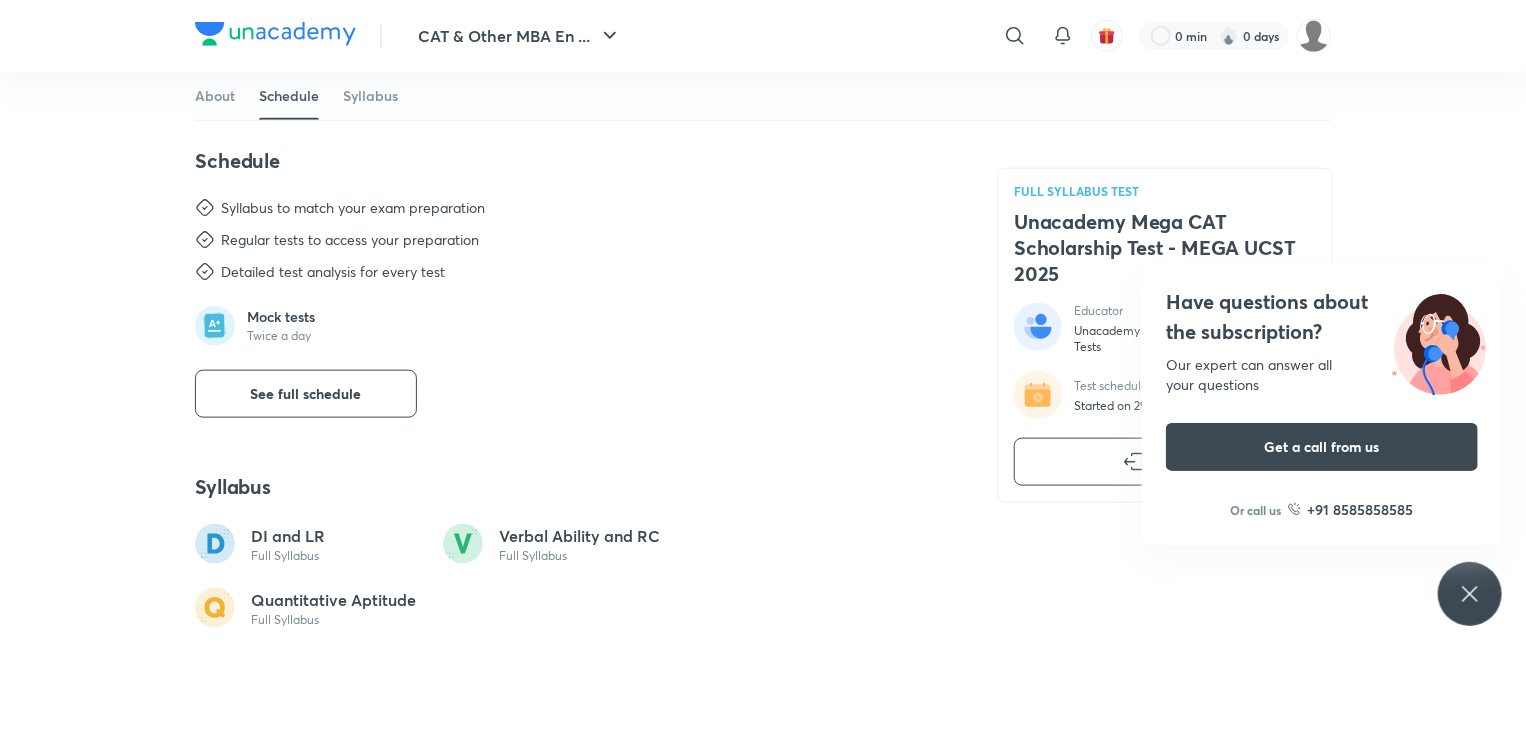 scroll, scrollTop: 996, scrollLeft: 0, axis: vertical 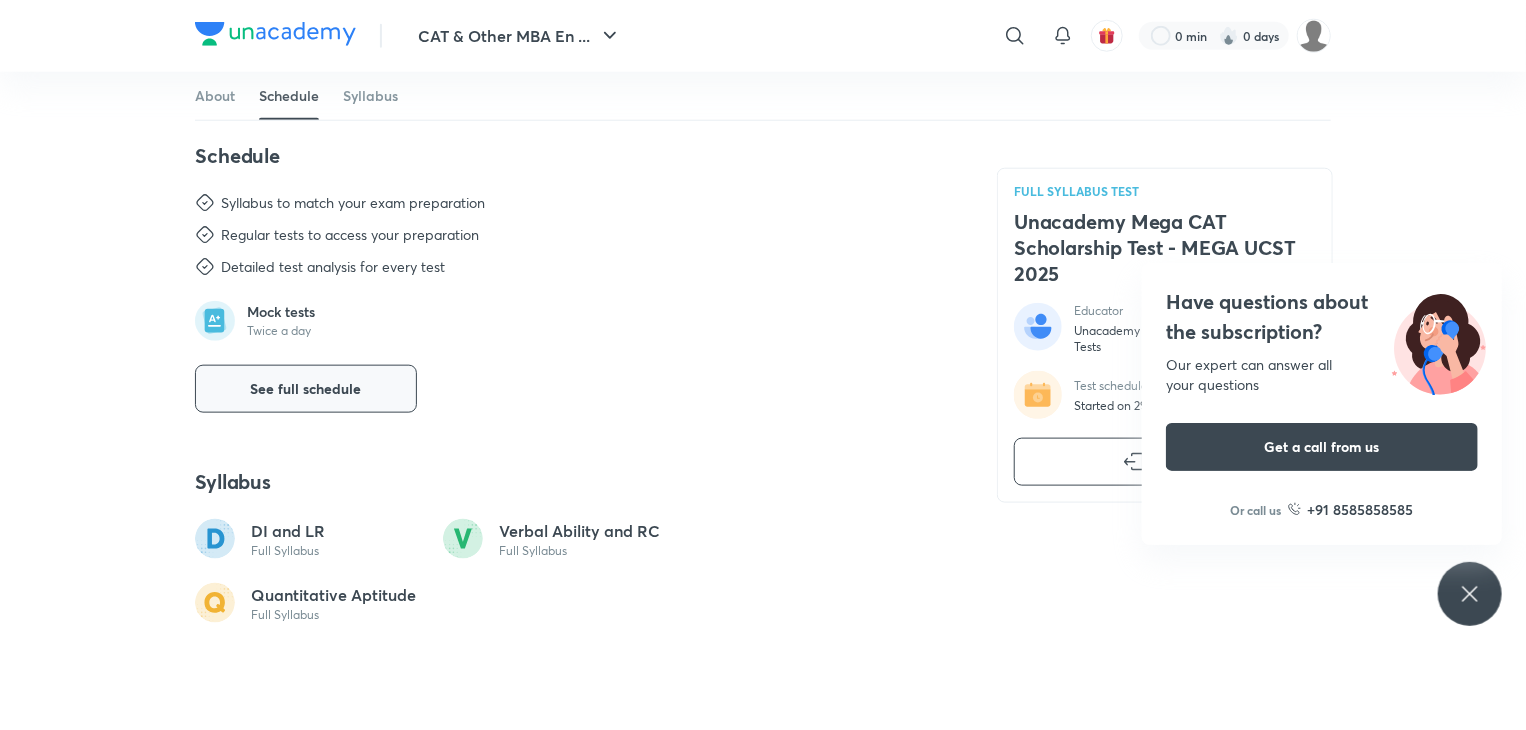 click on "See full schedule" at bounding box center (306, 389) 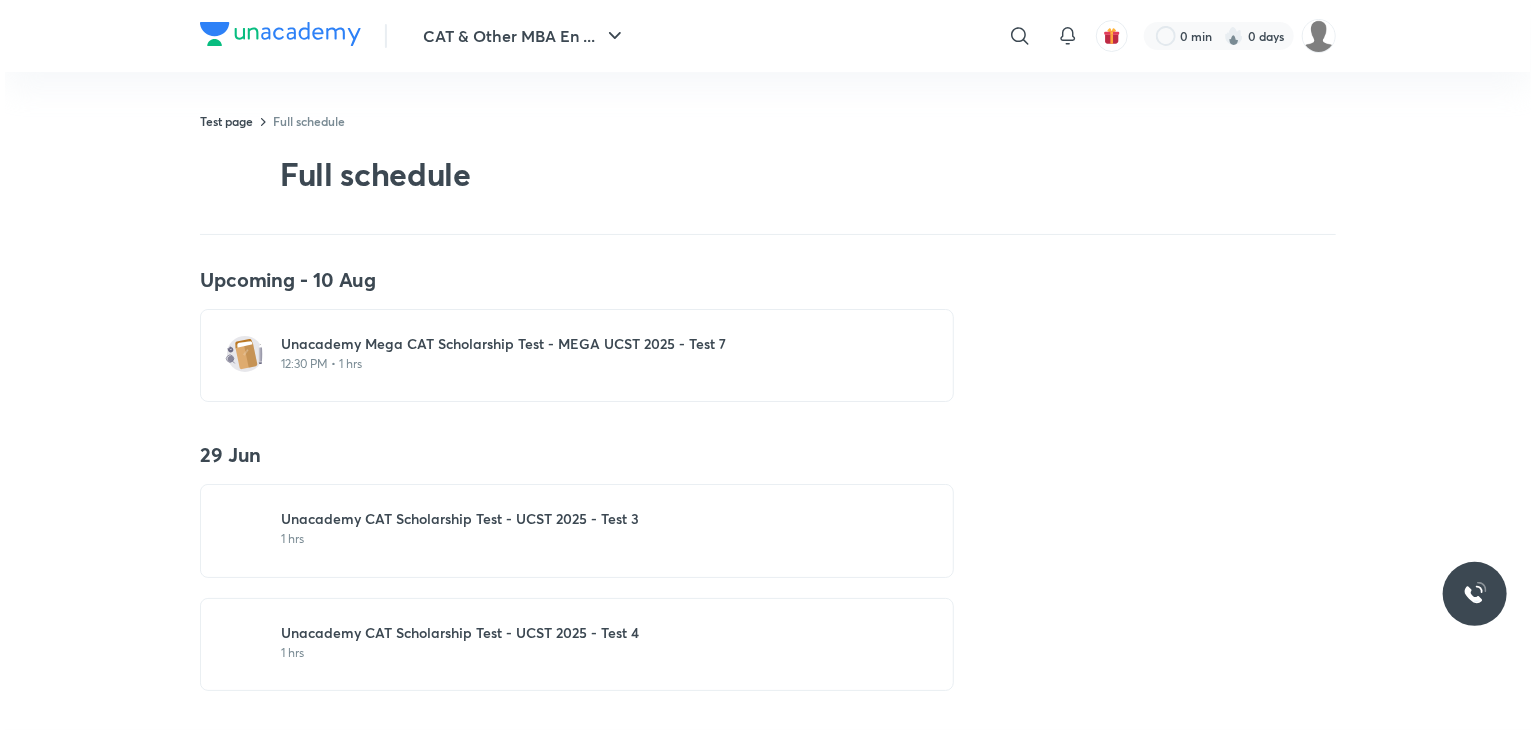 scroll, scrollTop: 0, scrollLeft: 0, axis: both 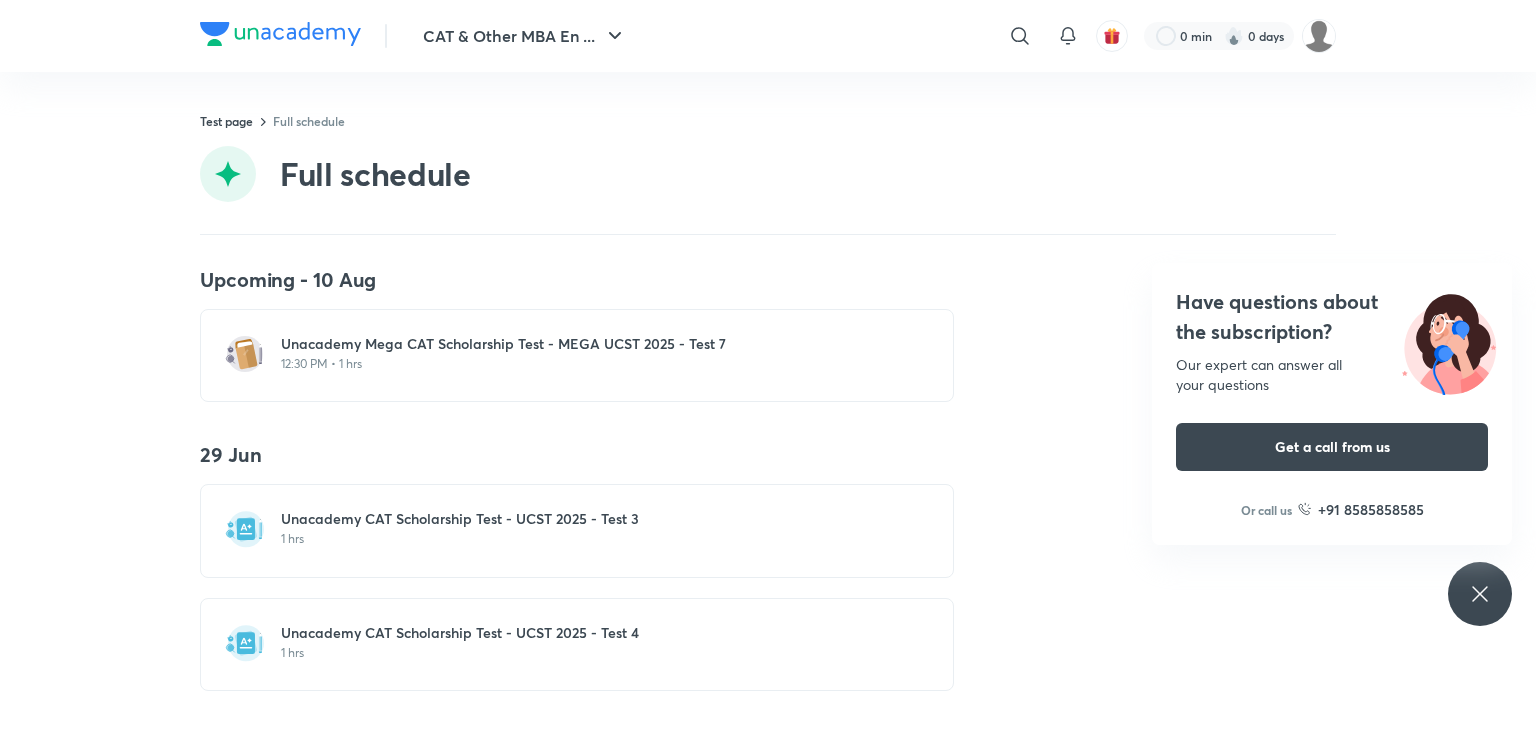 click on "Unacademy CAT Scholarship Test - UCST 2025 - Test 3 1 hrs" at bounding box center (589, 528) 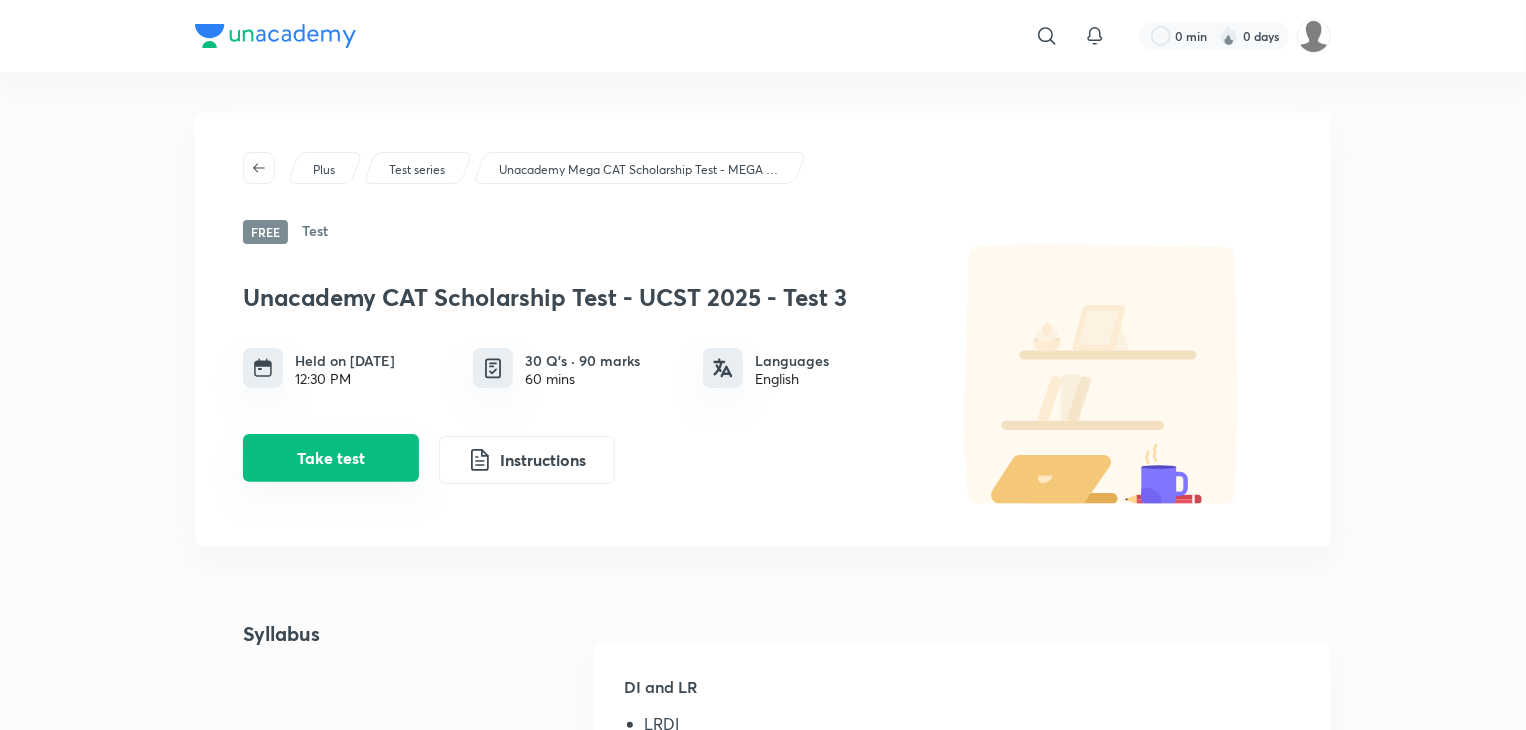 click on "Take test" at bounding box center (331, 458) 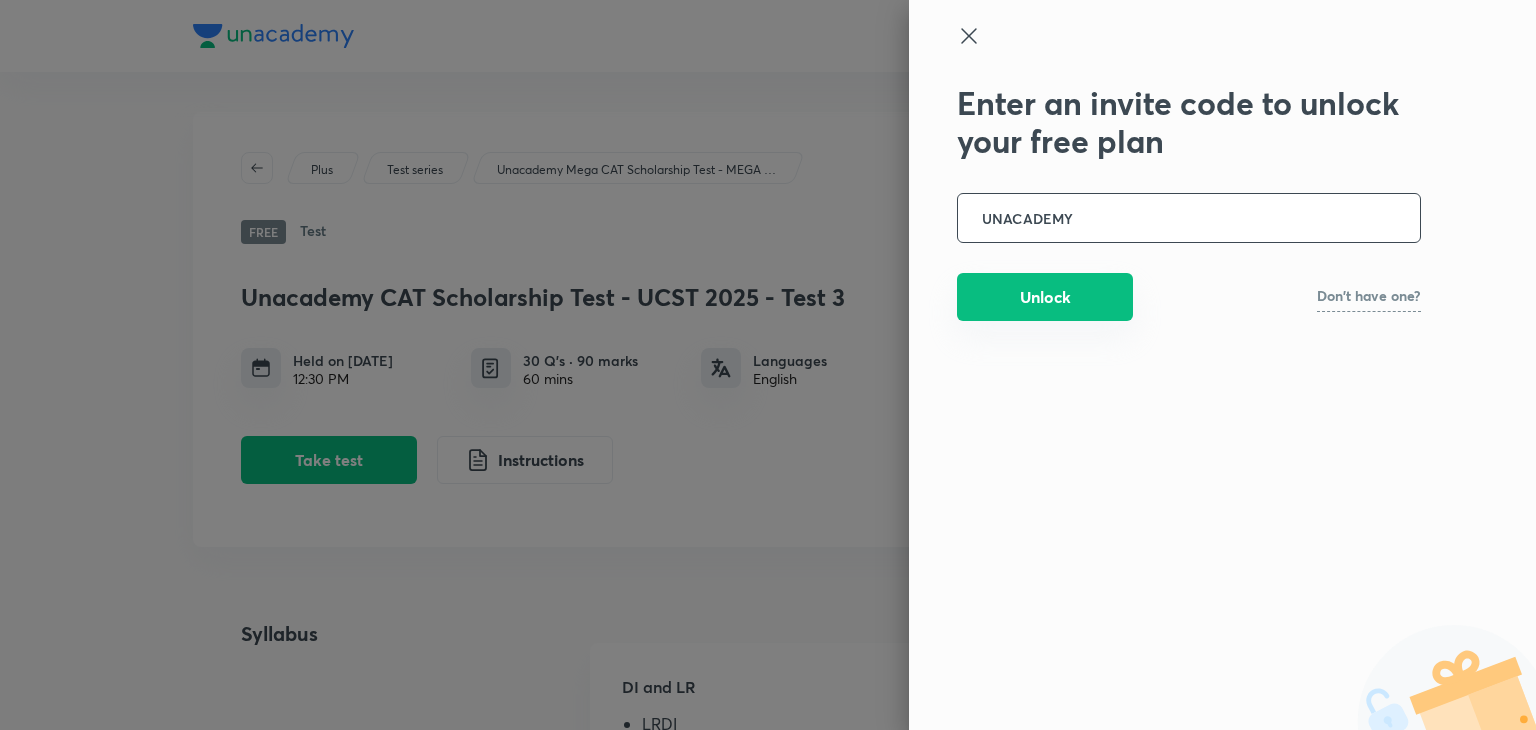 type on "UNACADEMY" 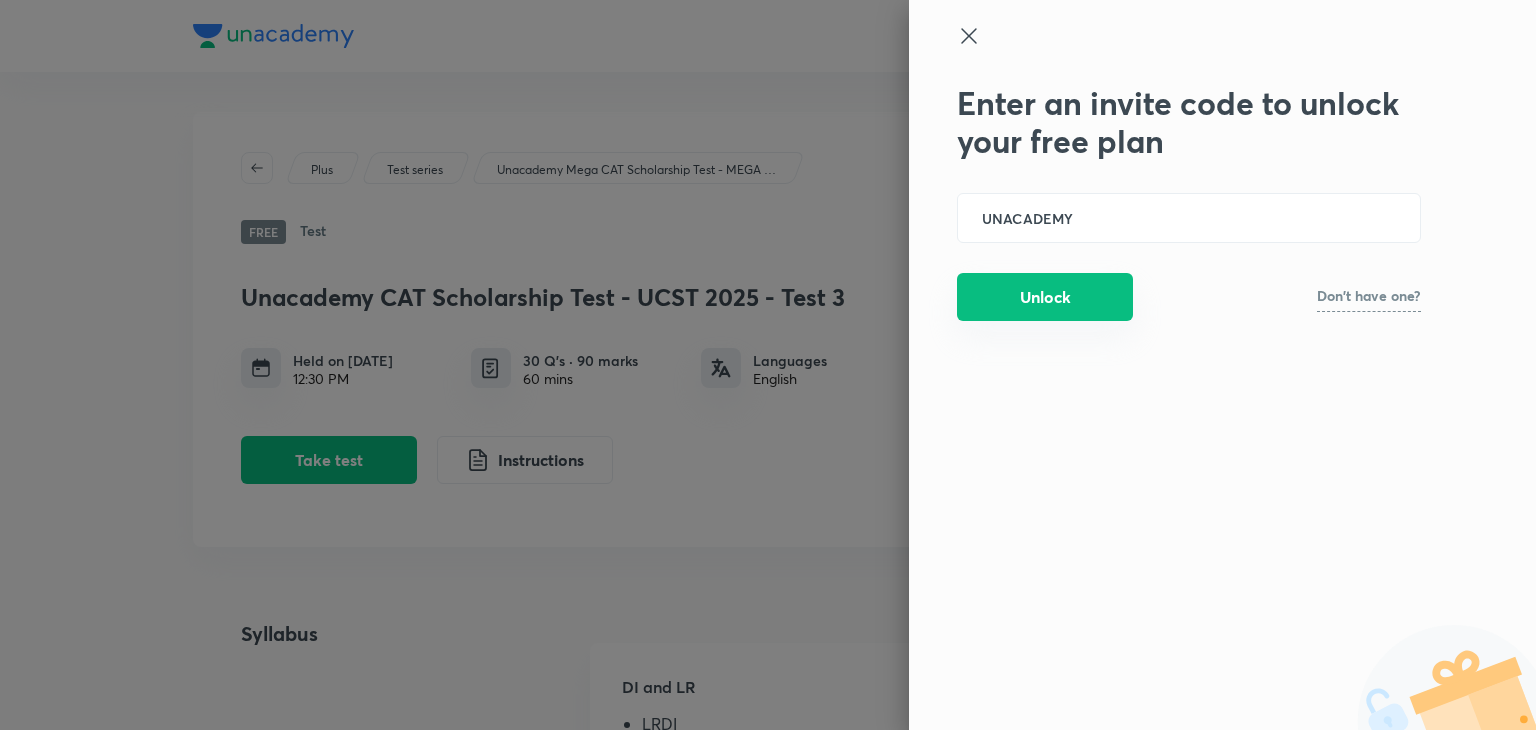 click on "Unlock" at bounding box center [1045, 297] 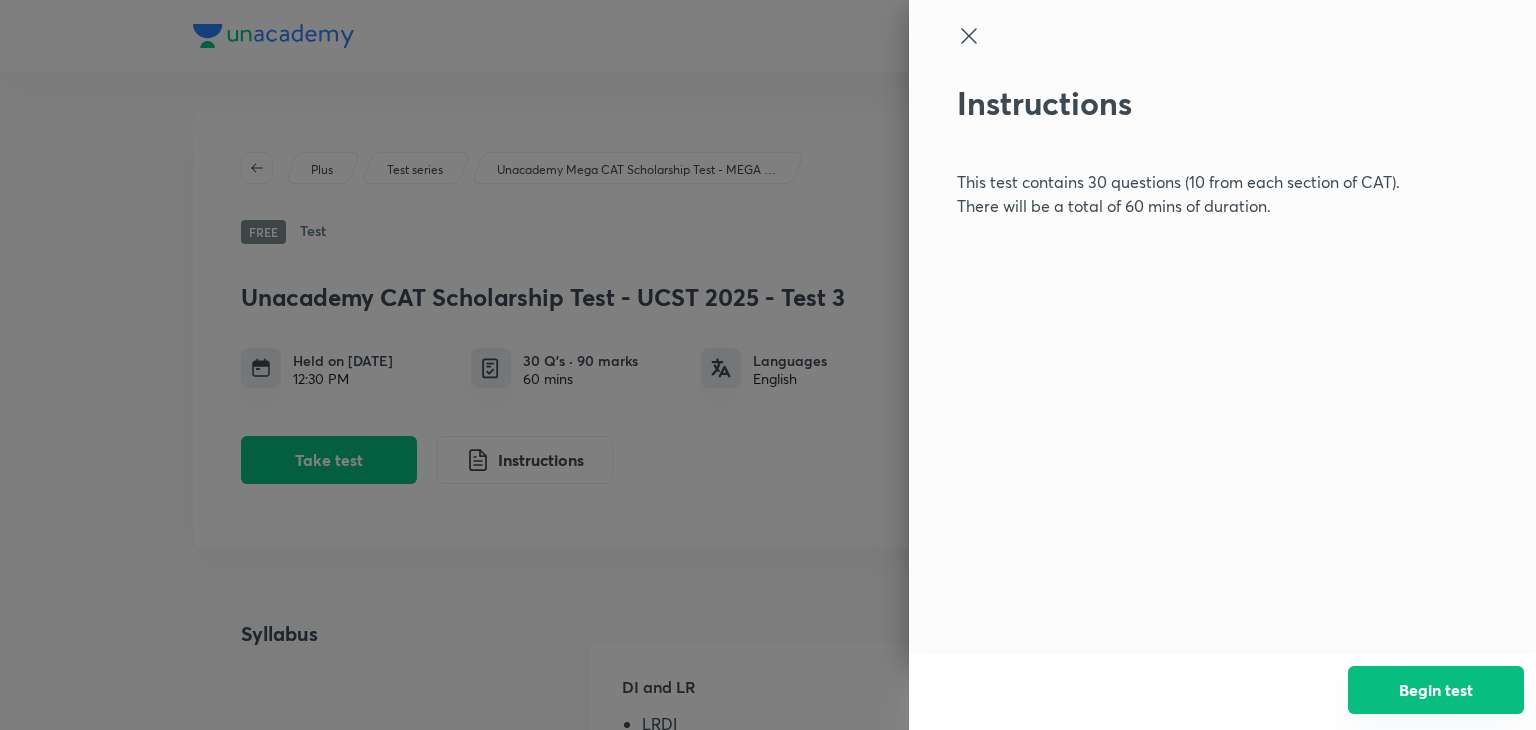 click on "Begin test" at bounding box center [1436, 690] 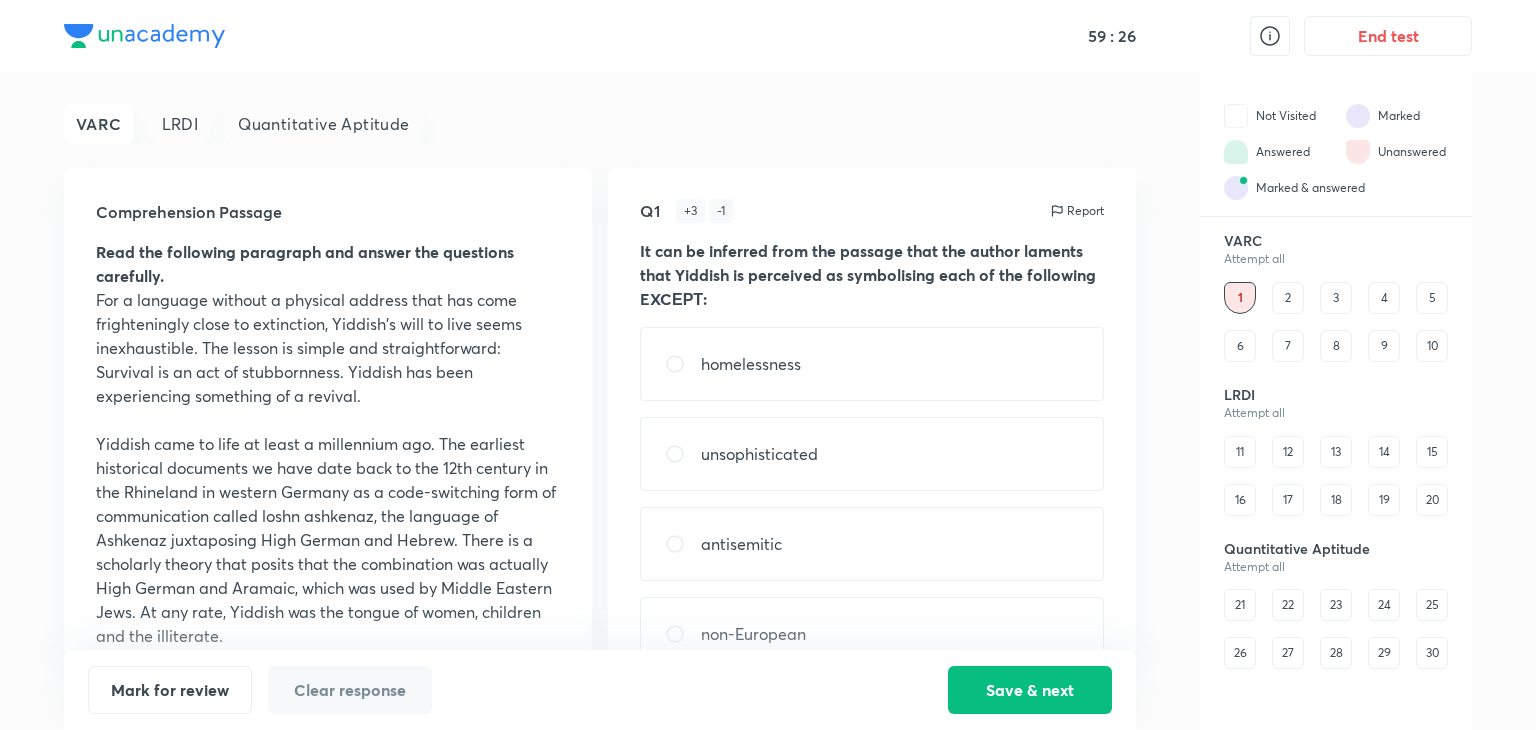 scroll, scrollTop: 0, scrollLeft: 0, axis: both 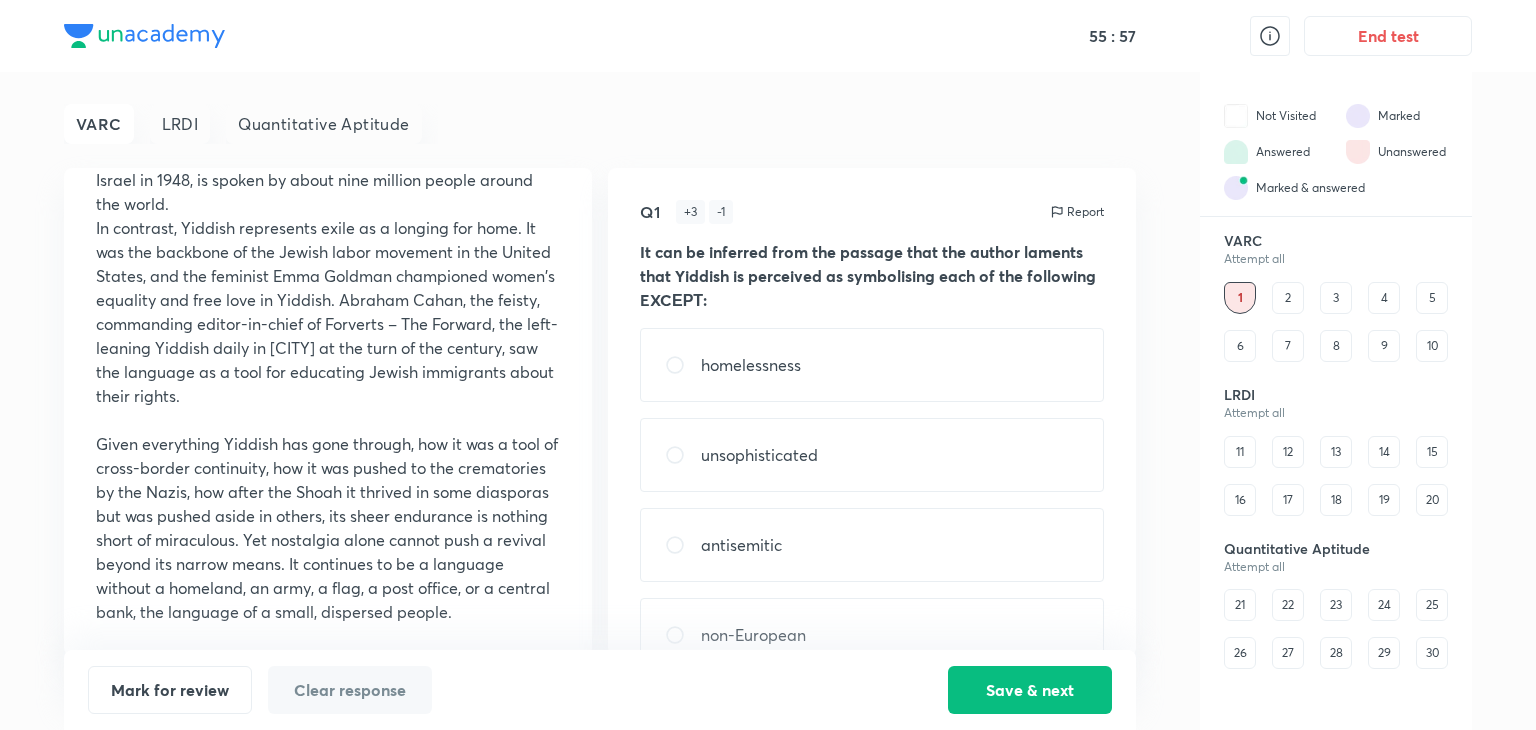 drag, startPoint x: 765, startPoint y: 534, endPoint x: 1062, endPoint y: 645, distance: 317.06467 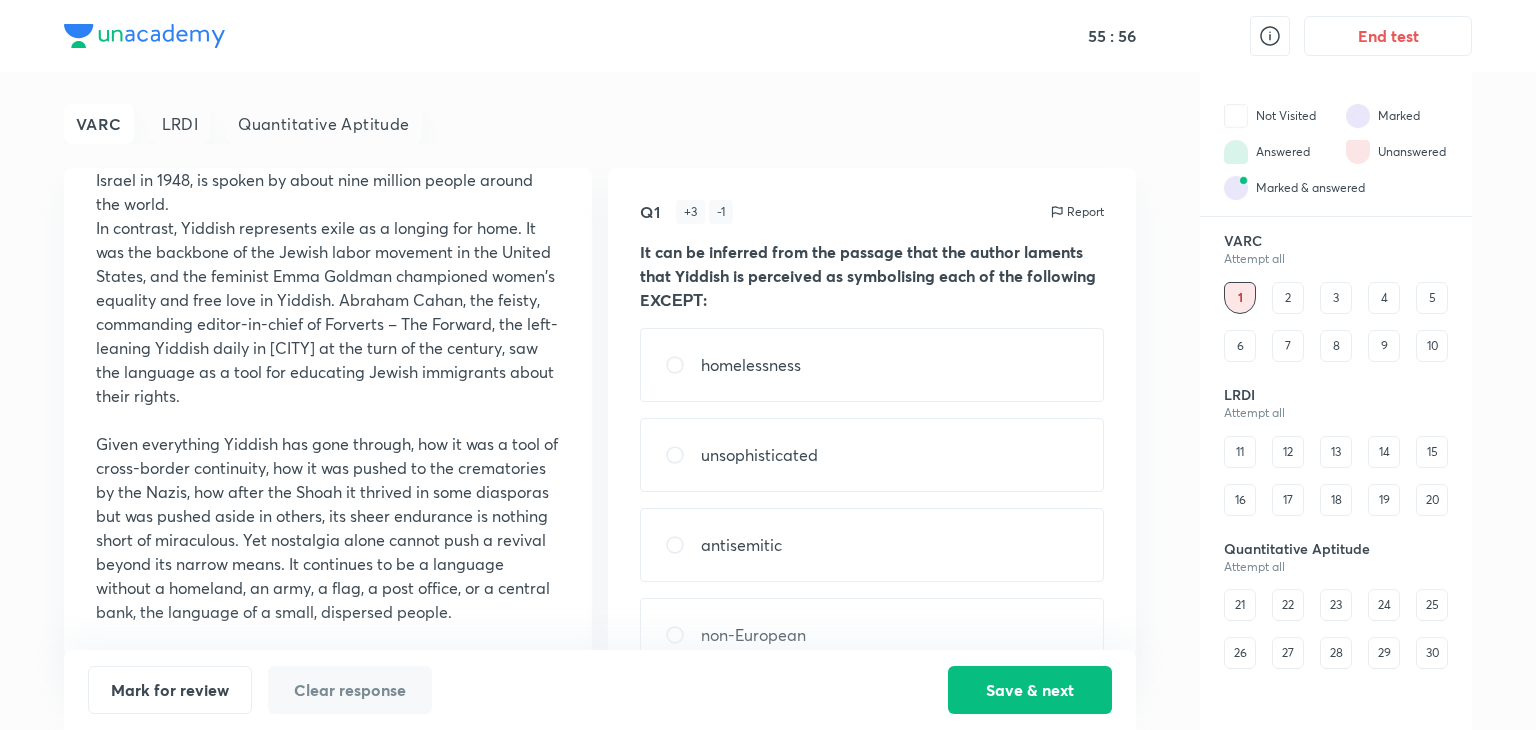 click at bounding box center [683, 545] 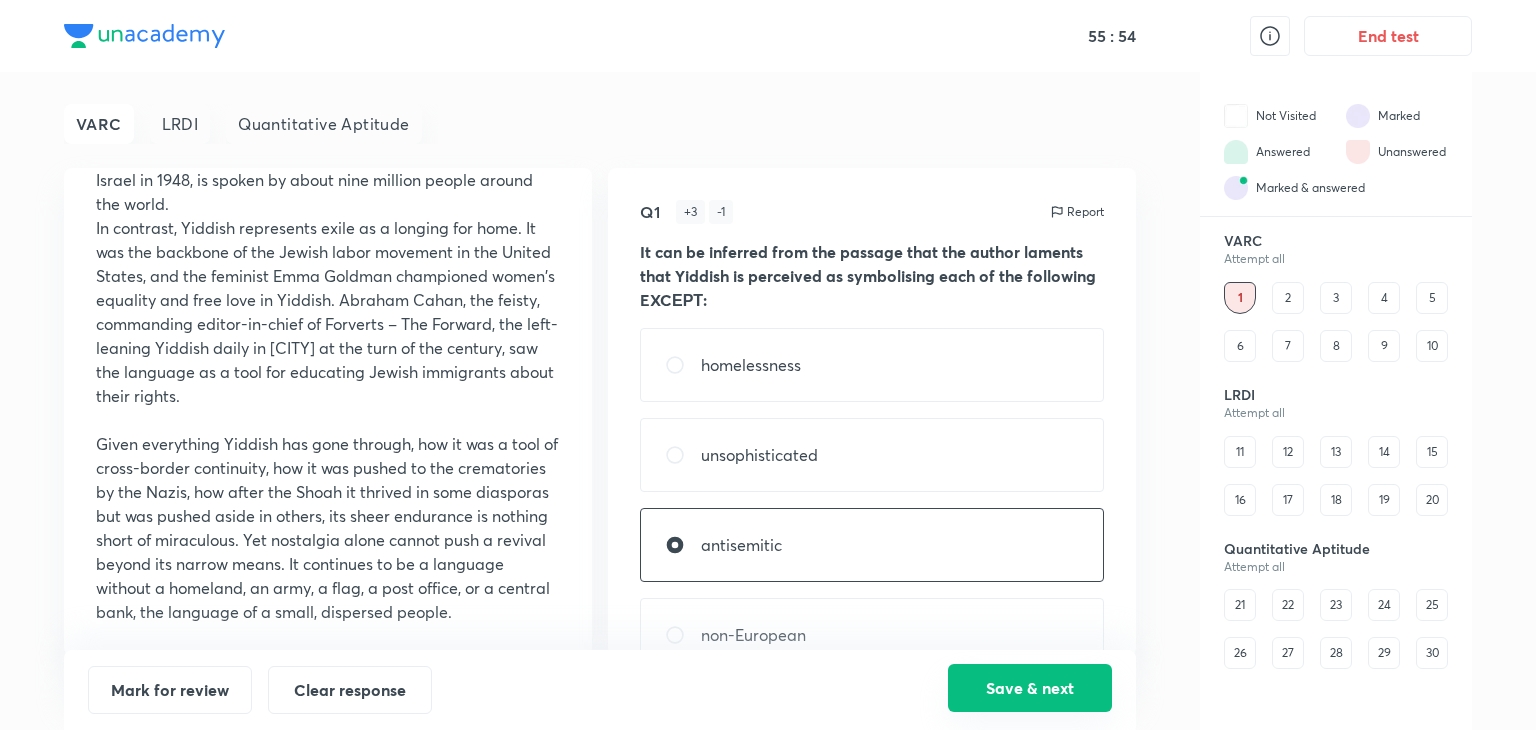 click on "Save & next" at bounding box center (1030, 688) 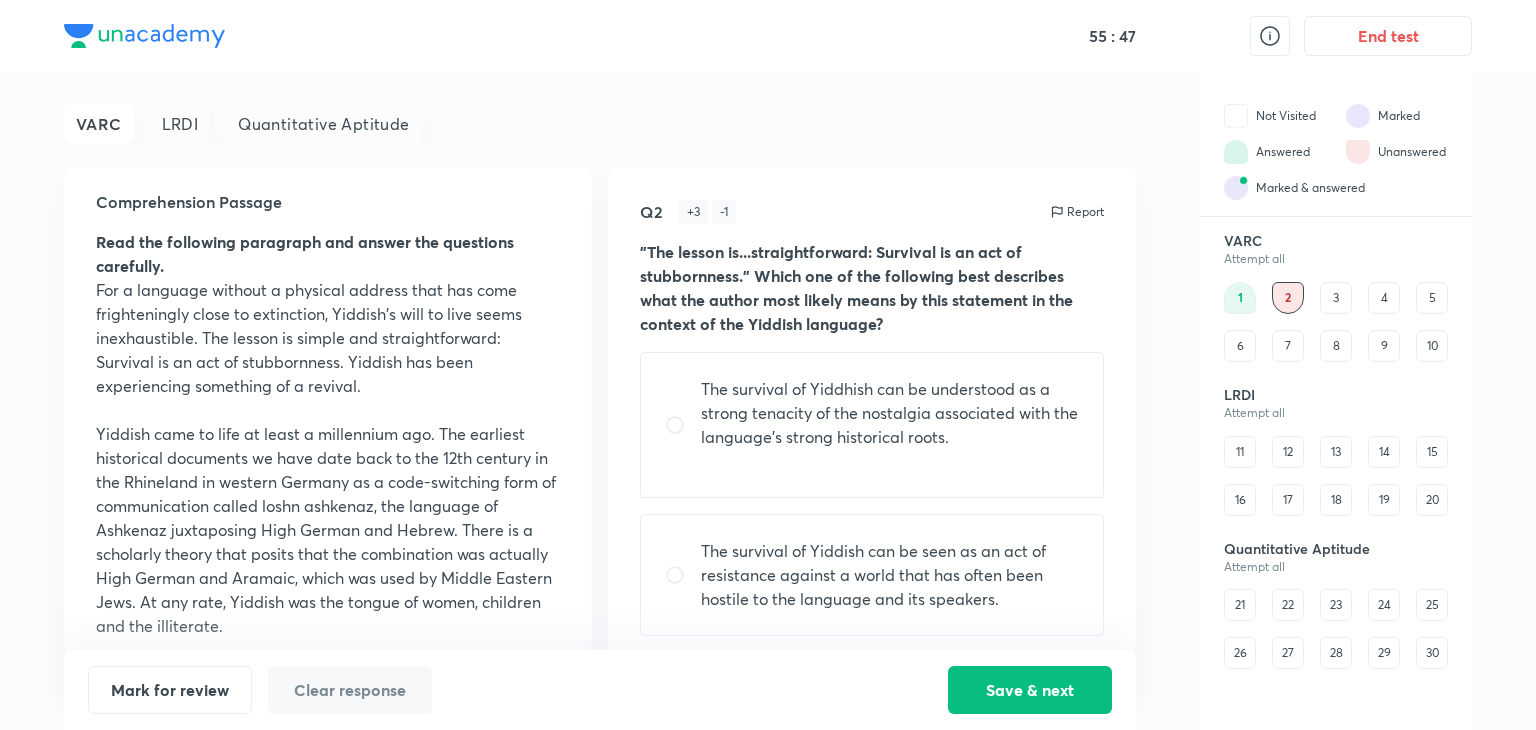 scroll, scrollTop: 0, scrollLeft: 0, axis: both 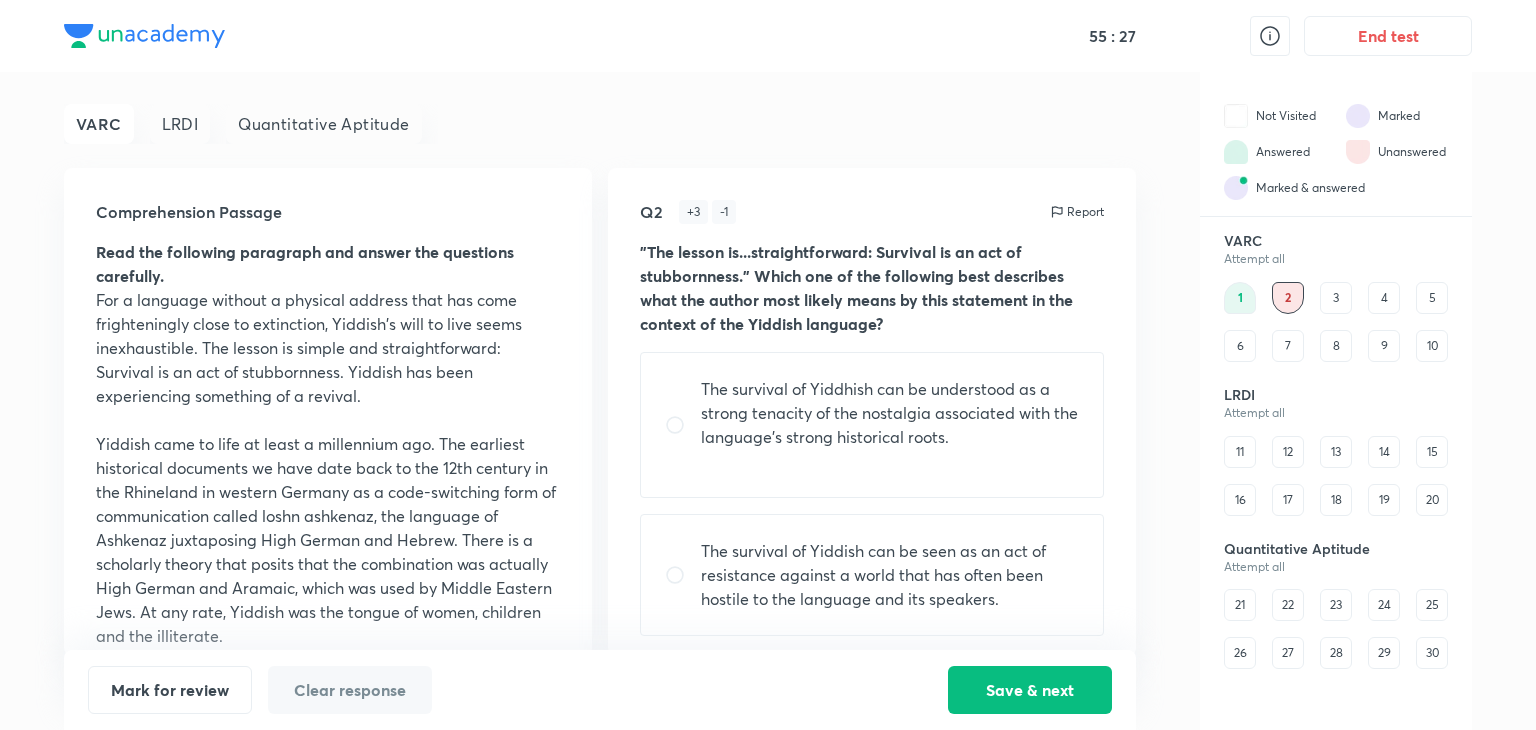 click on "1" at bounding box center [1240, 298] 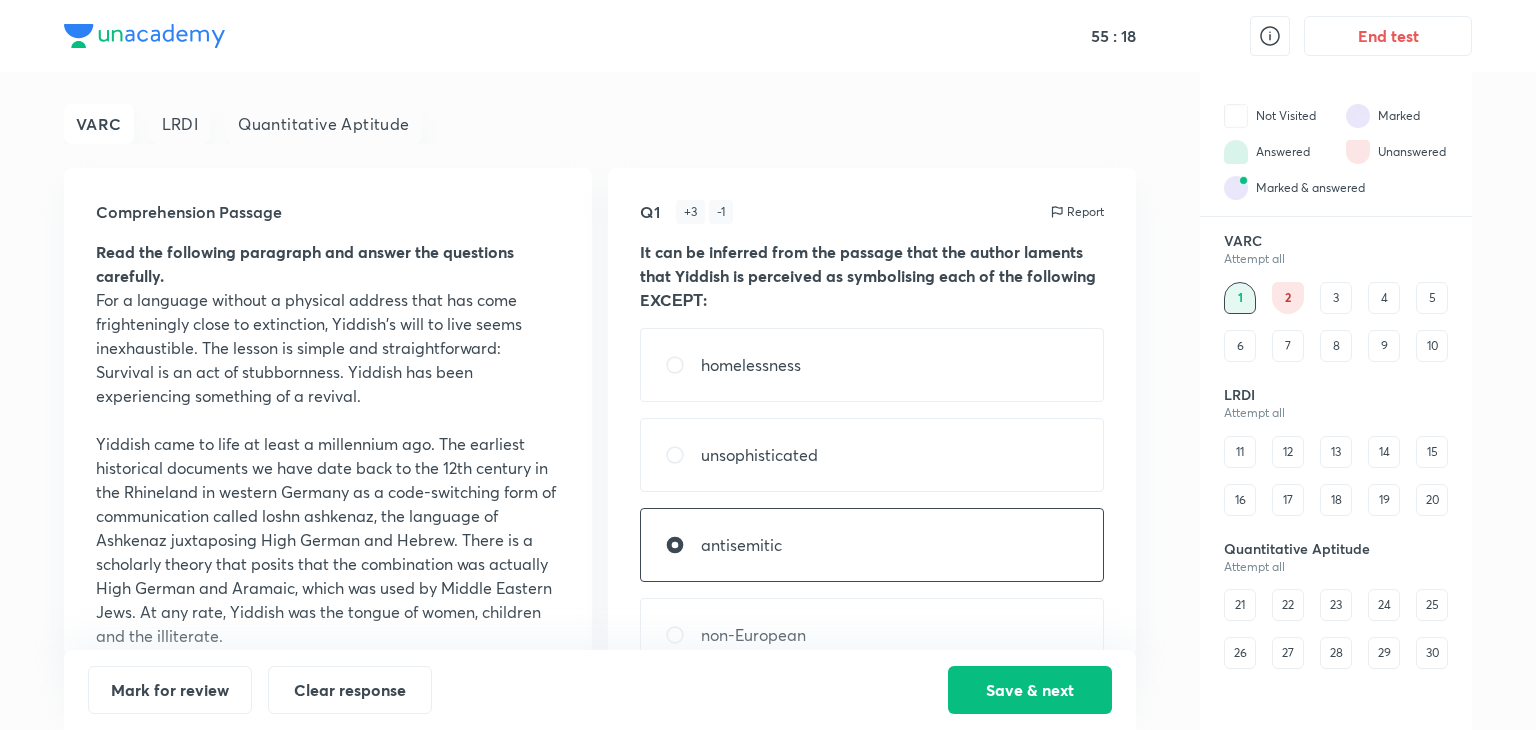 click on "2" at bounding box center (1288, 298) 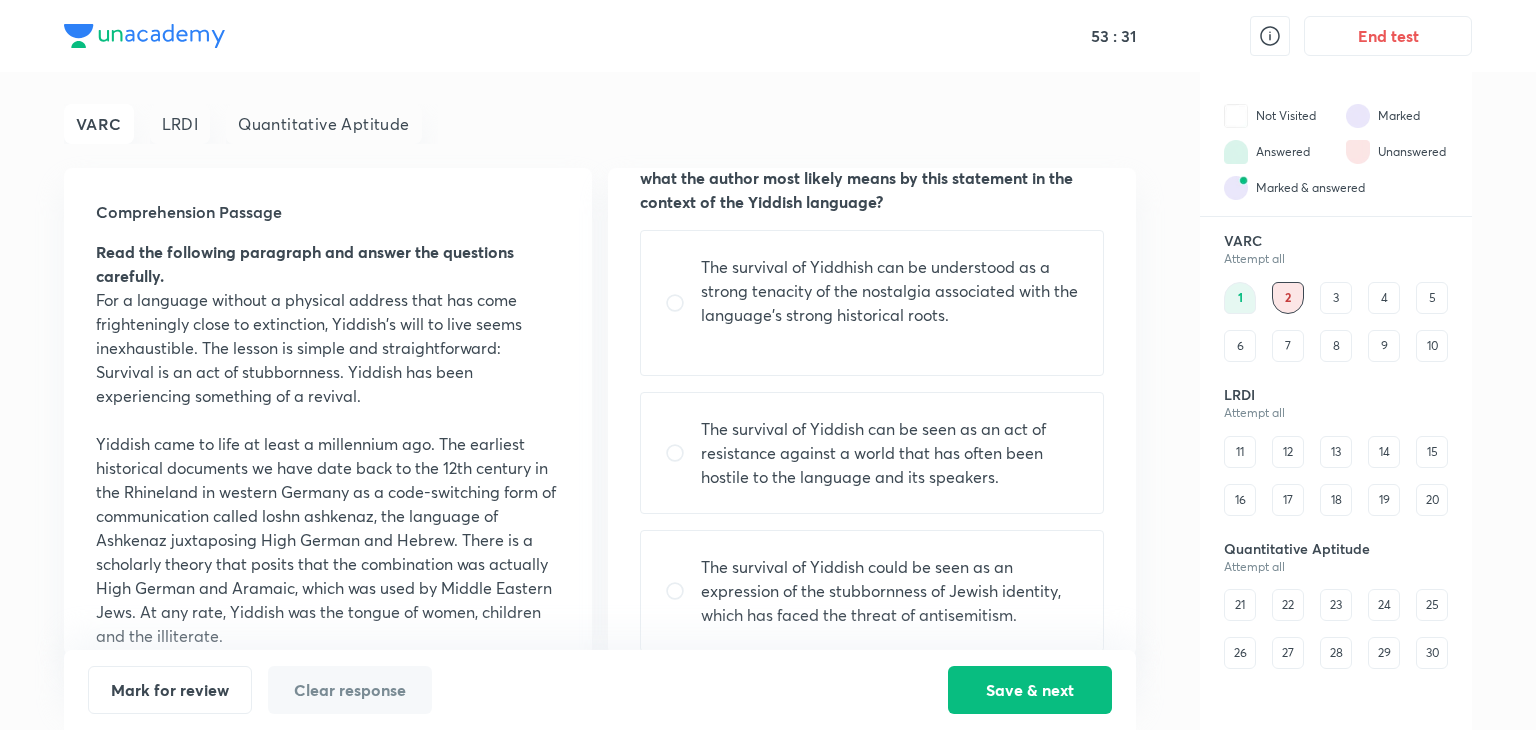 scroll, scrollTop: 117, scrollLeft: 0, axis: vertical 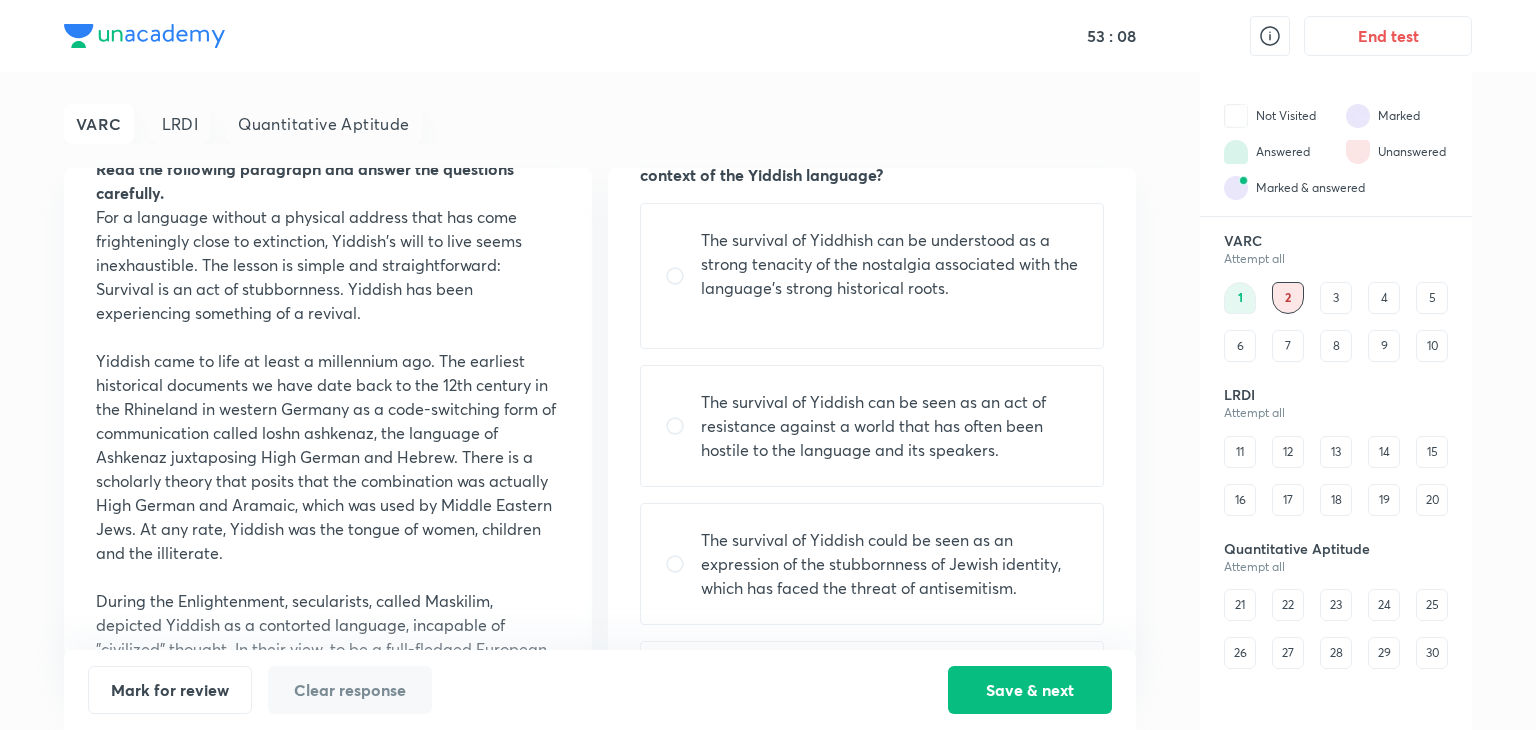 click on "The survival of Yiddish could be seen as an expression of the stubbornness of Jewish identity, which has faced the threat of antisemitism." at bounding box center [890, 564] 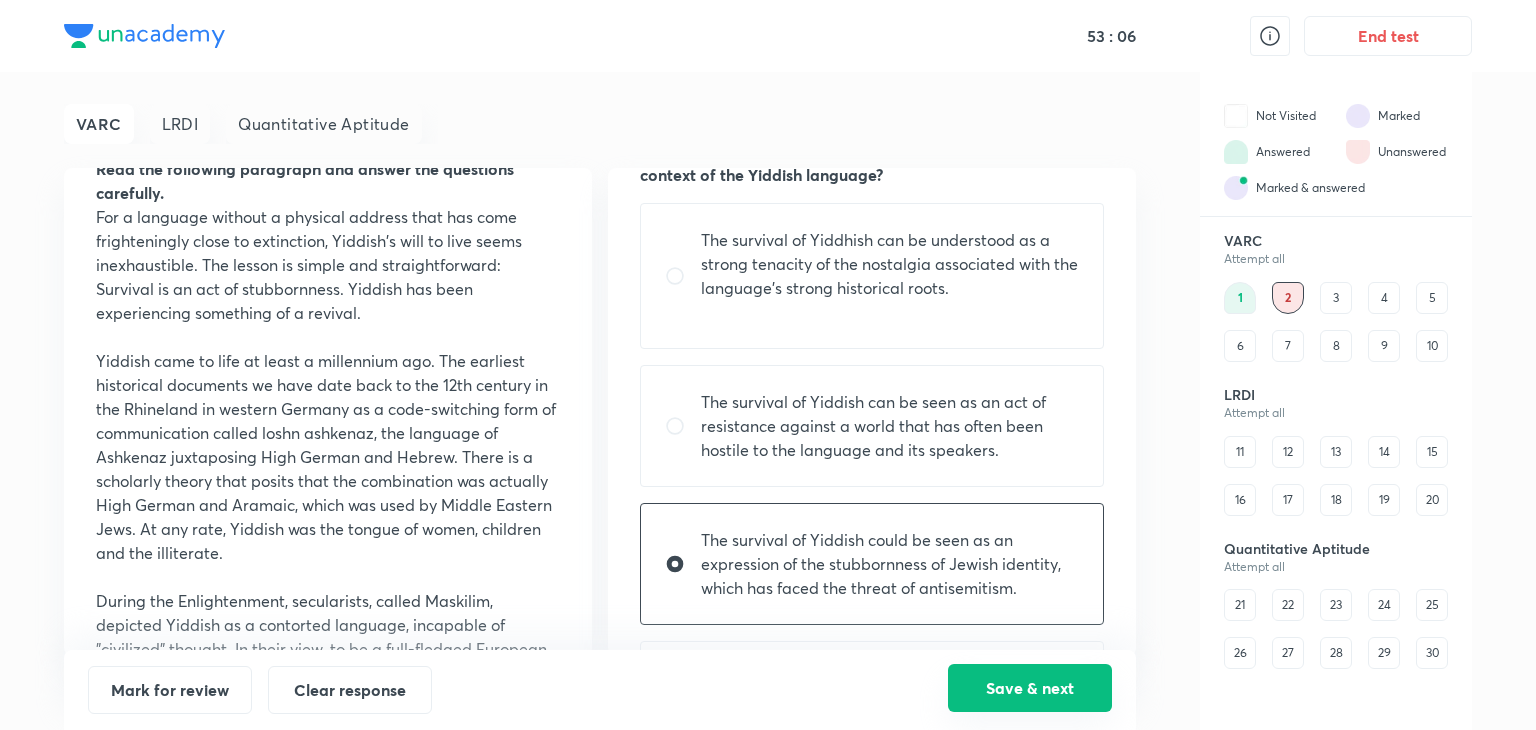 click on "Save & next" at bounding box center (1030, 688) 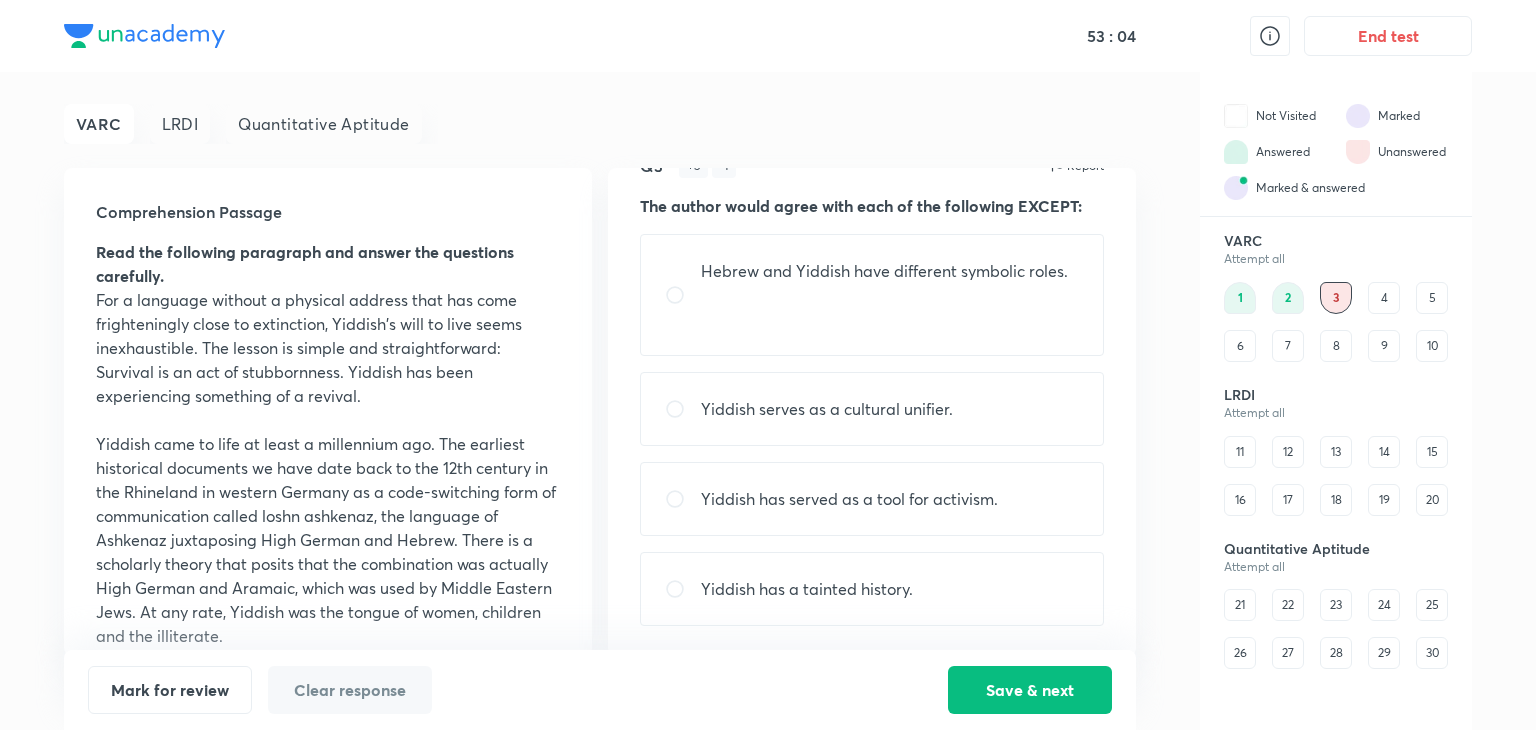 click on "1" at bounding box center [1240, 298] 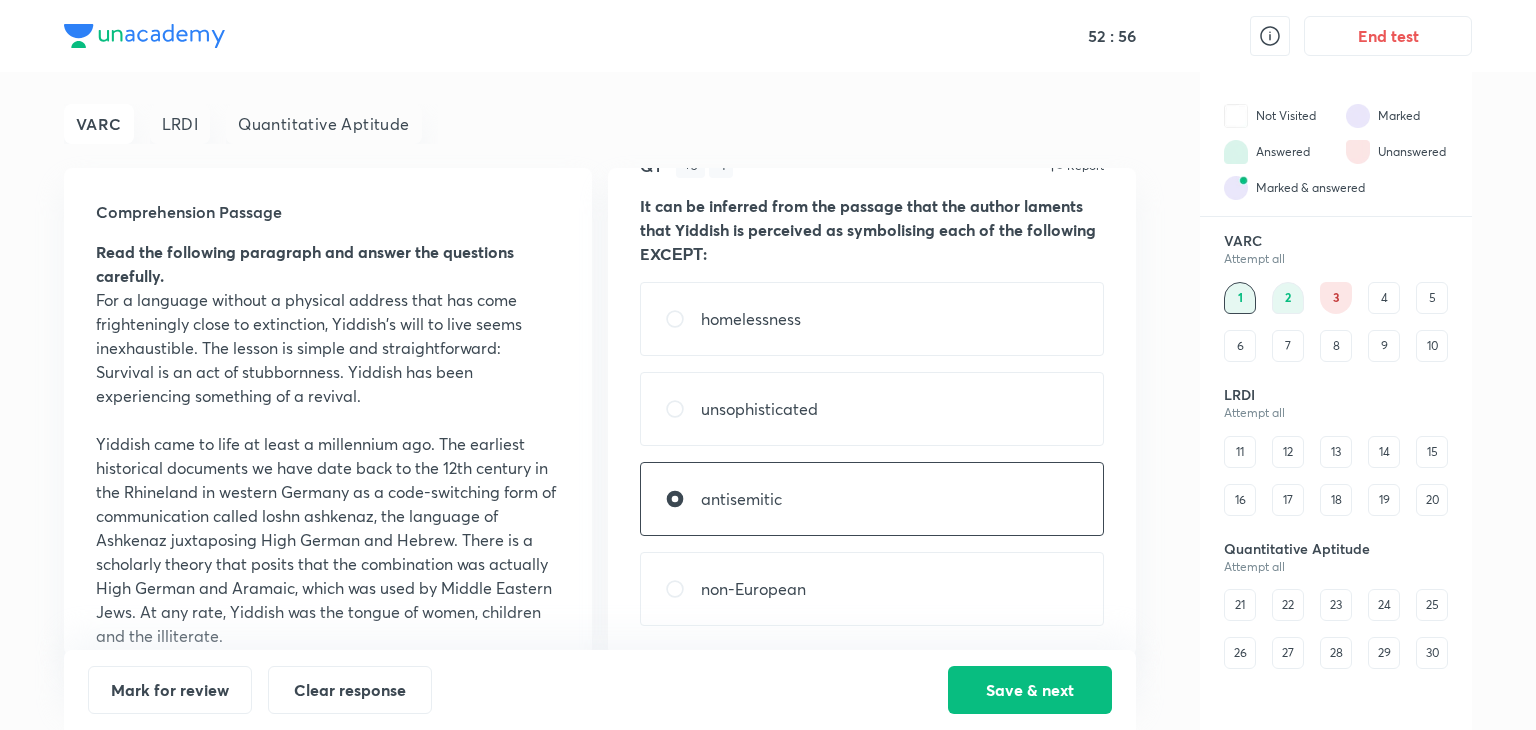 click on "unsophisticated" at bounding box center (872, 409) 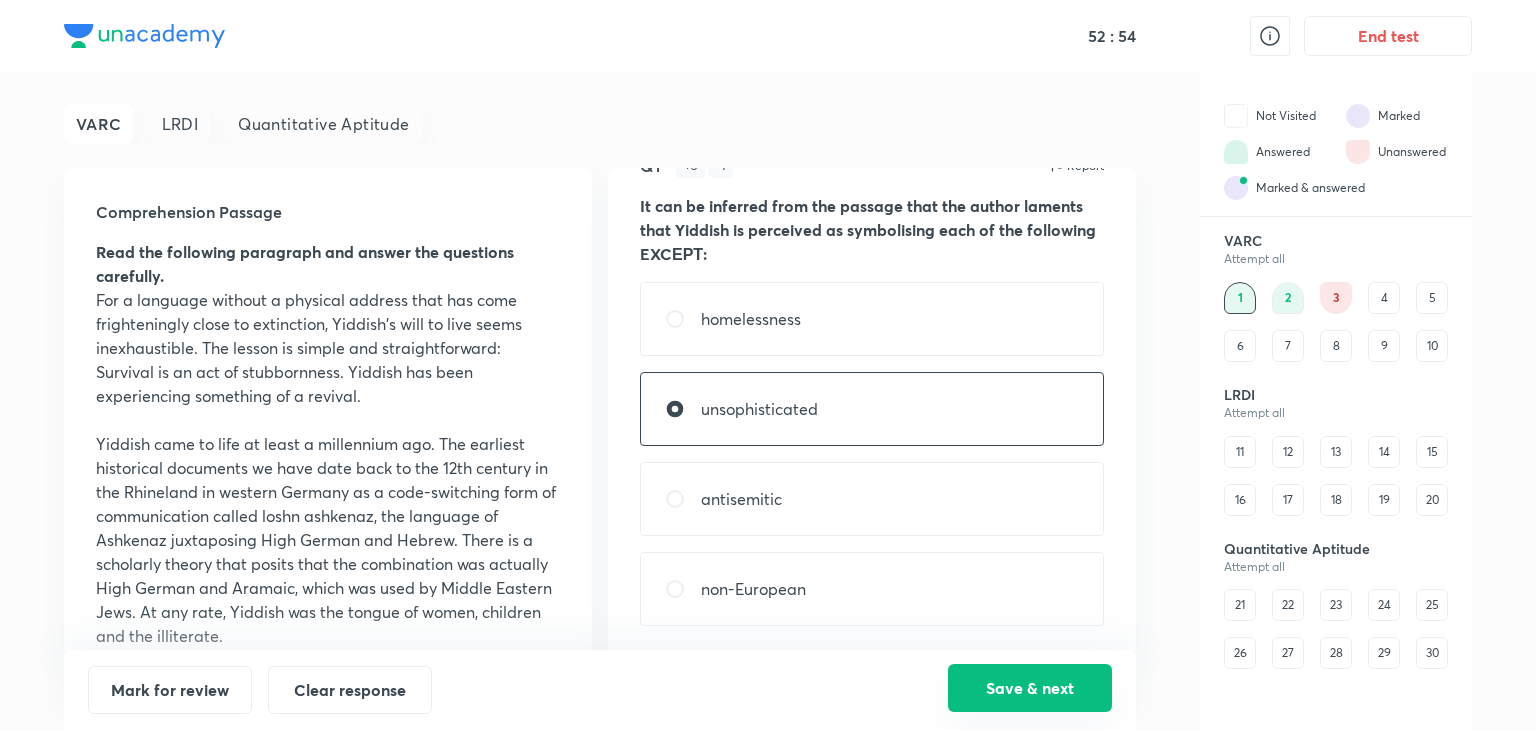click on "Save & next" at bounding box center [1030, 688] 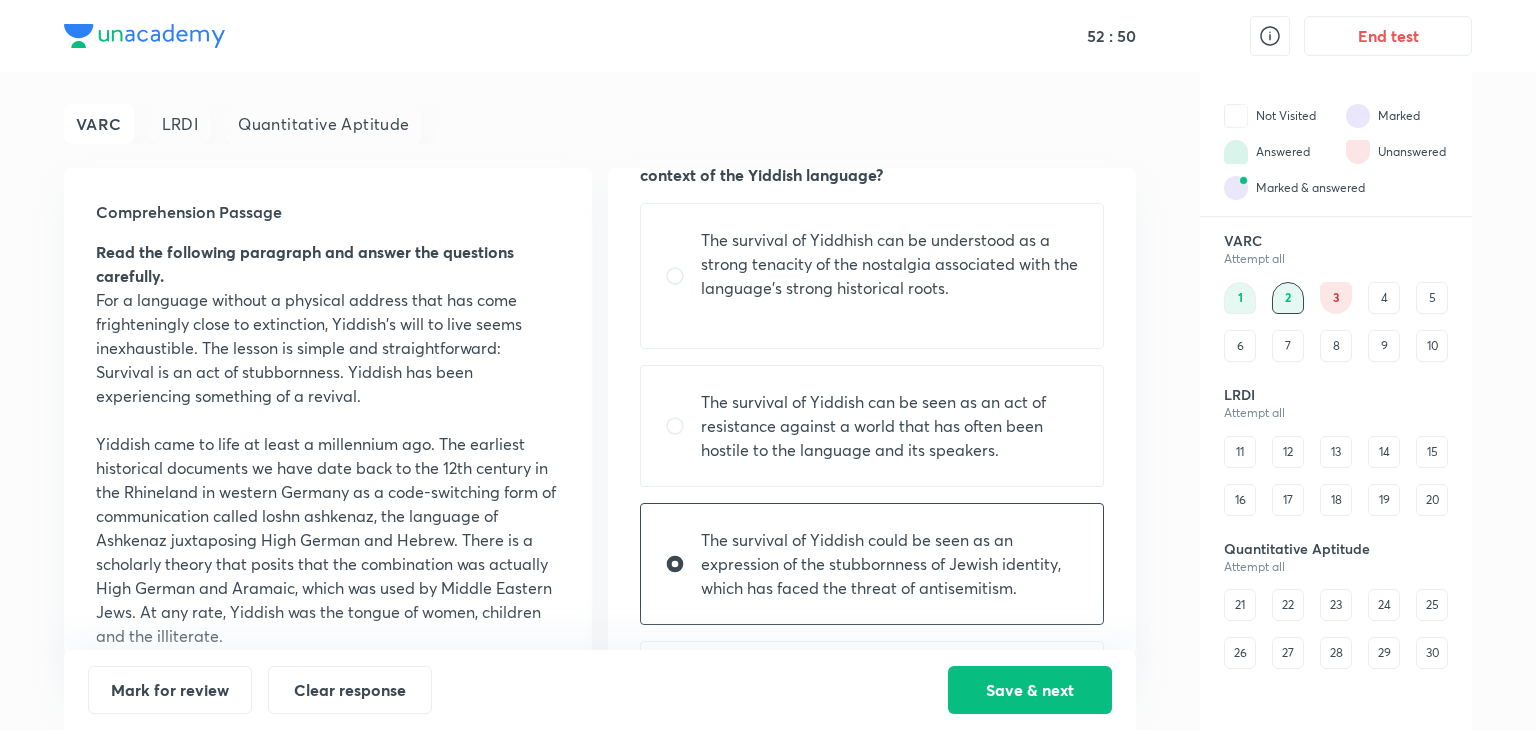click on "3" at bounding box center (1336, 298) 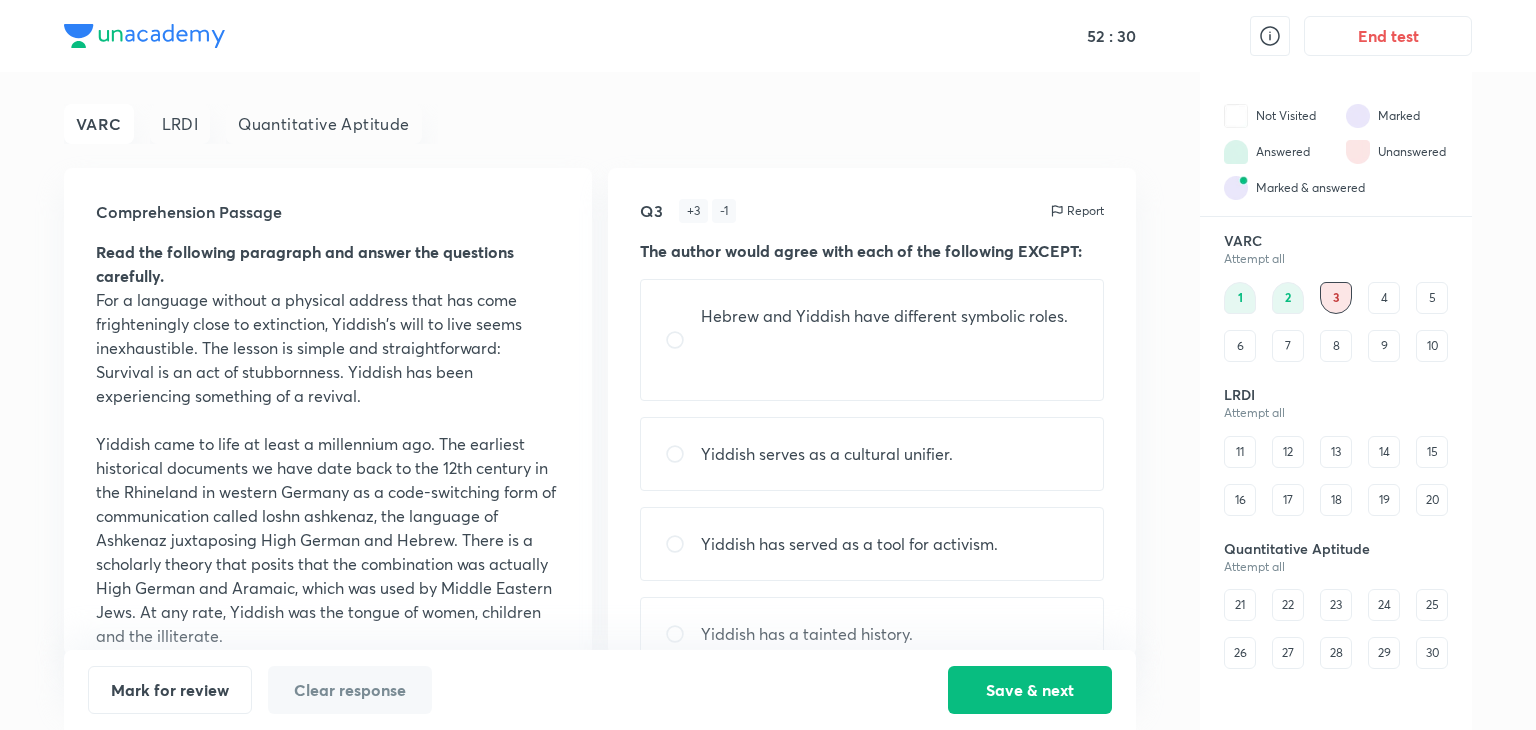 scroll, scrollTop: 0, scrollLeft: 0, axis: both 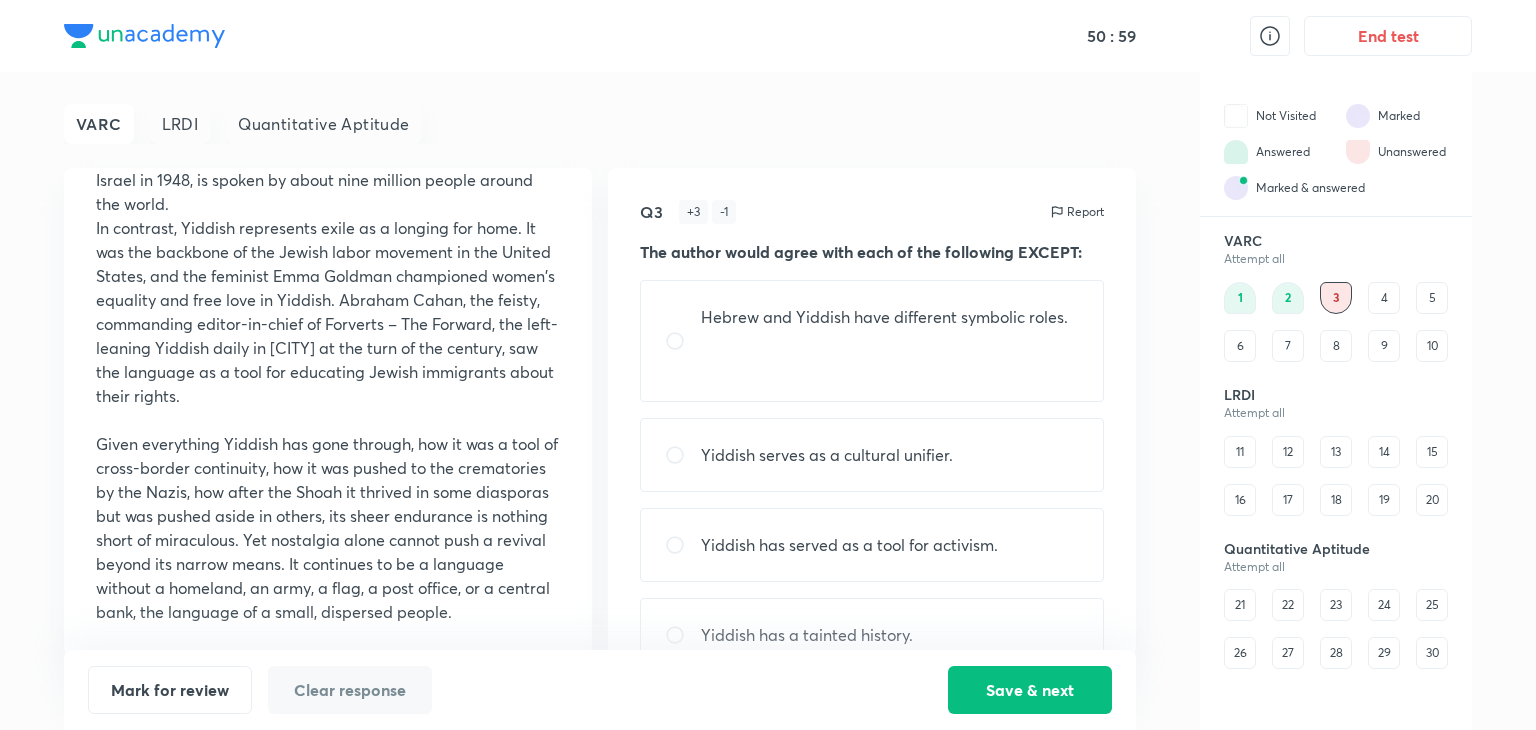 click on "4" at bounding box center [1384, 298] 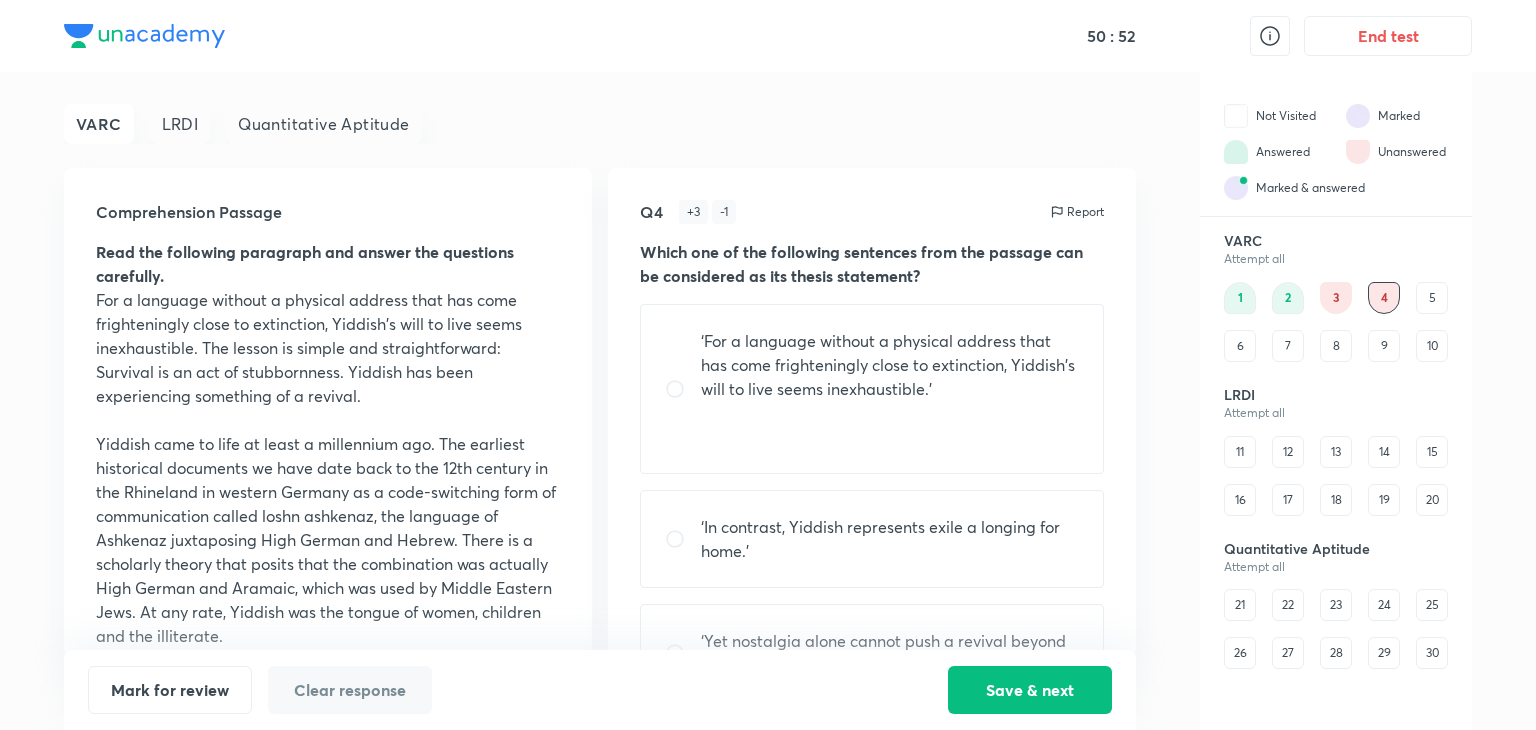 click on "5" at bounding box center (1432, 298) 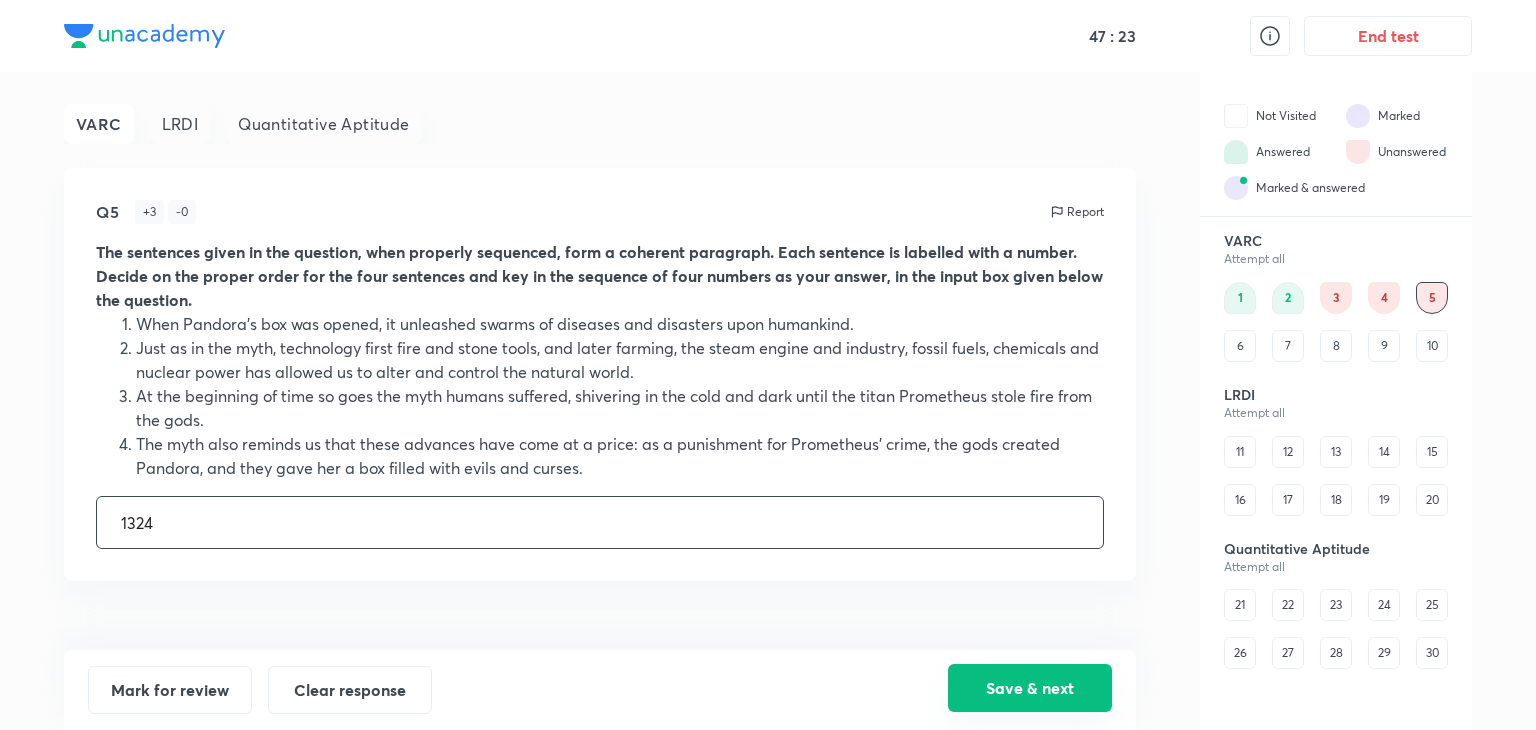 type on "1324" 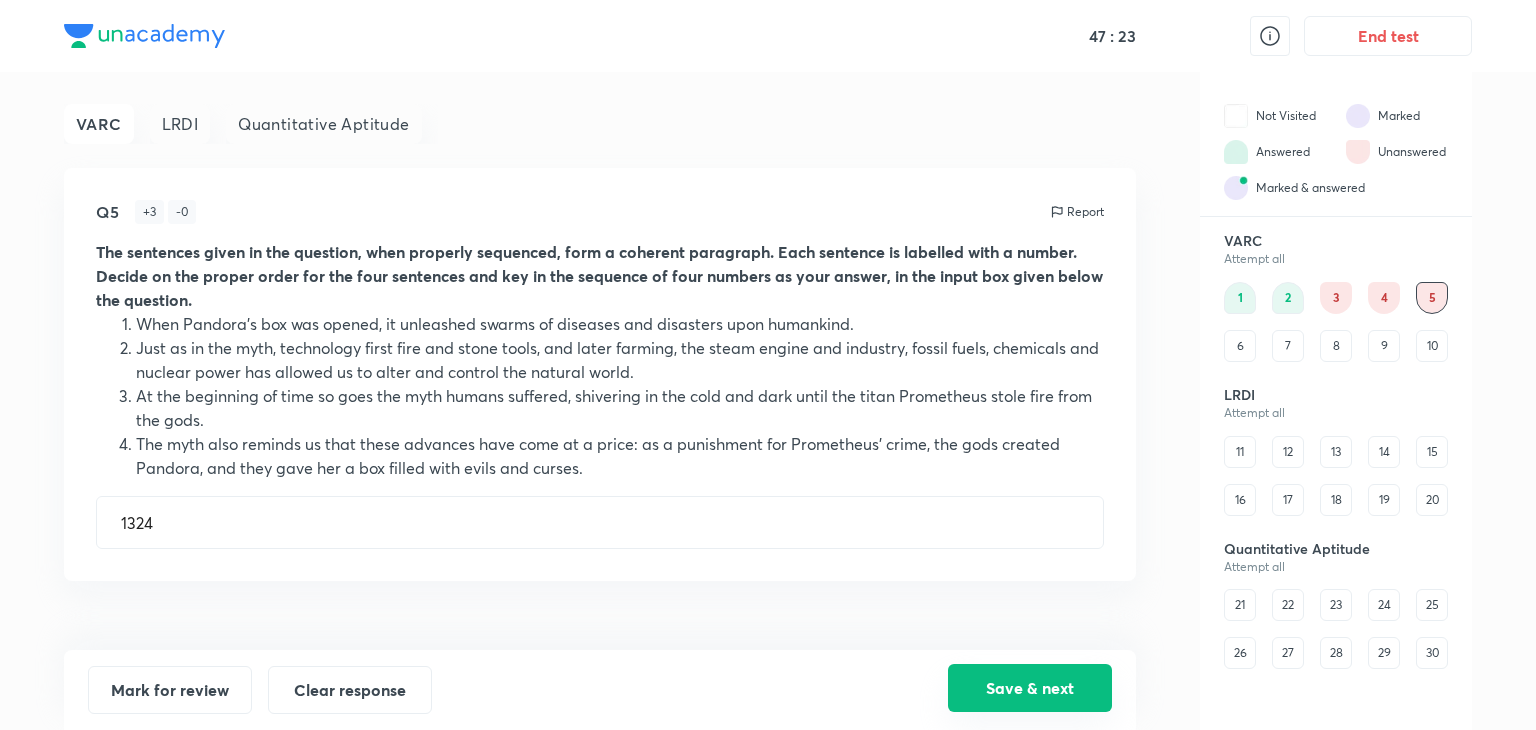 click on "Save & next" at bounding box center [1030, 688] 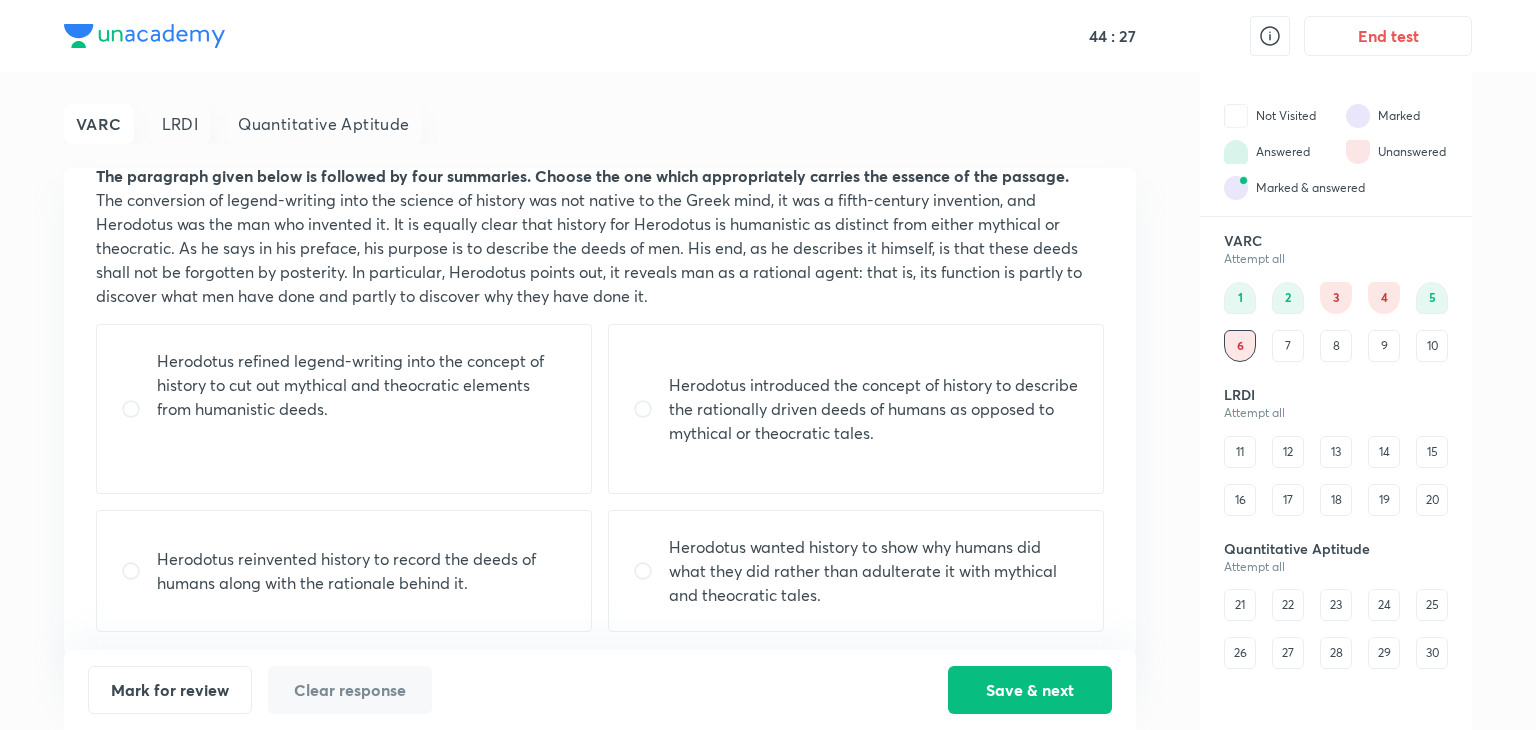 scroll, scrollTop: 83, scrollLeft: 0, axis: vertical 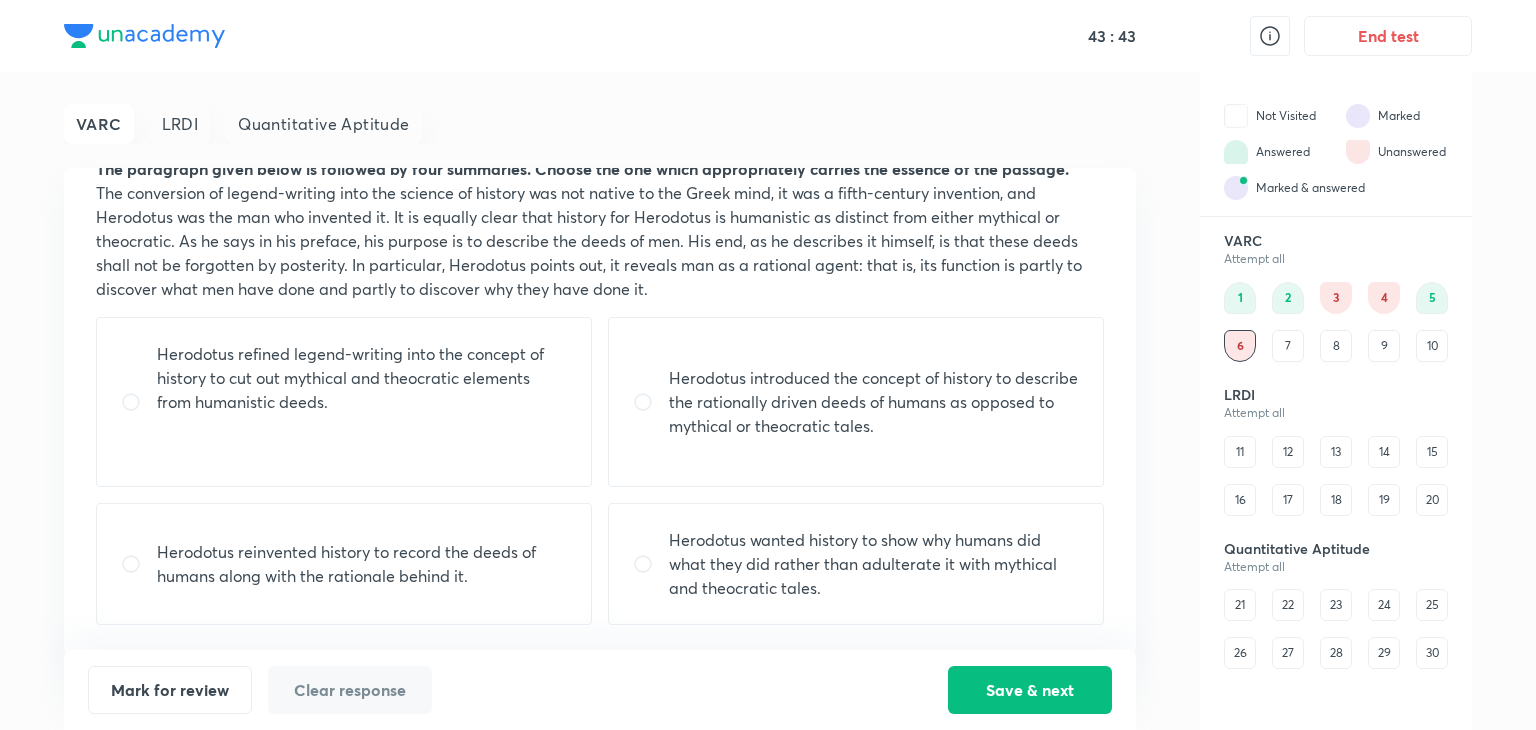 click on "Herodotus wanted history to show why humans did what they did rather than adulterate it with mythical and theocratic tales." at bounding box center (874, 564) 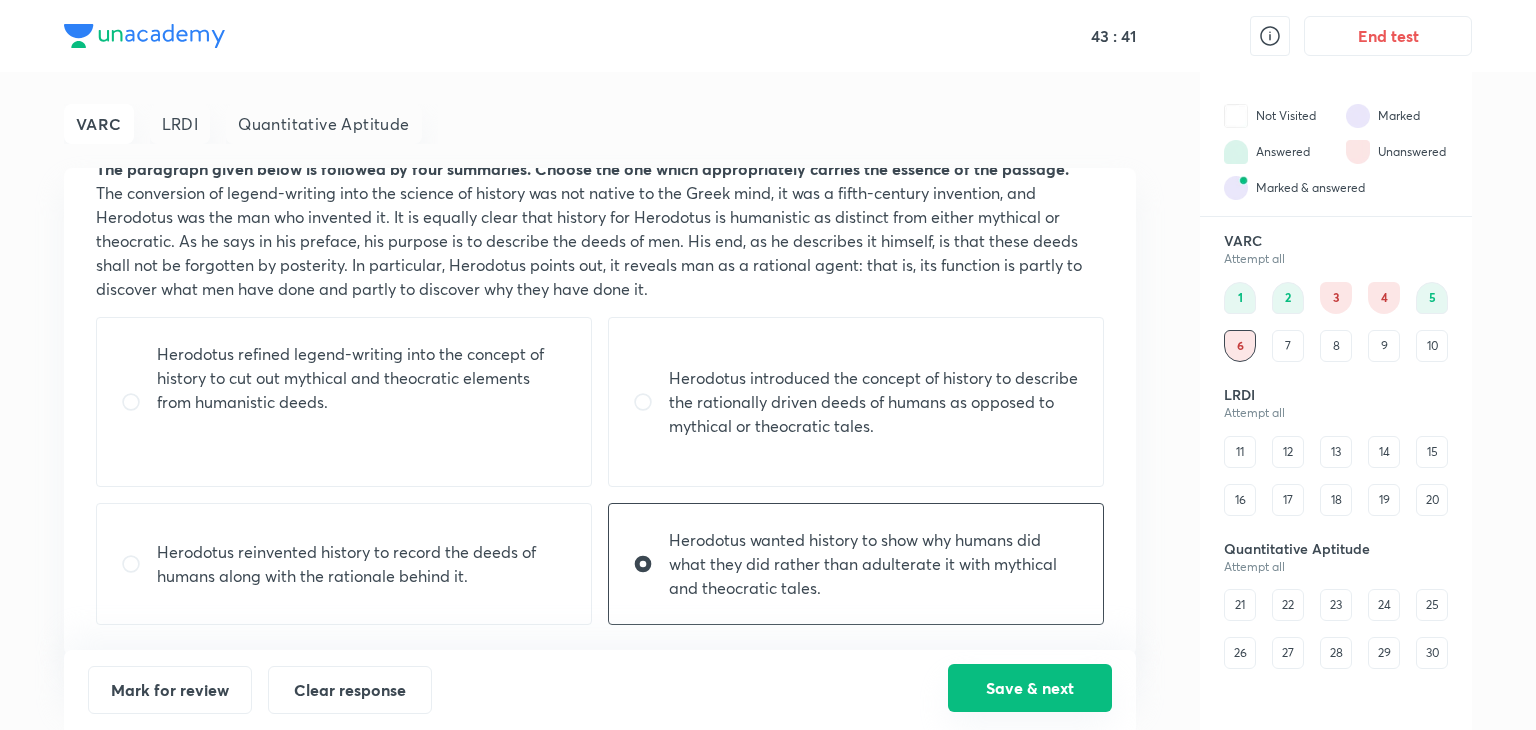 click on "Save & next" at bounding box center (1030, 688) 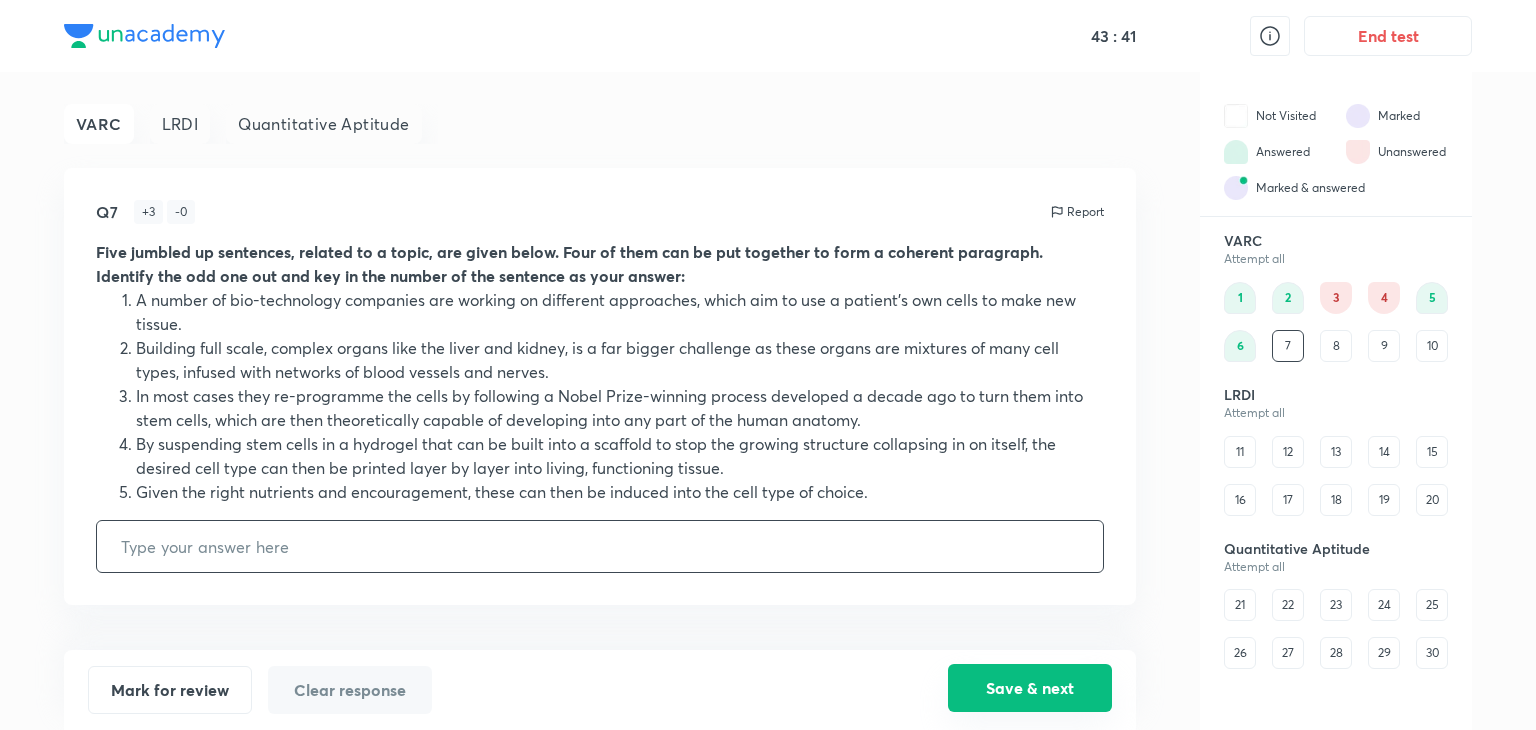 scroll, scrollTop: 0, scrollLeft: 0, axis: both 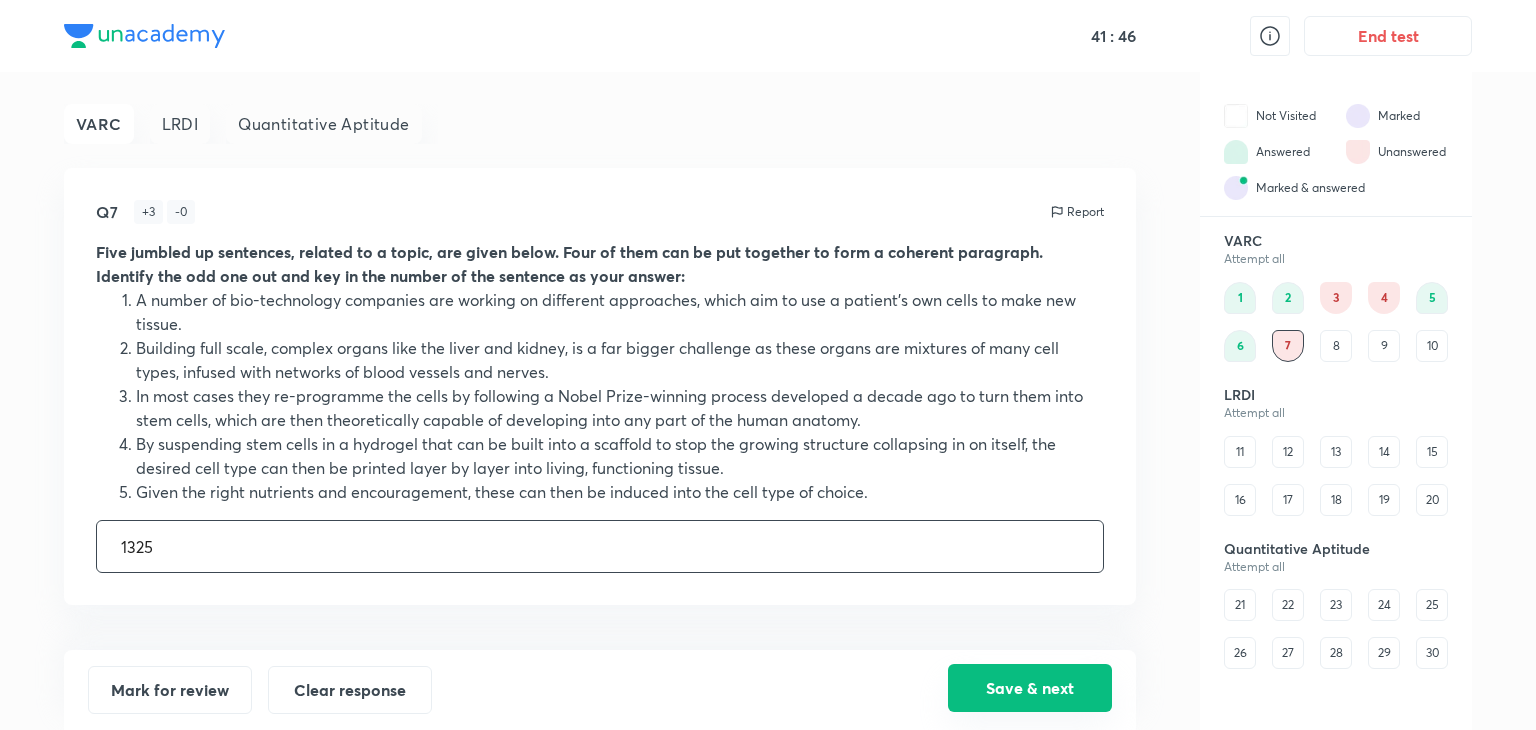type on "1325" 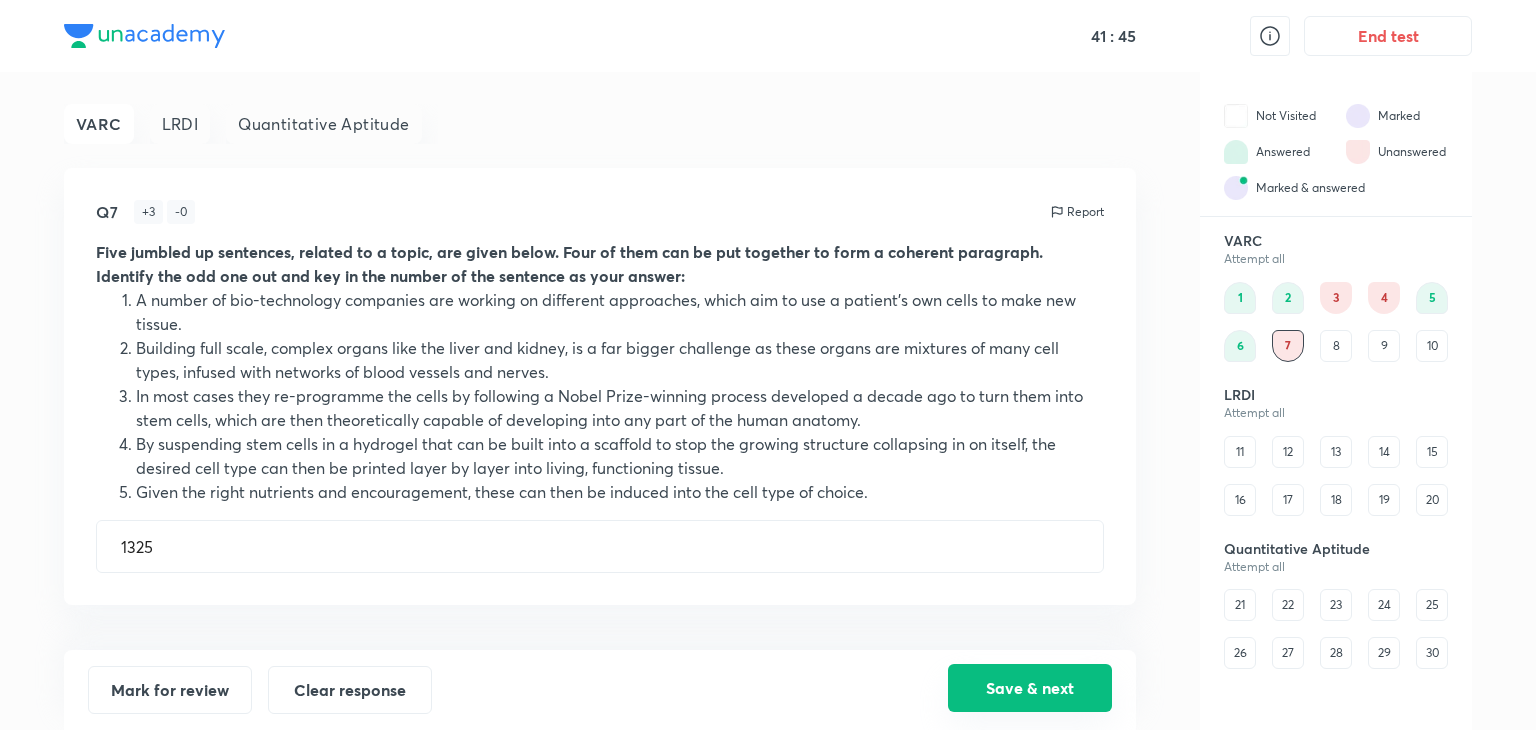 click on "Save & next" at bounding box center [1030, 688] 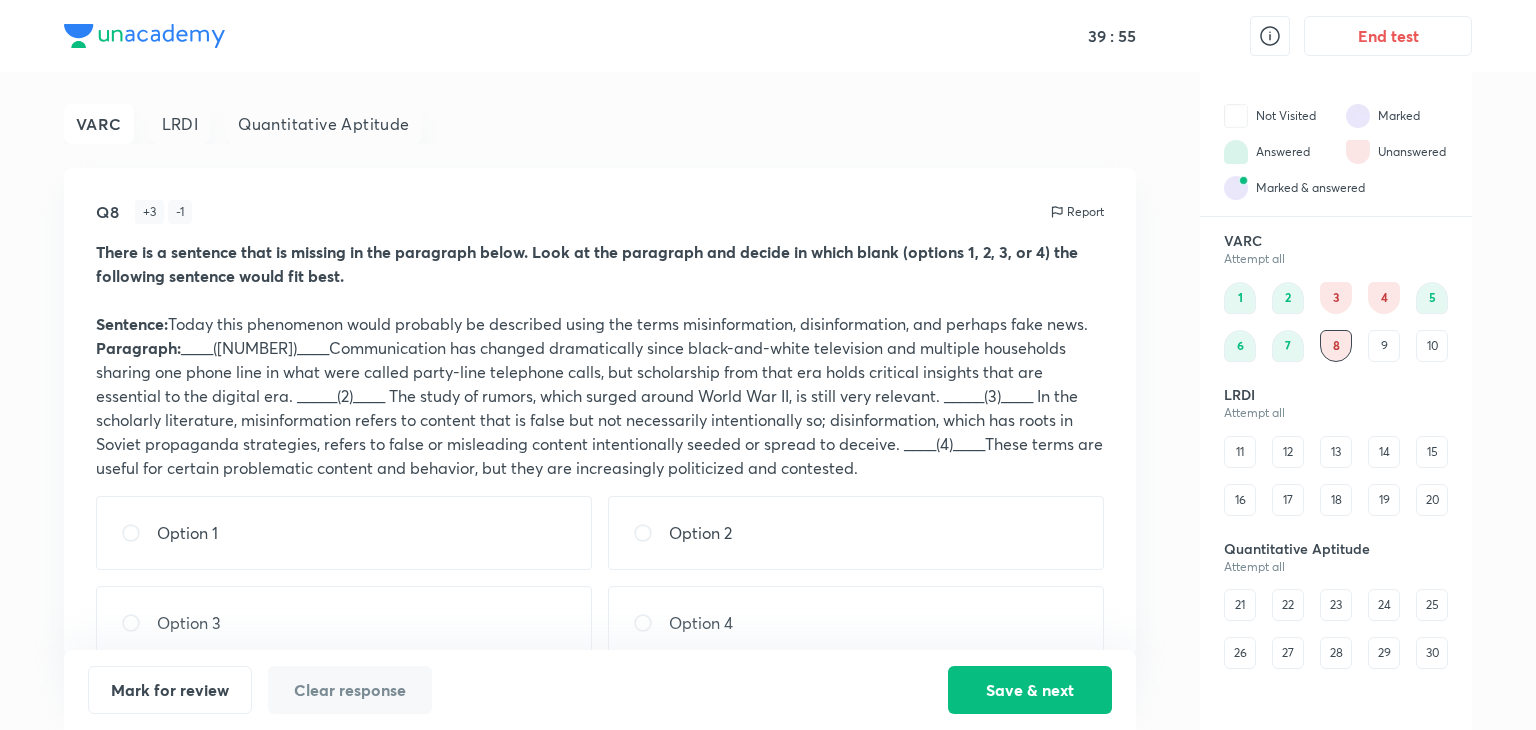 click on "Option 4" at bounding box center [701, 623] 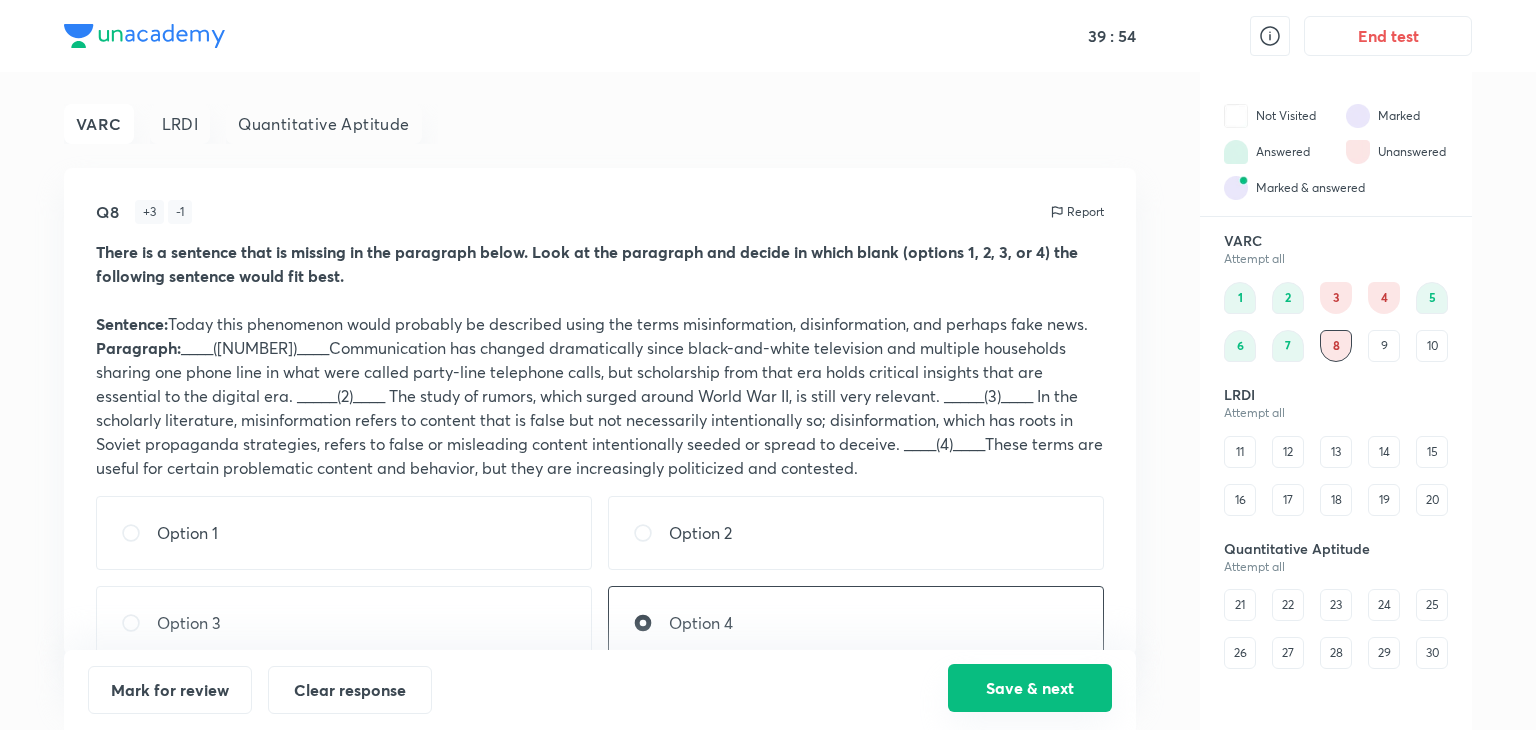 click on "Save & next" at bounding box center (1030, 688) 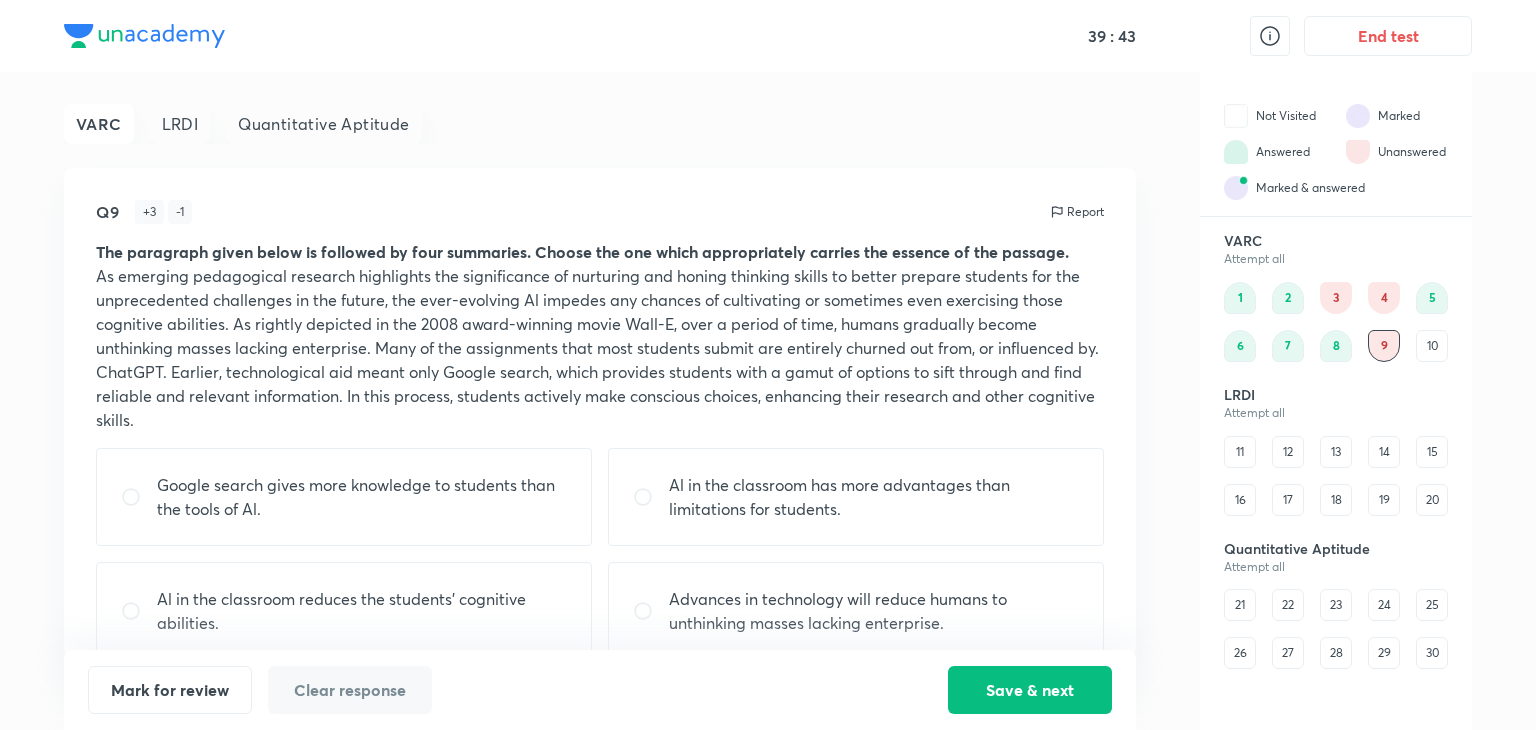 click on "10" at bounding box center [1432, 346] 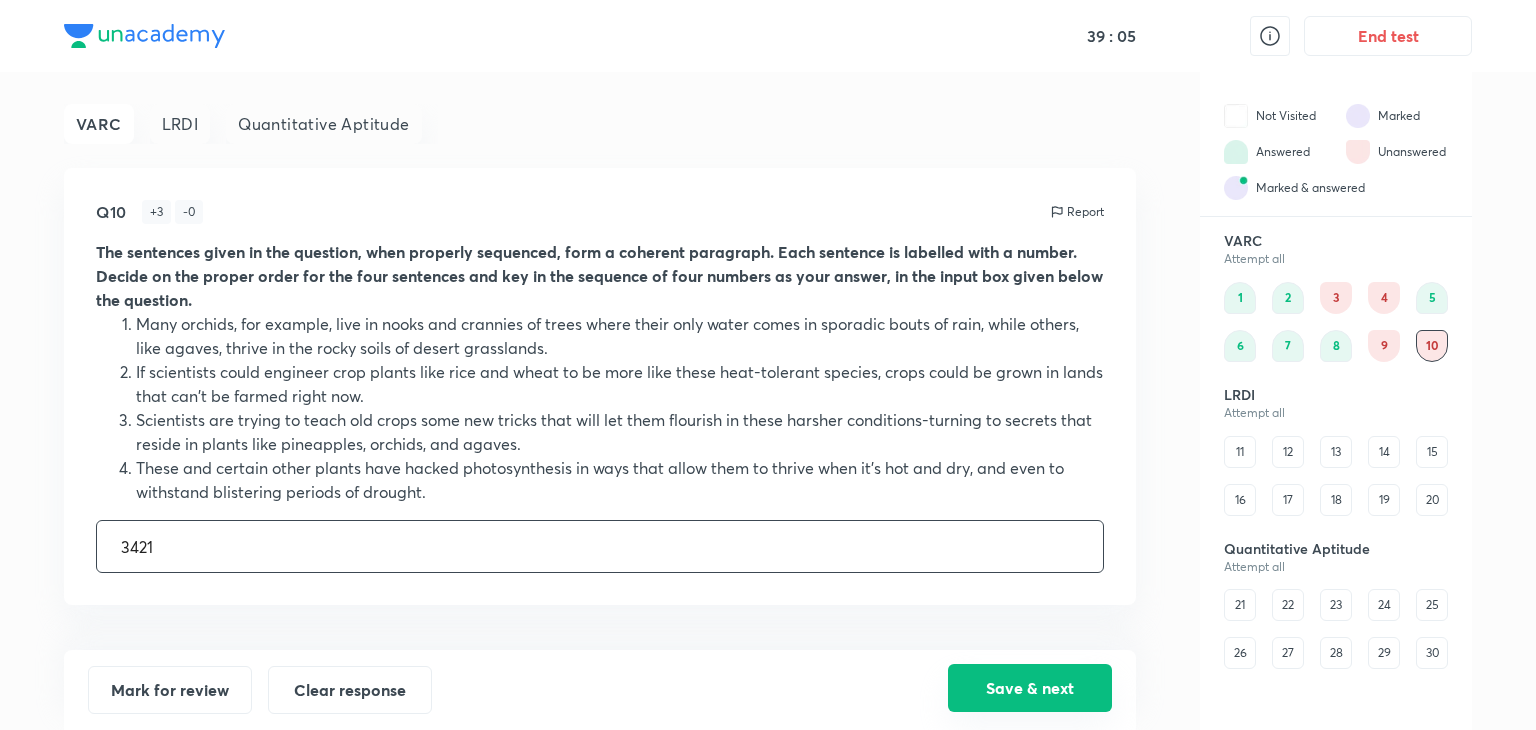 type on "3421" 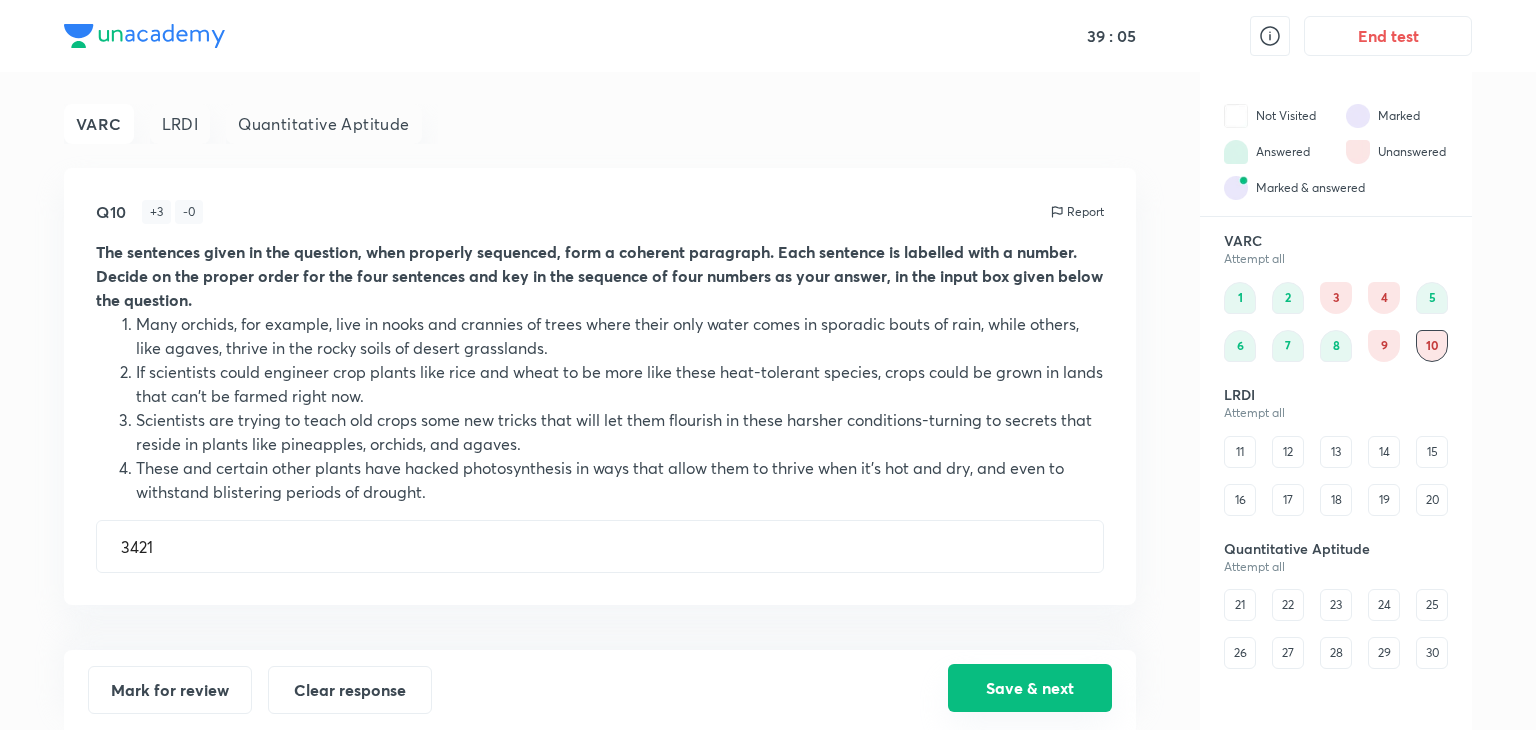 click on "Save & next" at bounding box center (1030, 688) 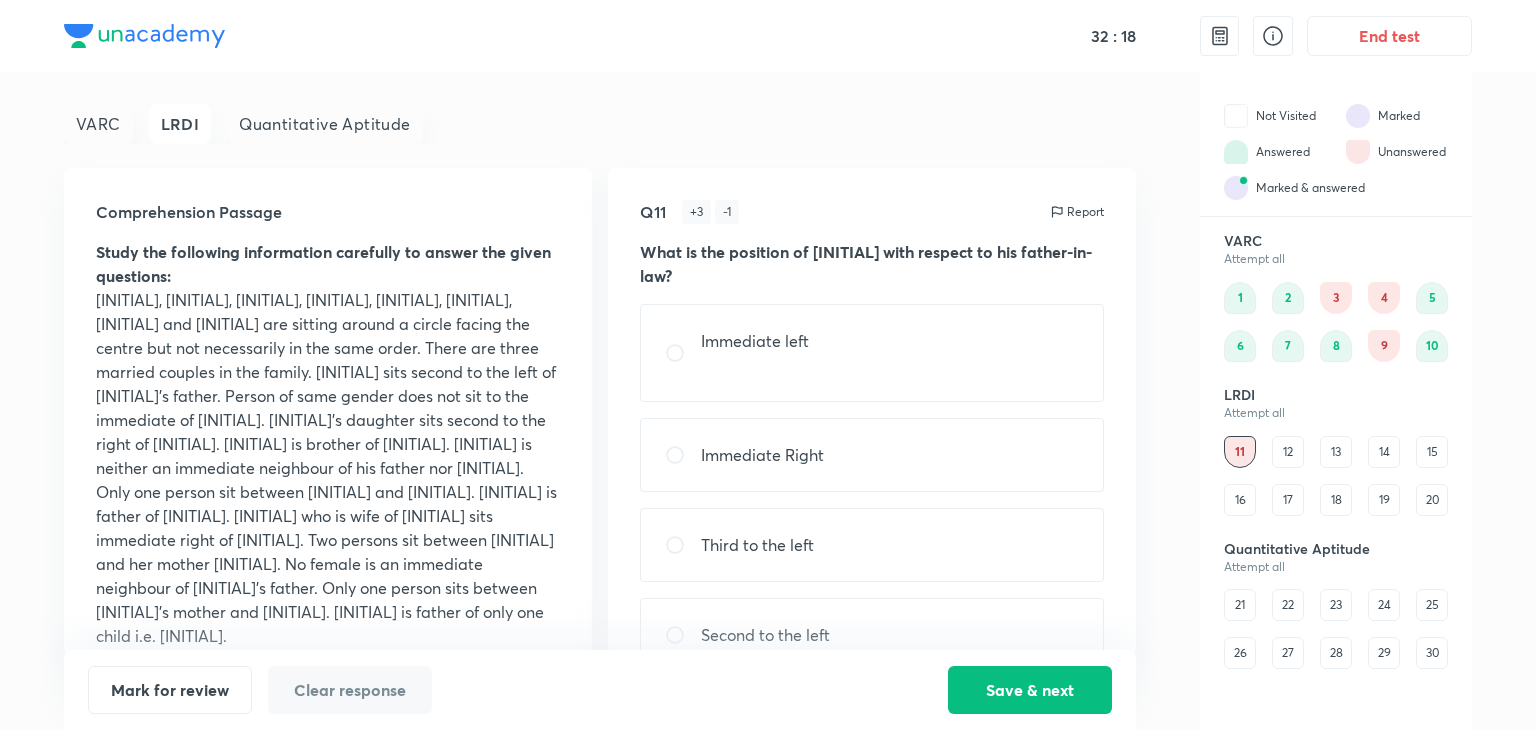 click on "12" at bounding box center [1288, 452] 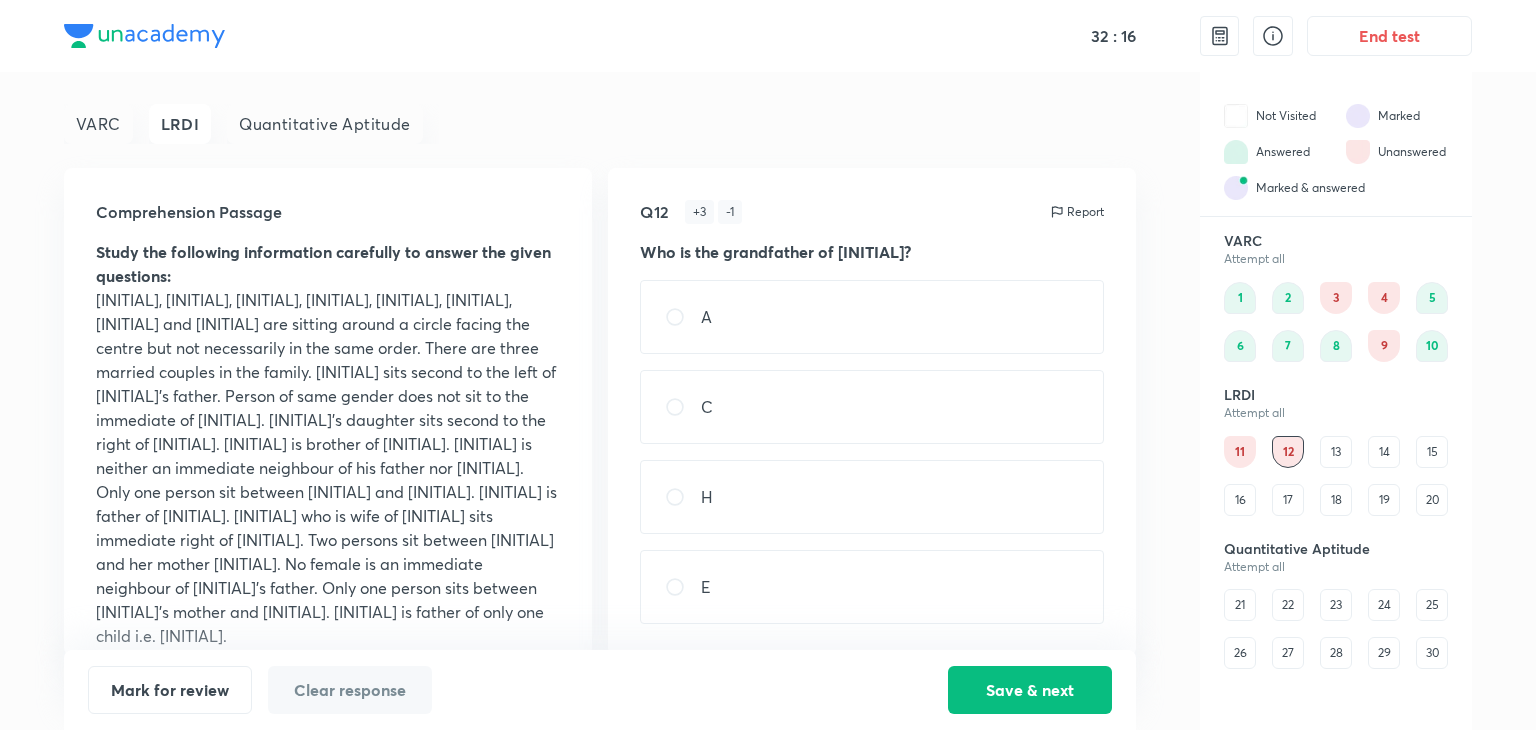 click on "13" at bounding box center (1336, 452) 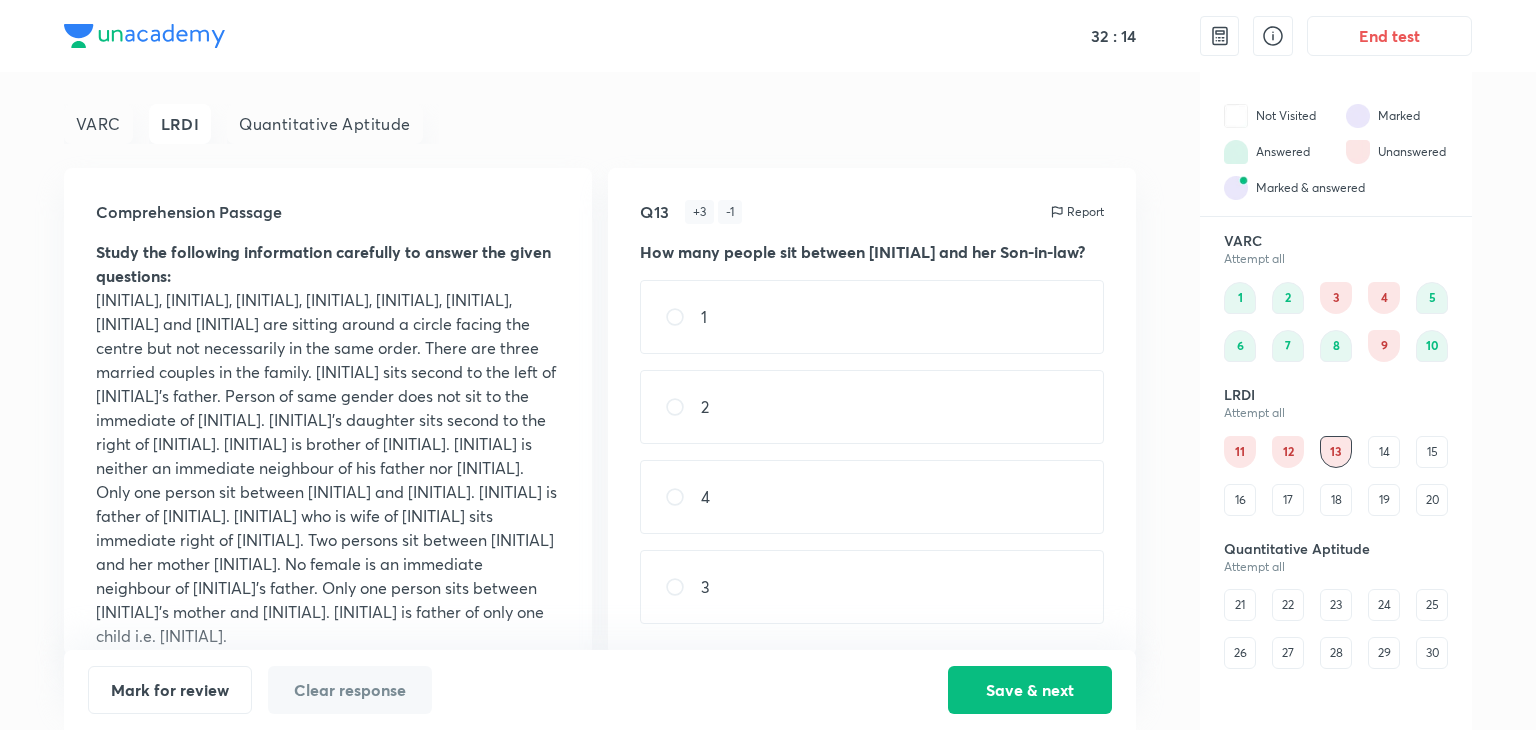 click on "14" at bounding box center [1384, 452] 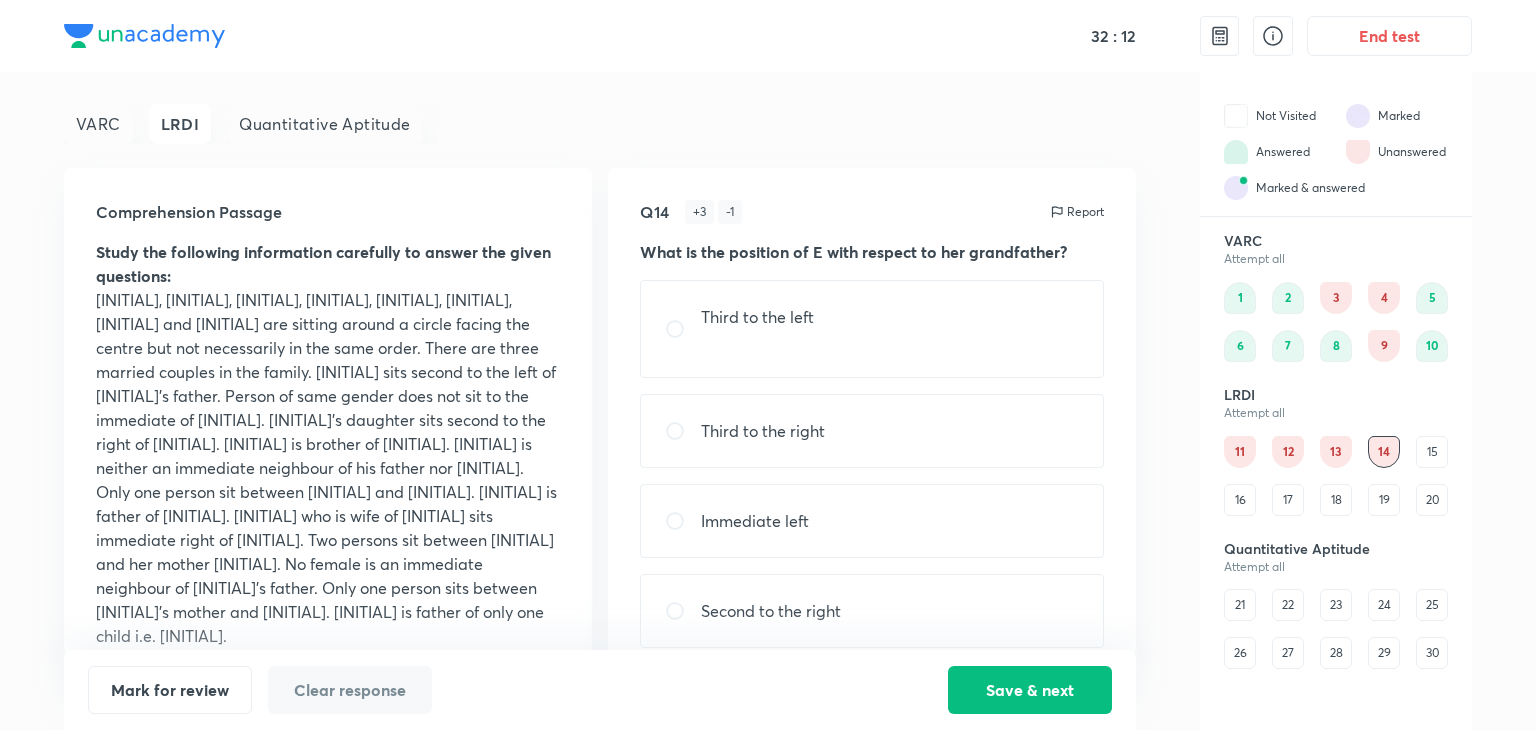 click on "15" at bounding box center [1432, 452] 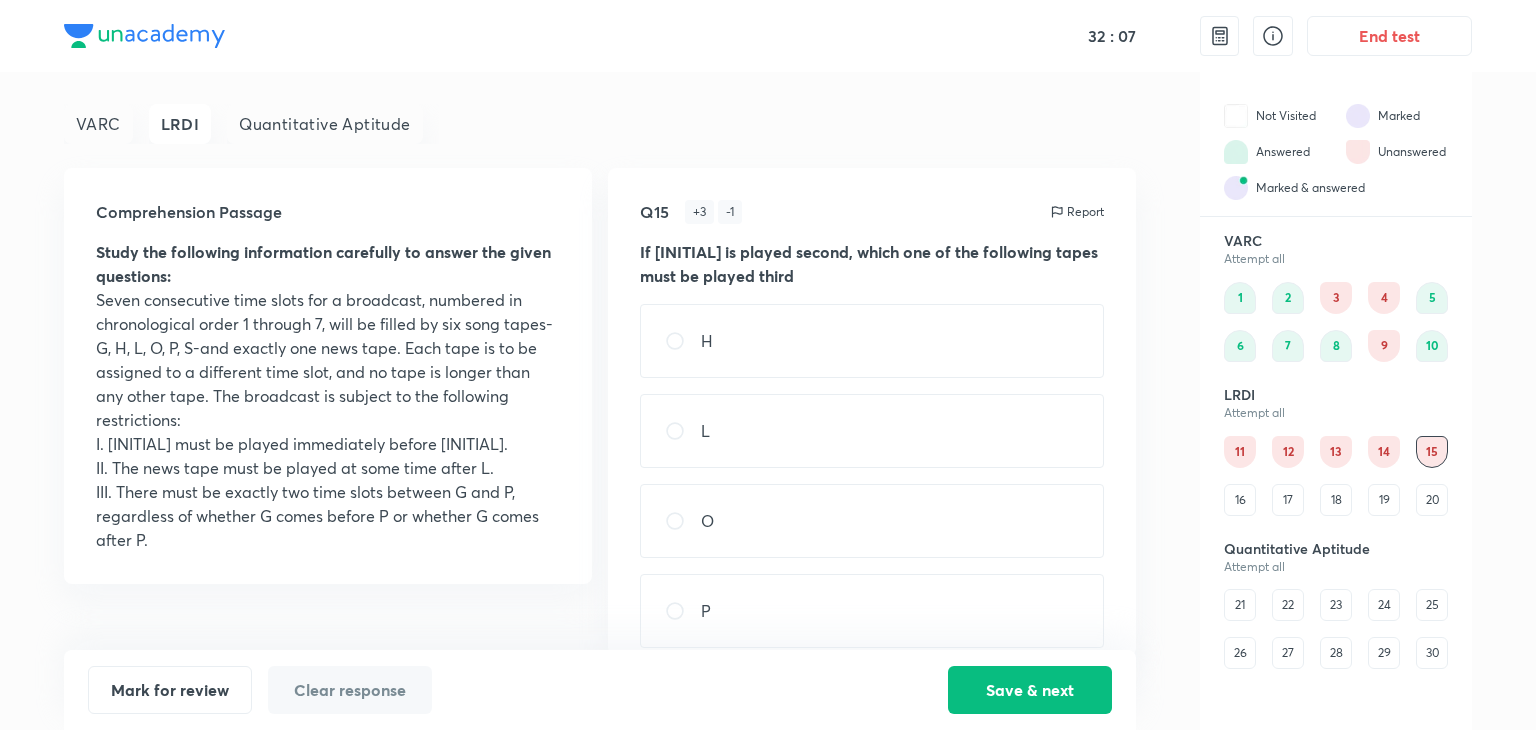 click on "14" at bounding box center [1384, 452] 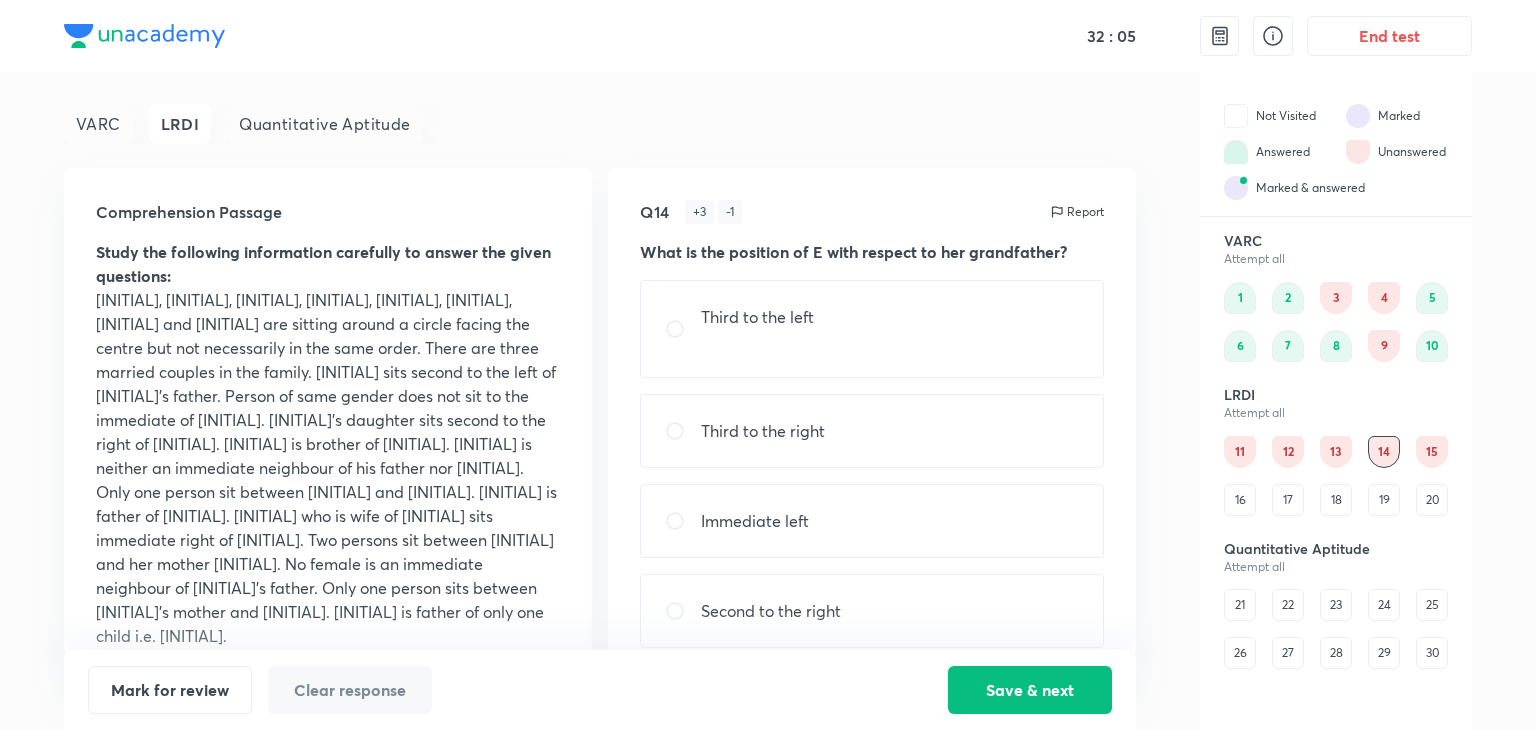 click on "15" at bounding box center [1432, 452] 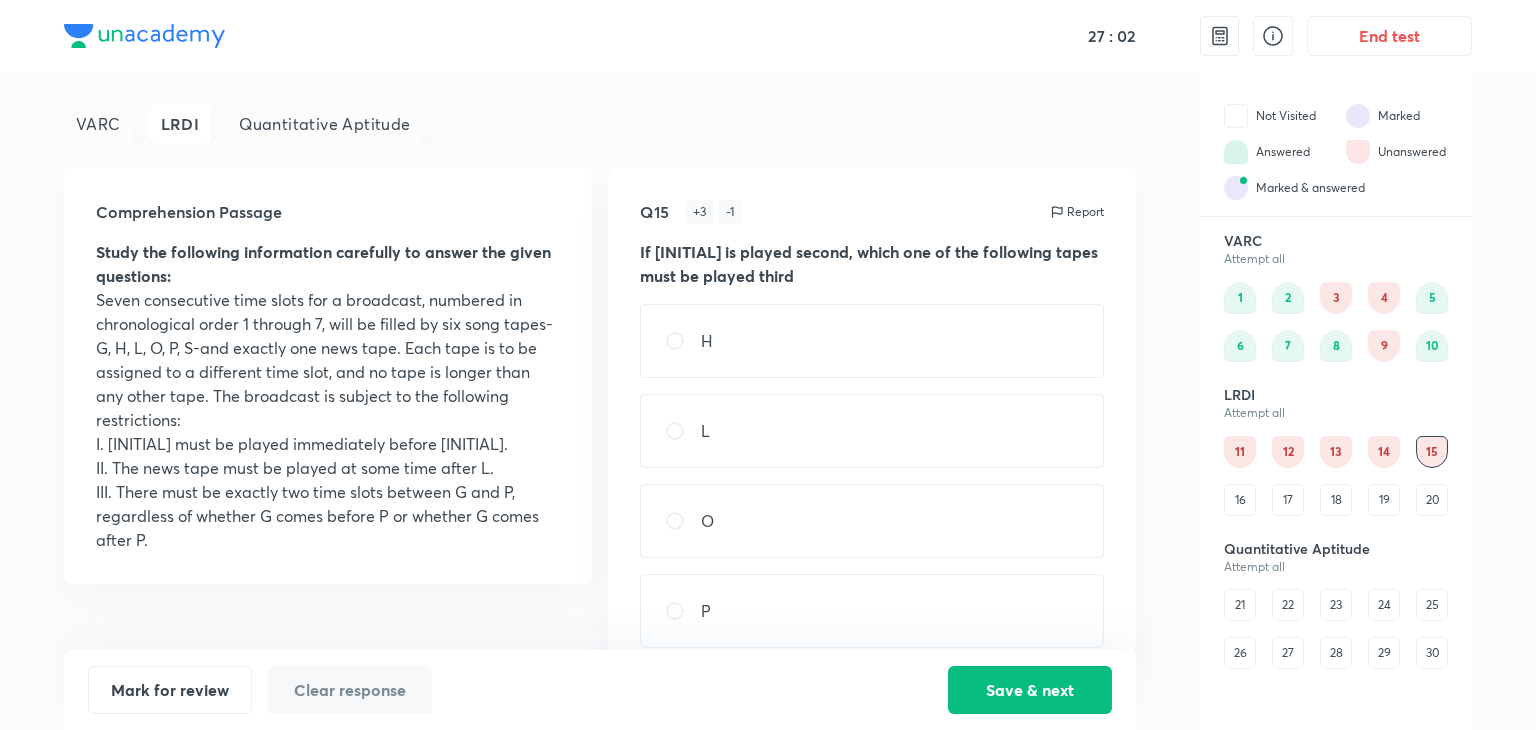 click on "L" at bounding box center [872, 431] 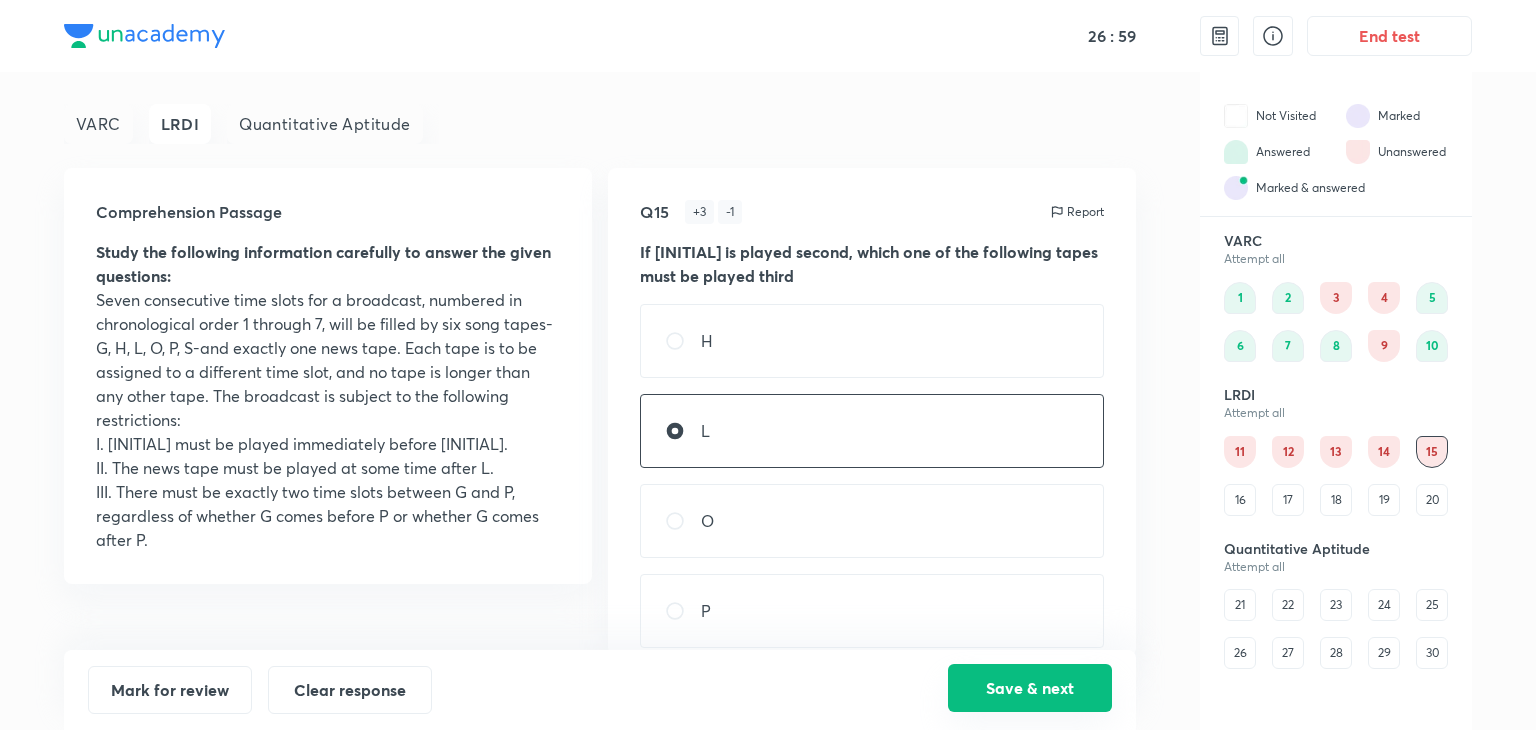 click on "Save & next" at bounding box center (1030, 688) 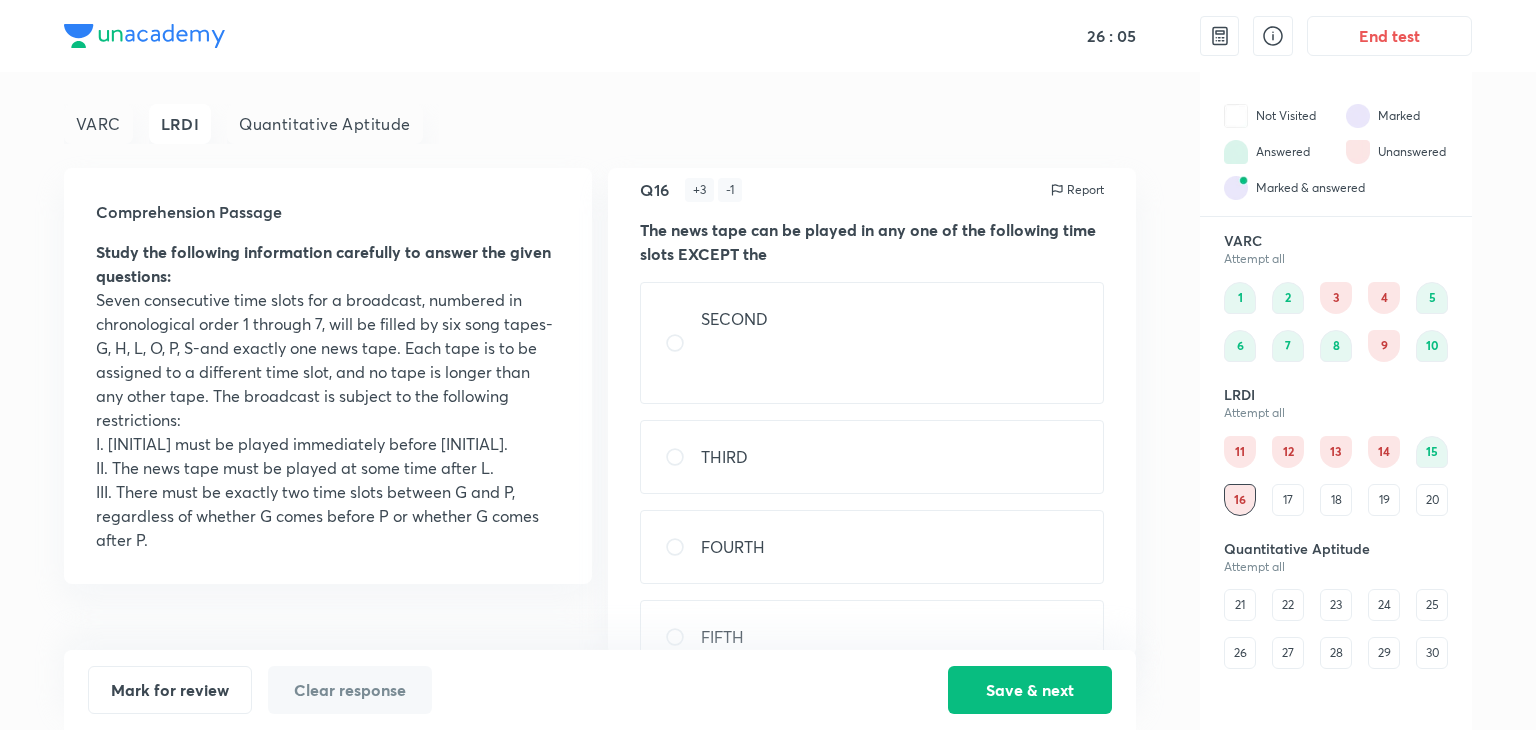 scroll, scrollTop: 0, scrollLeft: 0, axis: both 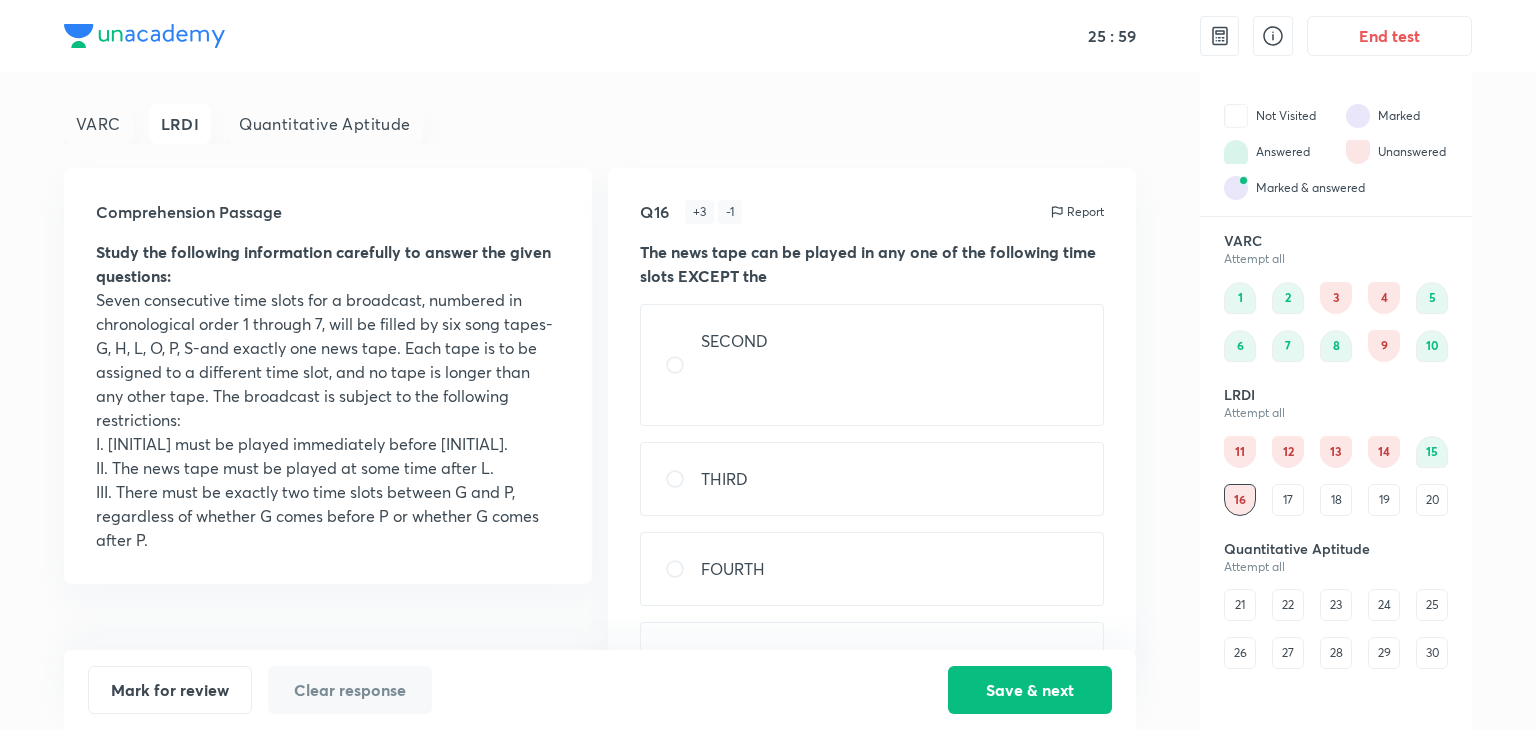 click on "SECOND" at bounding box center [872, 365] 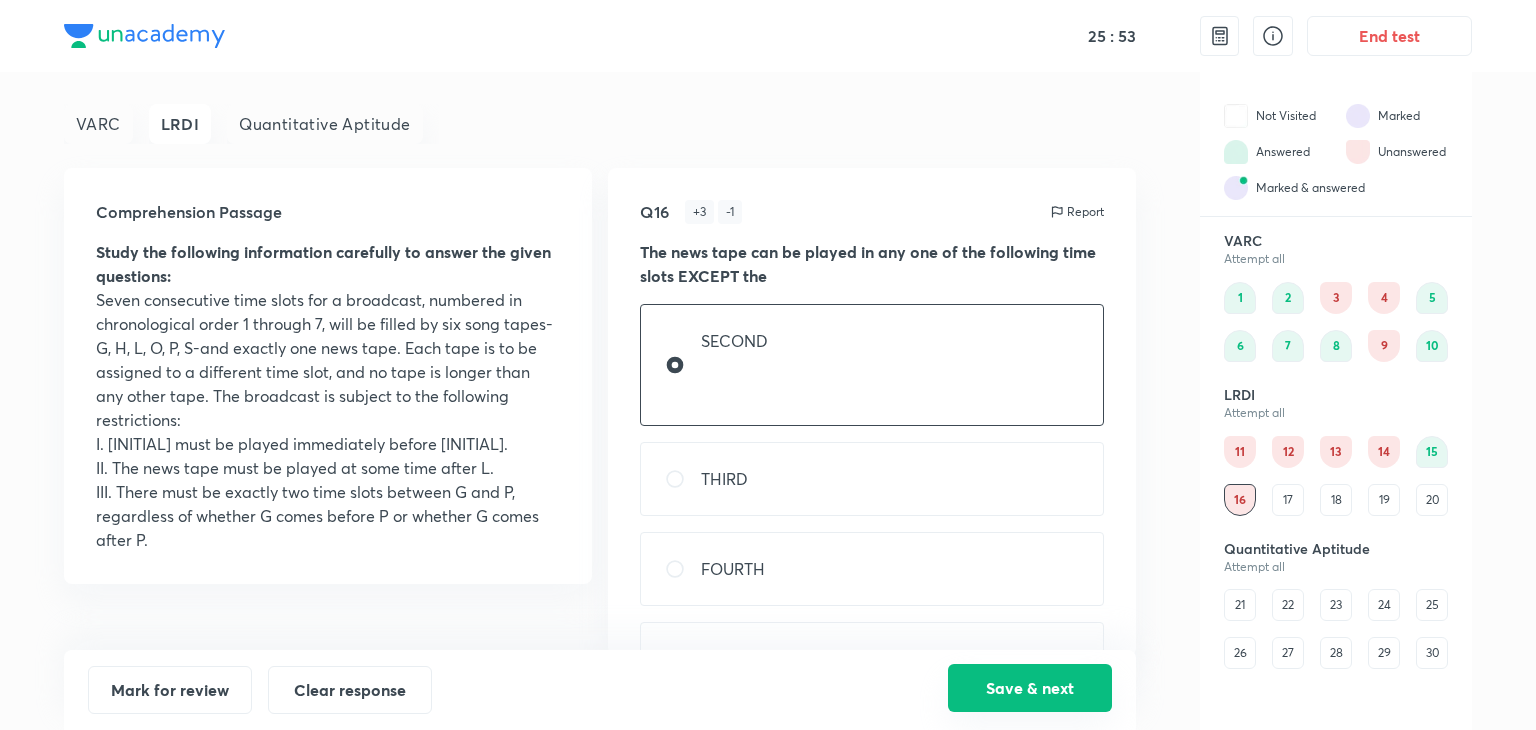 click on "Save & next" at bounding box center (1030, 688) 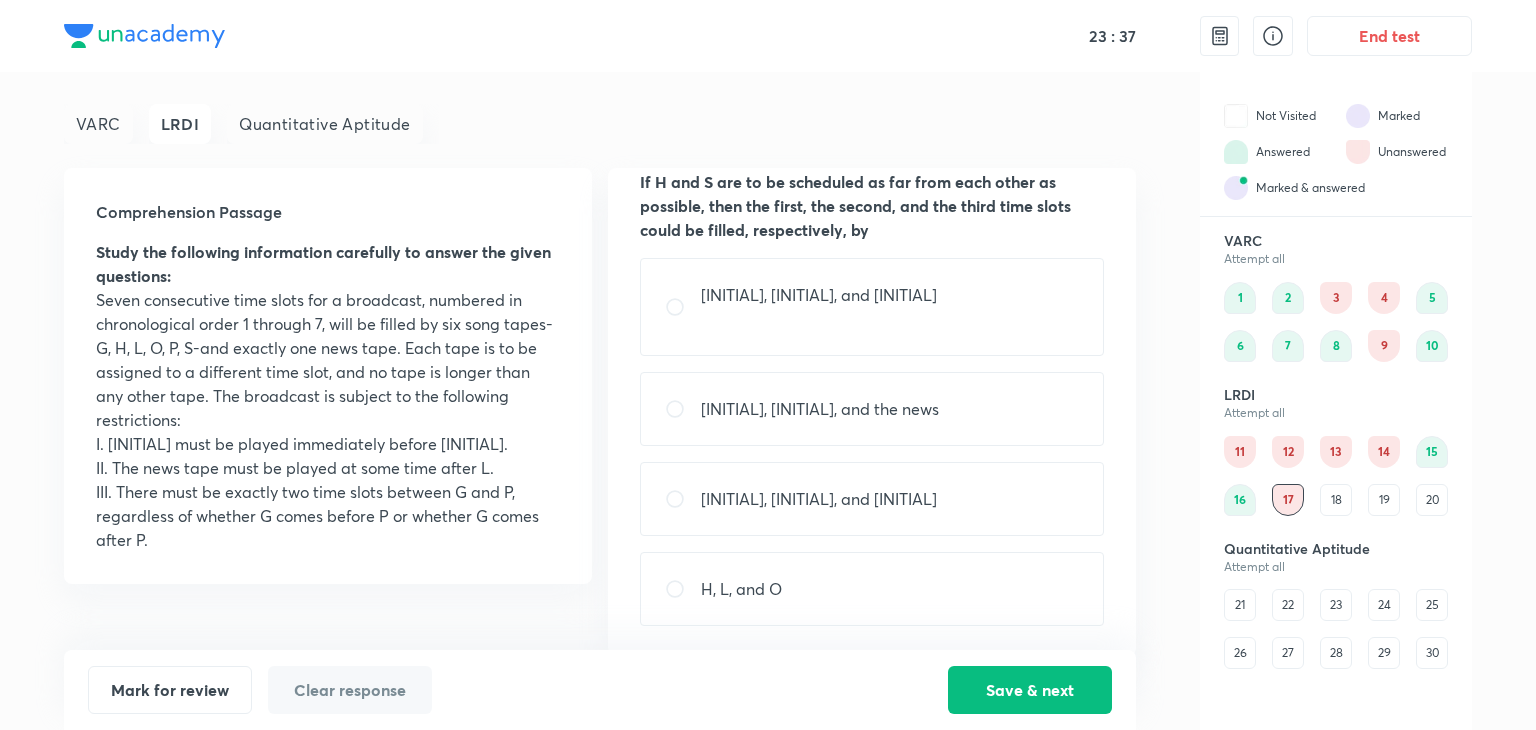 scroll, scrollTop: 70, scrollLeft: 0, axis: vertical 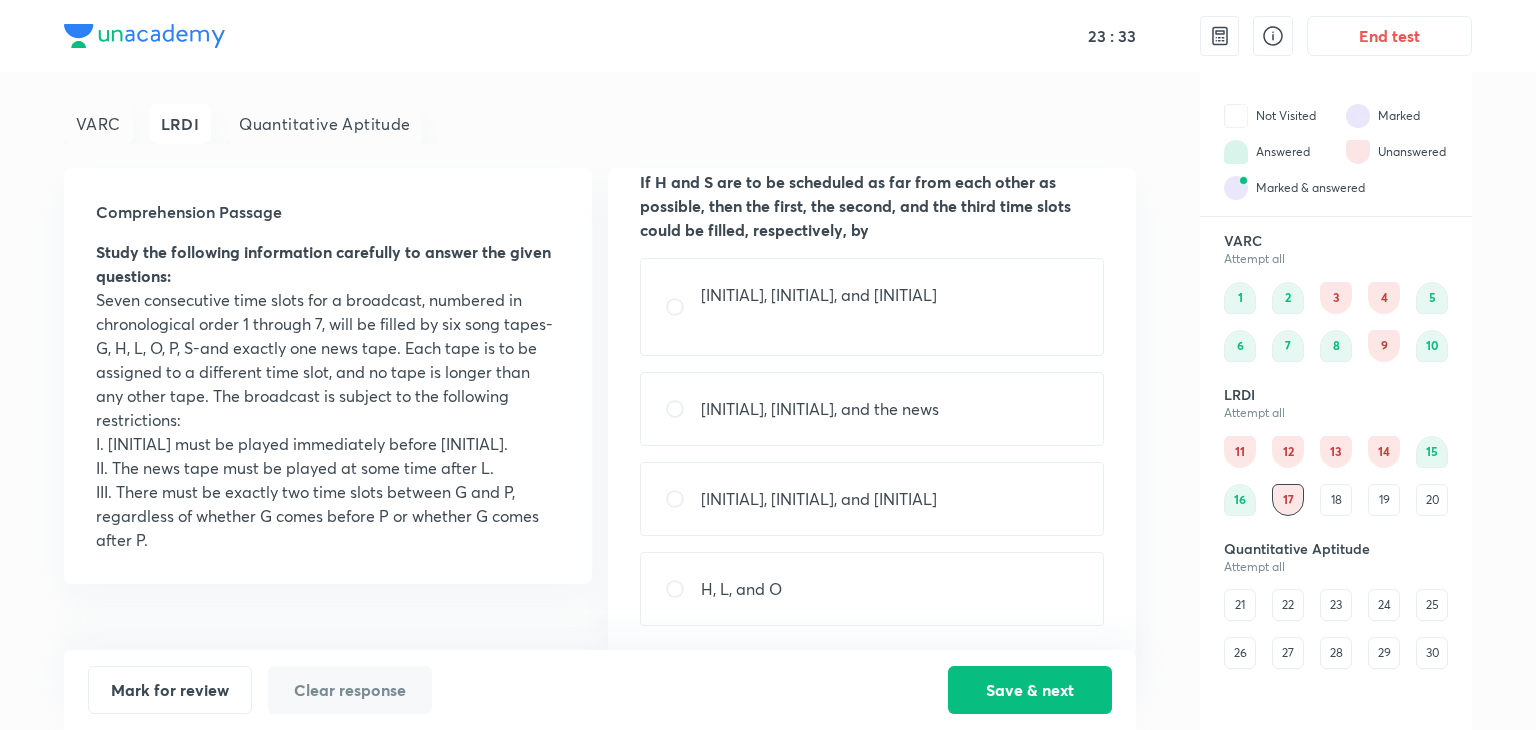 click at bounding box center [683, 499] 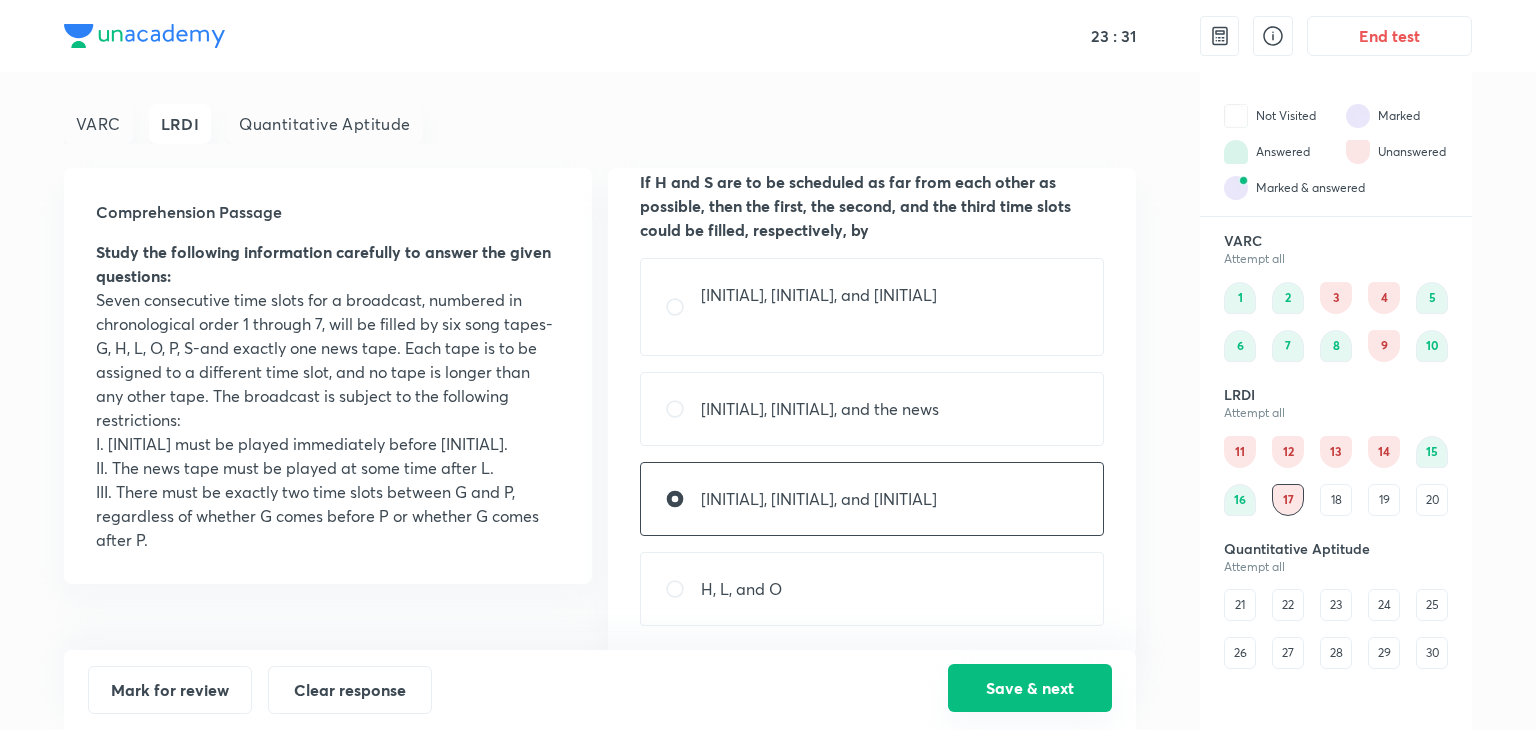 click on "Save & next" at bounding box center (1030, 688) 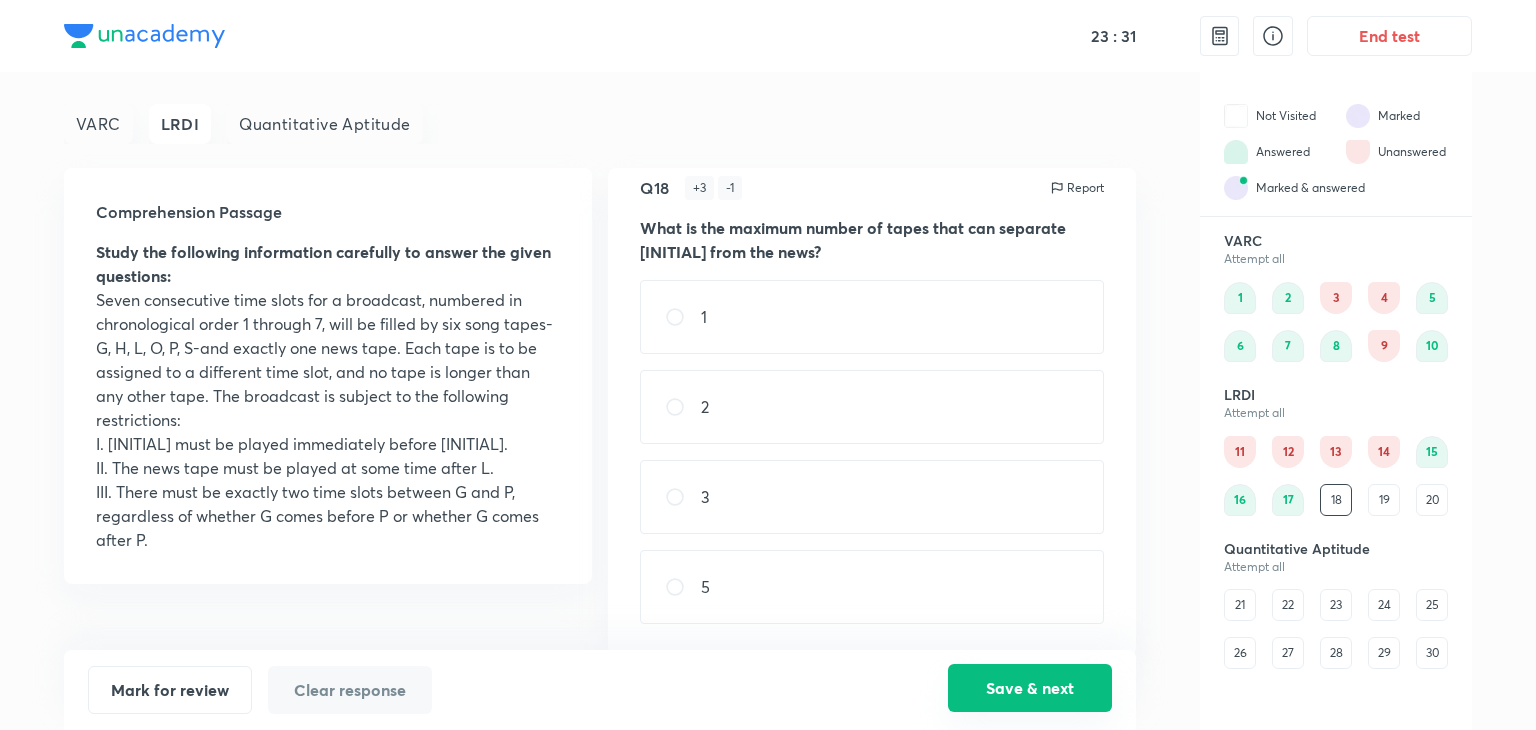 scroll, scrollTop: 22, scrollLeft: 0, axis: vertical 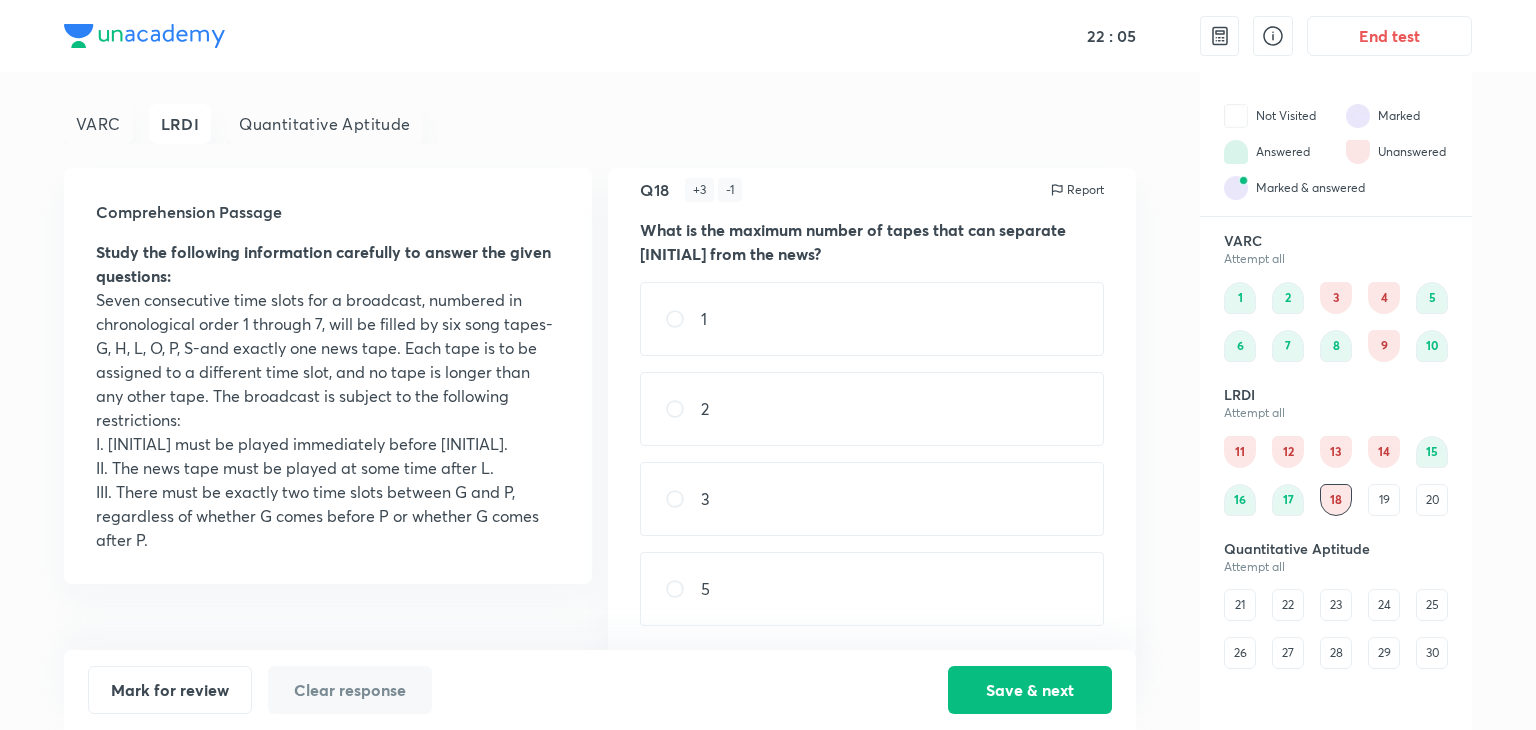 click on "5" at bounding box center (872, 589) 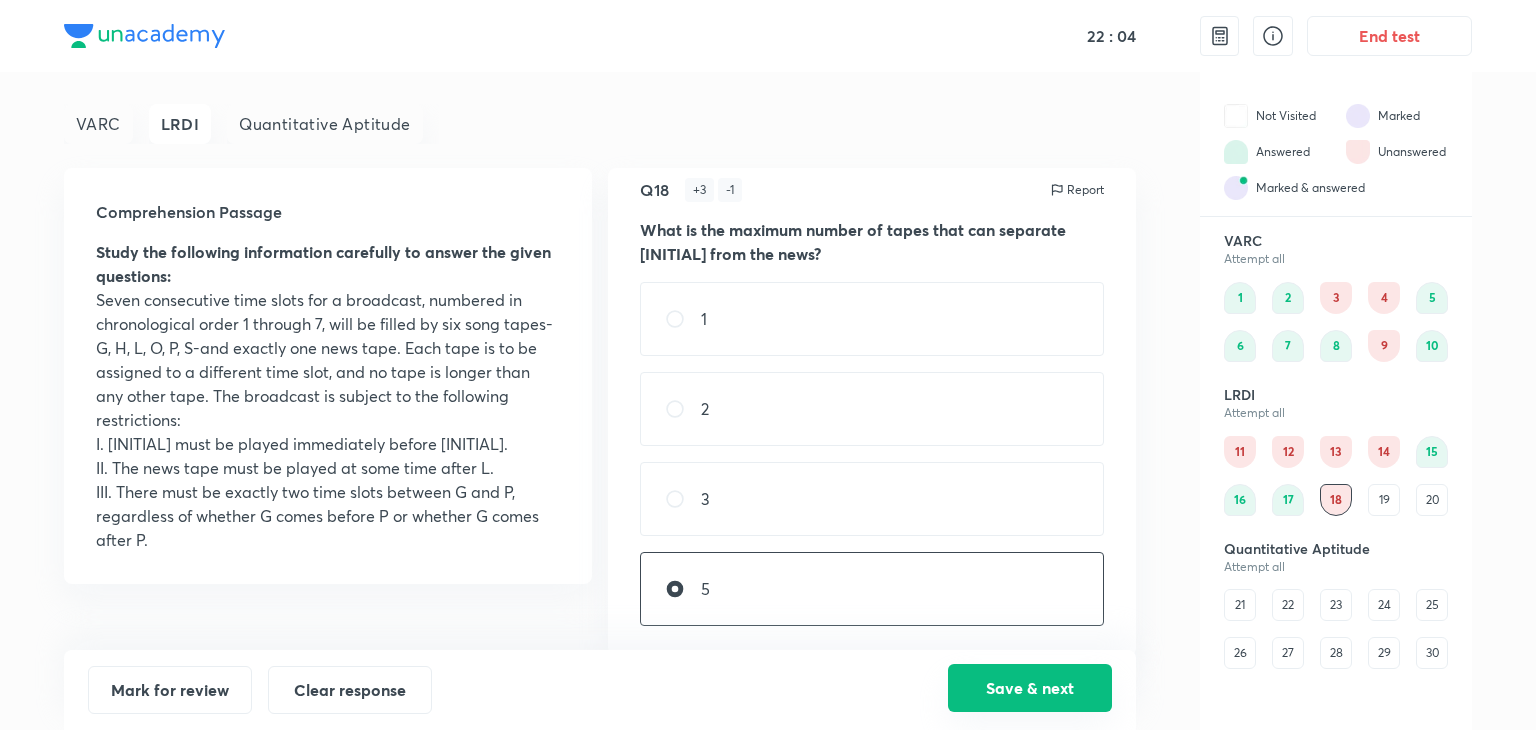 click on "Save & next" at bounding box center (1030, 688) 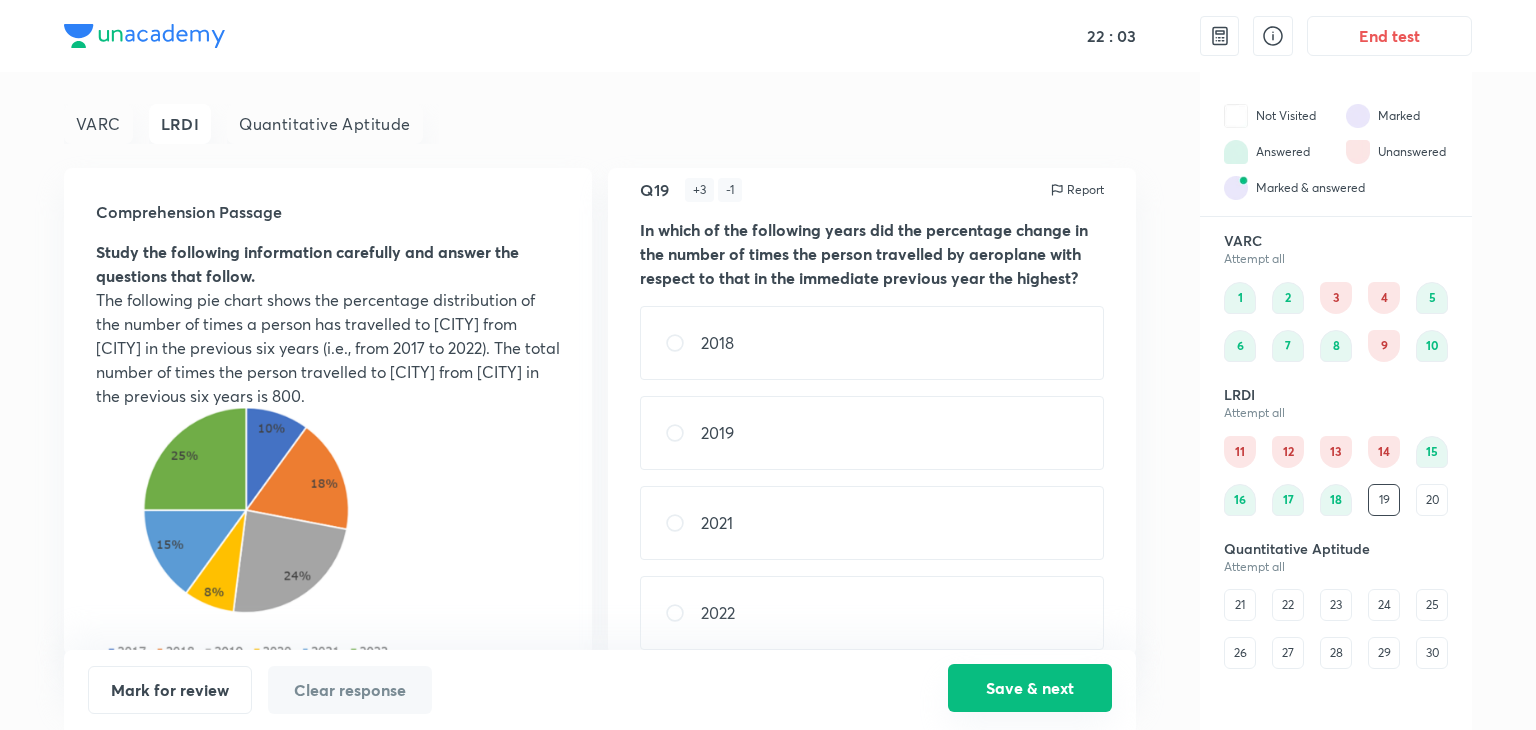 scroll, scrollTop: 46, scrollLeft: 0, axis: vertical 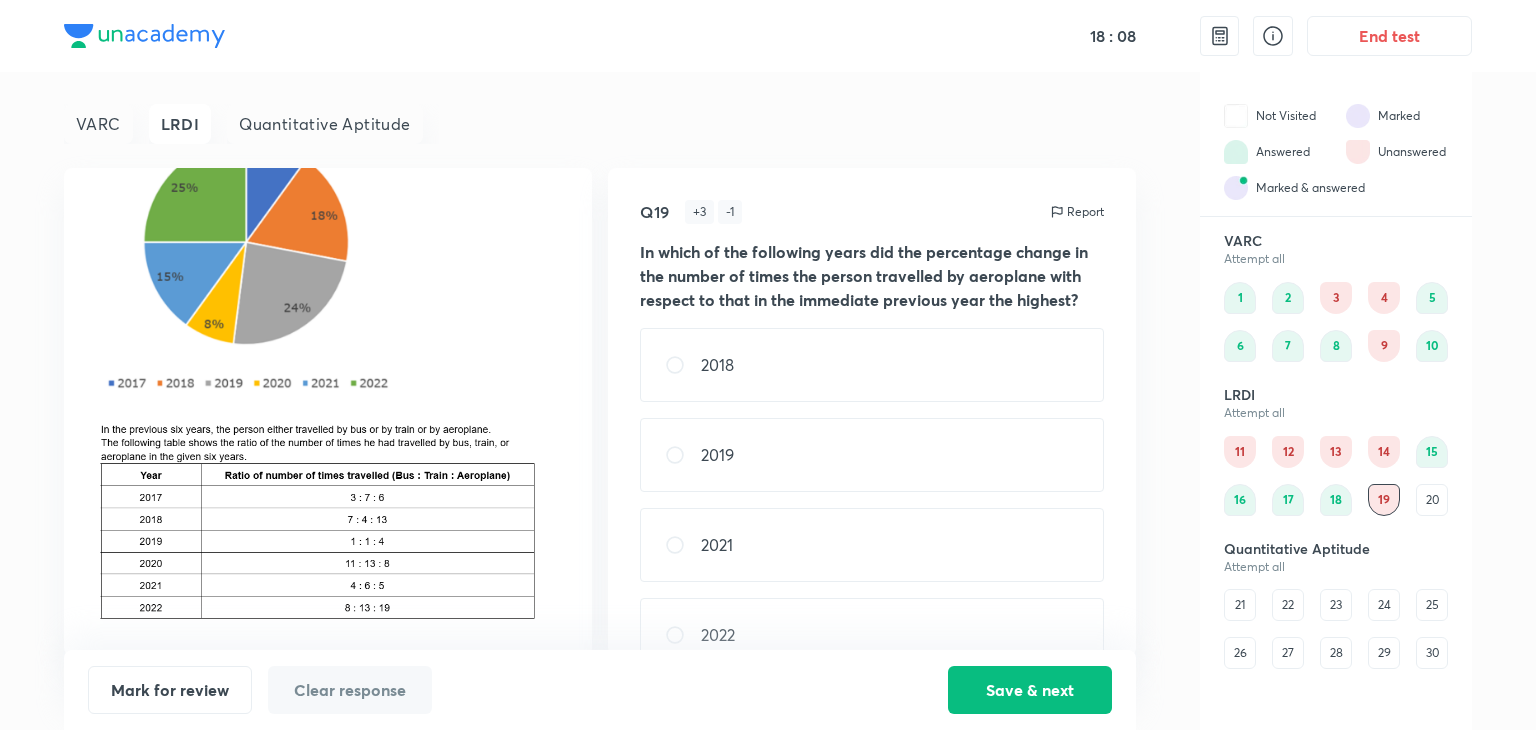 click on "20" at bounding box center [1432, 500] 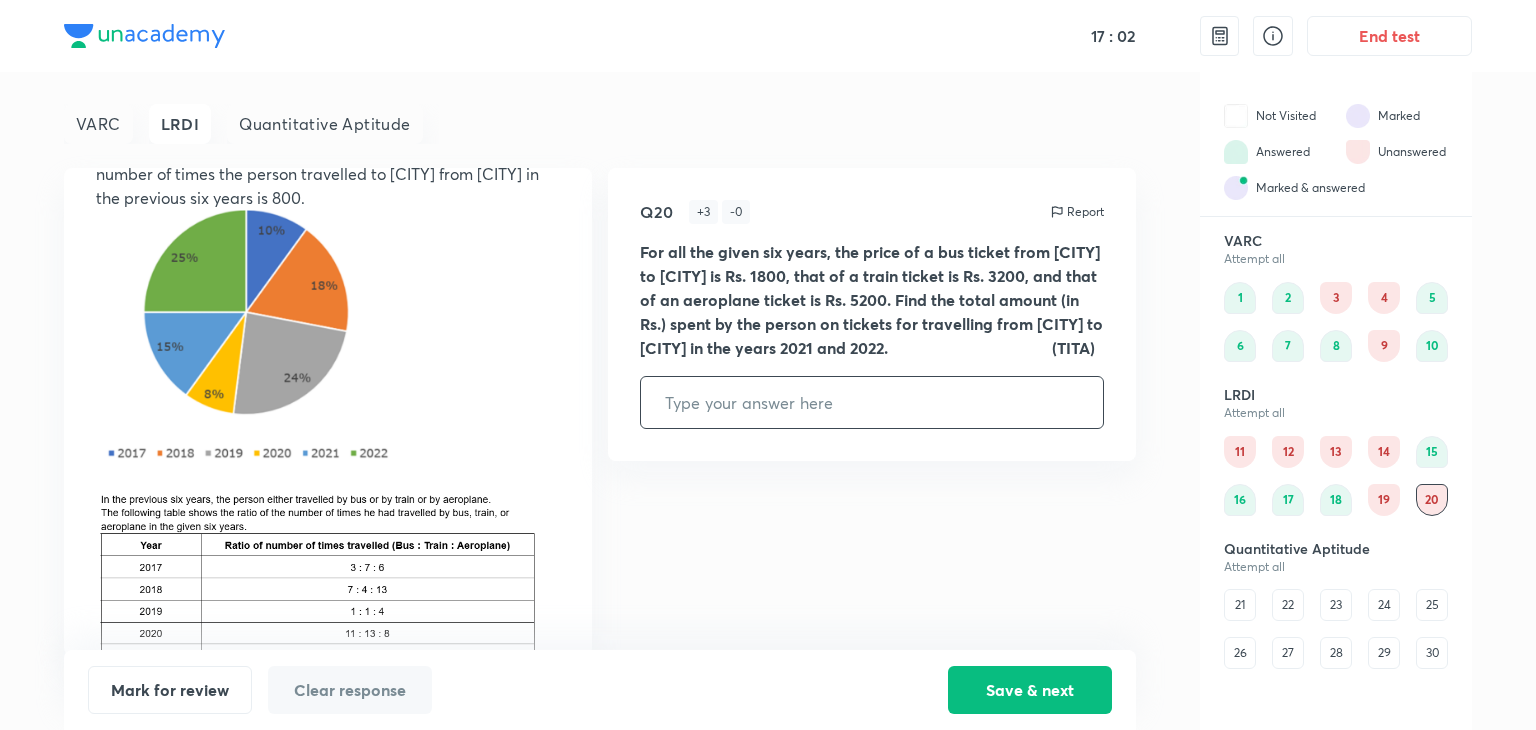 scroll, scrollTop: 268, scrollLeft: 0, axis: vertical 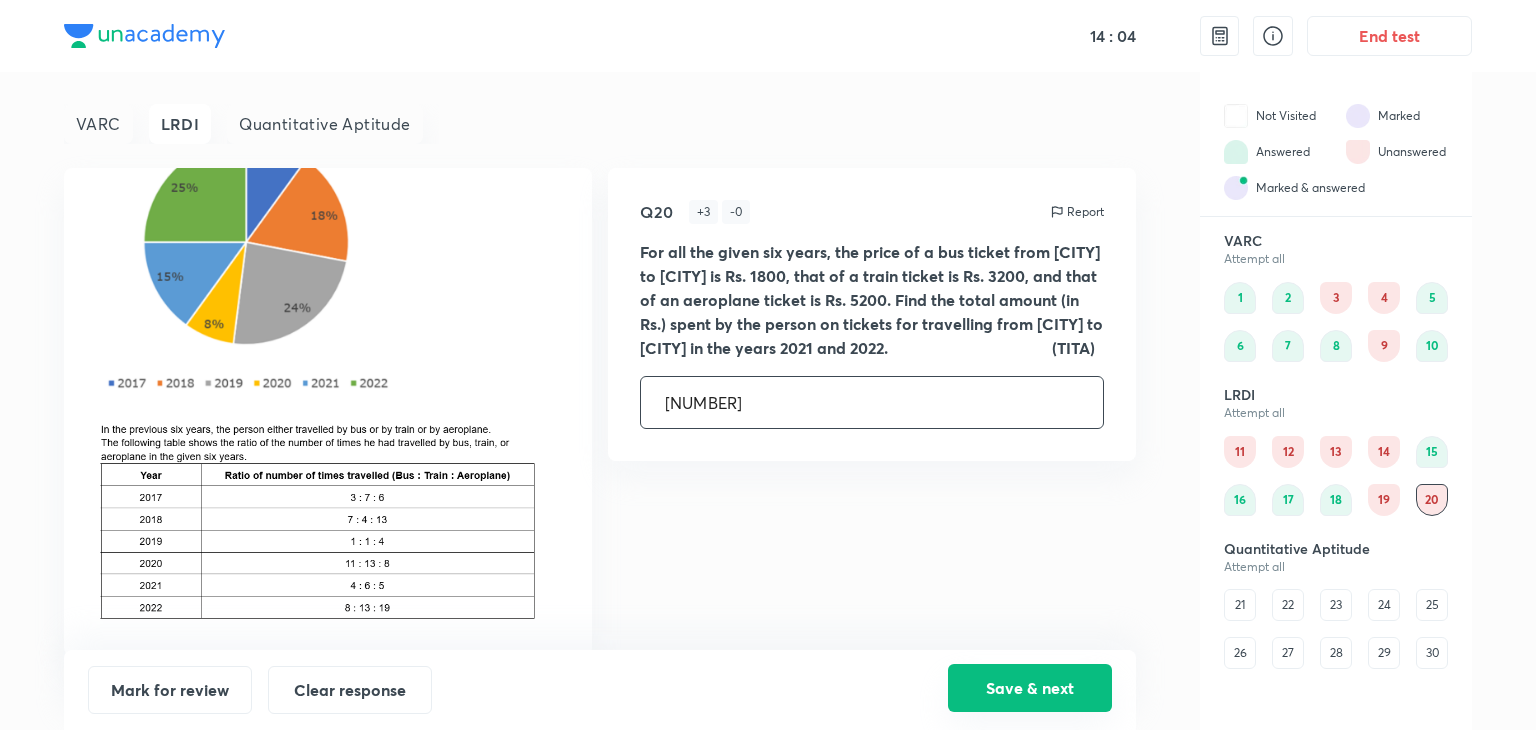 type on "[NUMBER]" 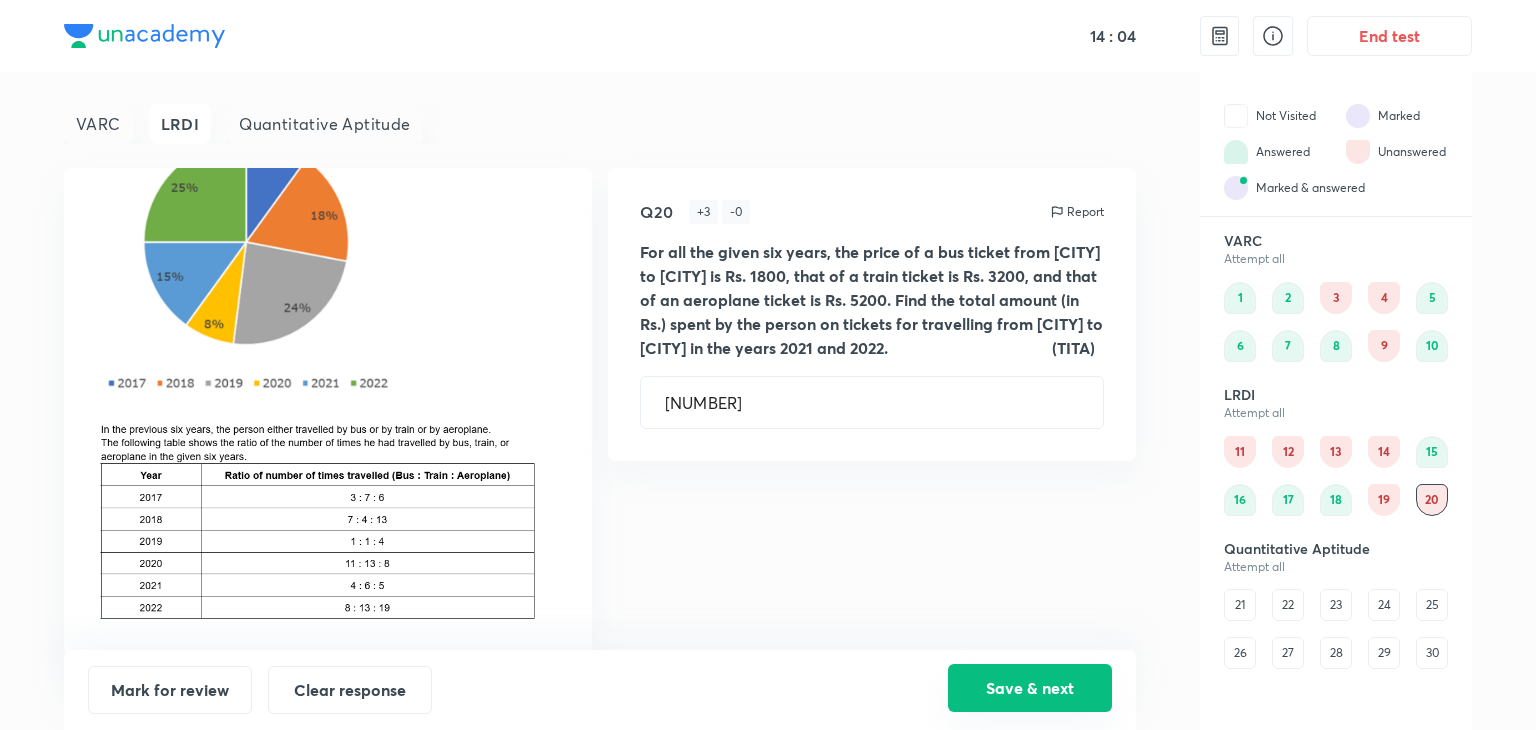 click on "Save & next" at bounding box center (1030, 688) 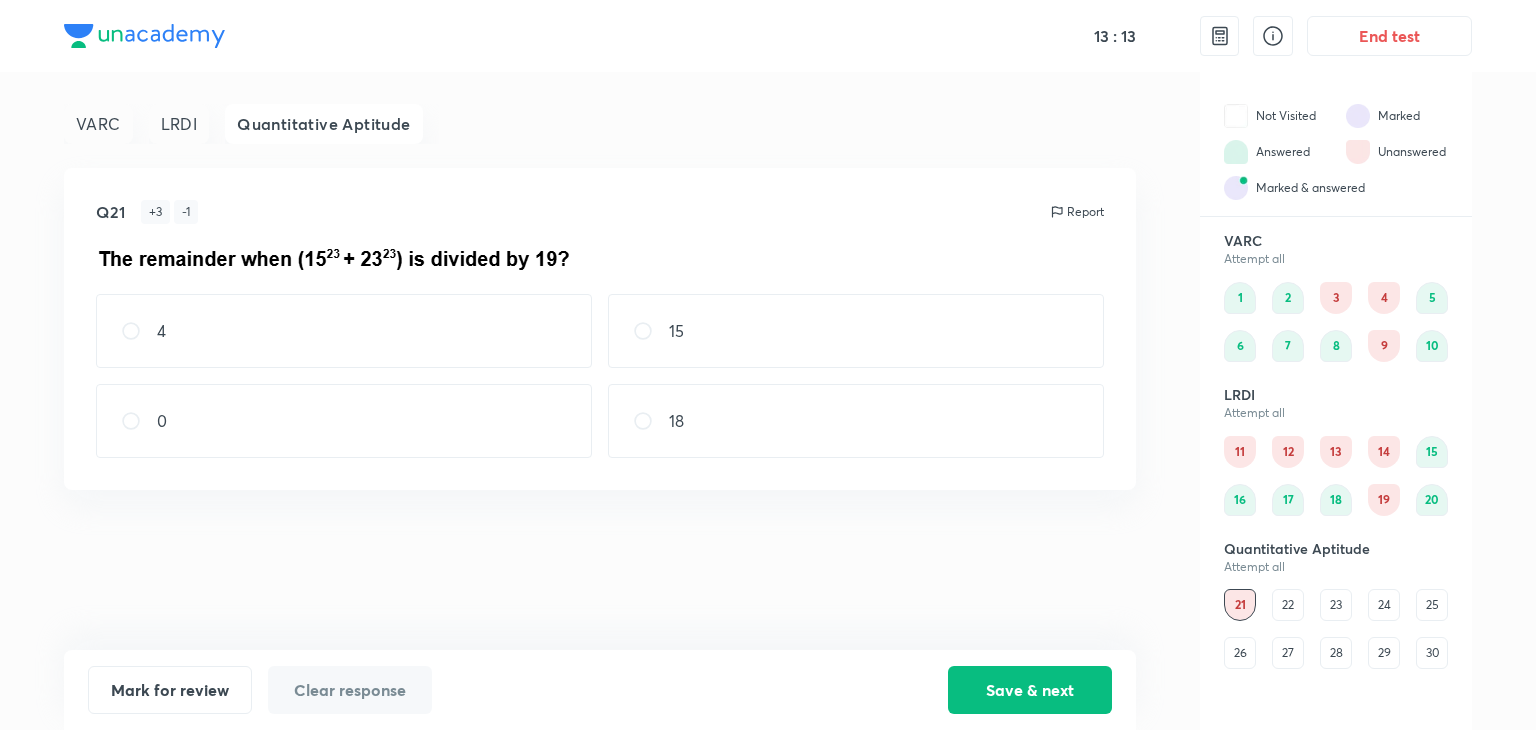 click on "Mark for review Clear response Save & next" at bounding box center [600, 690] 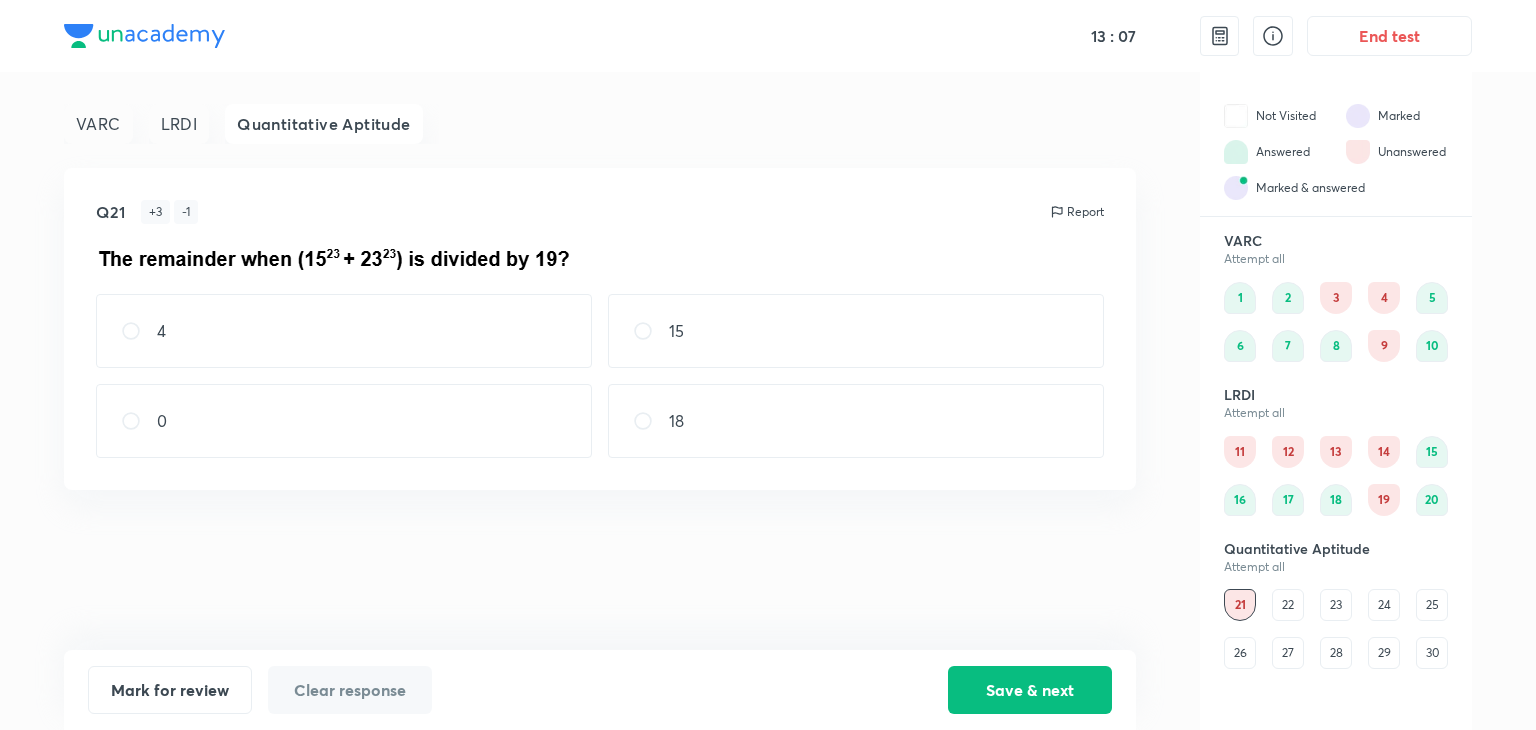 click on "22" at bounding box center (1288, 605) 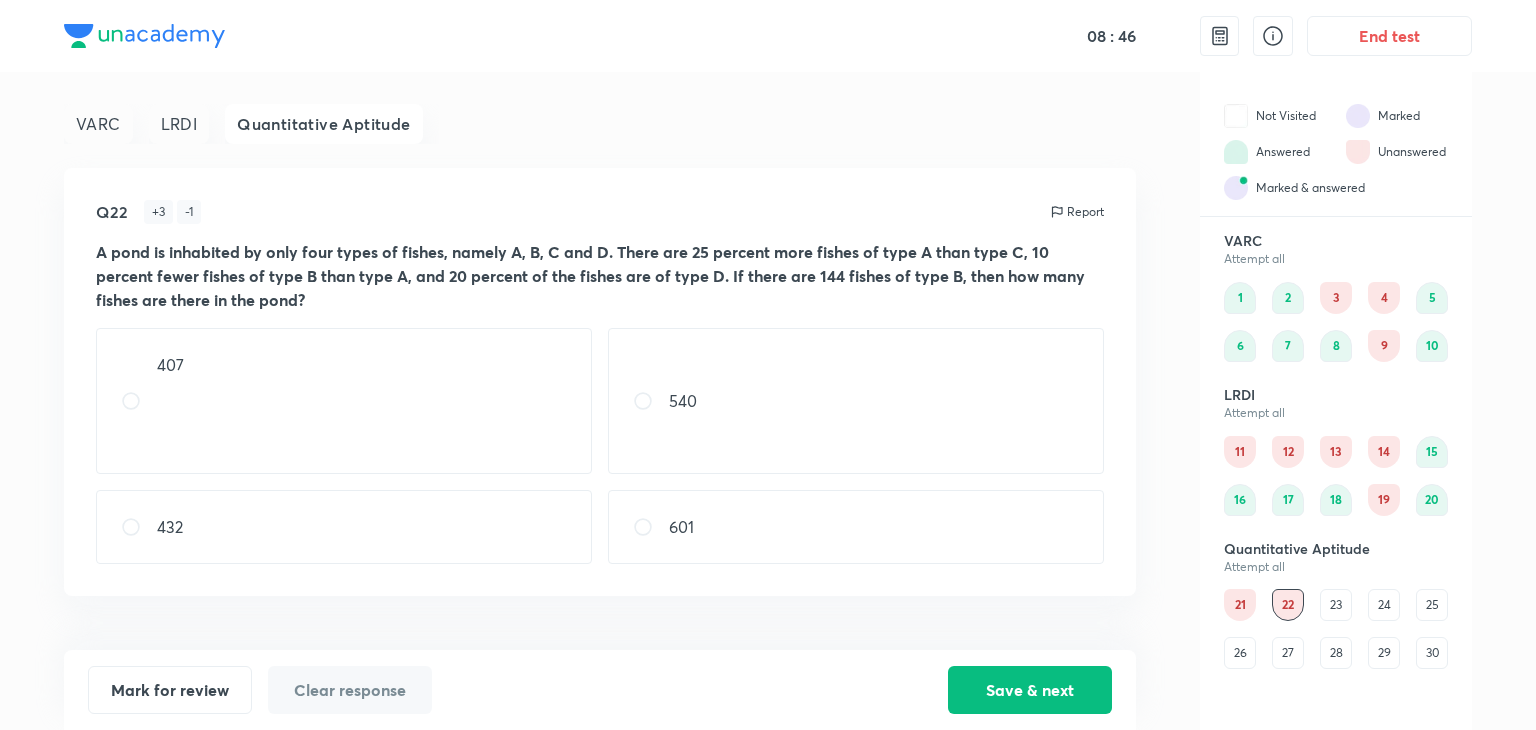 click on "540" at bounding box center [856, 401] 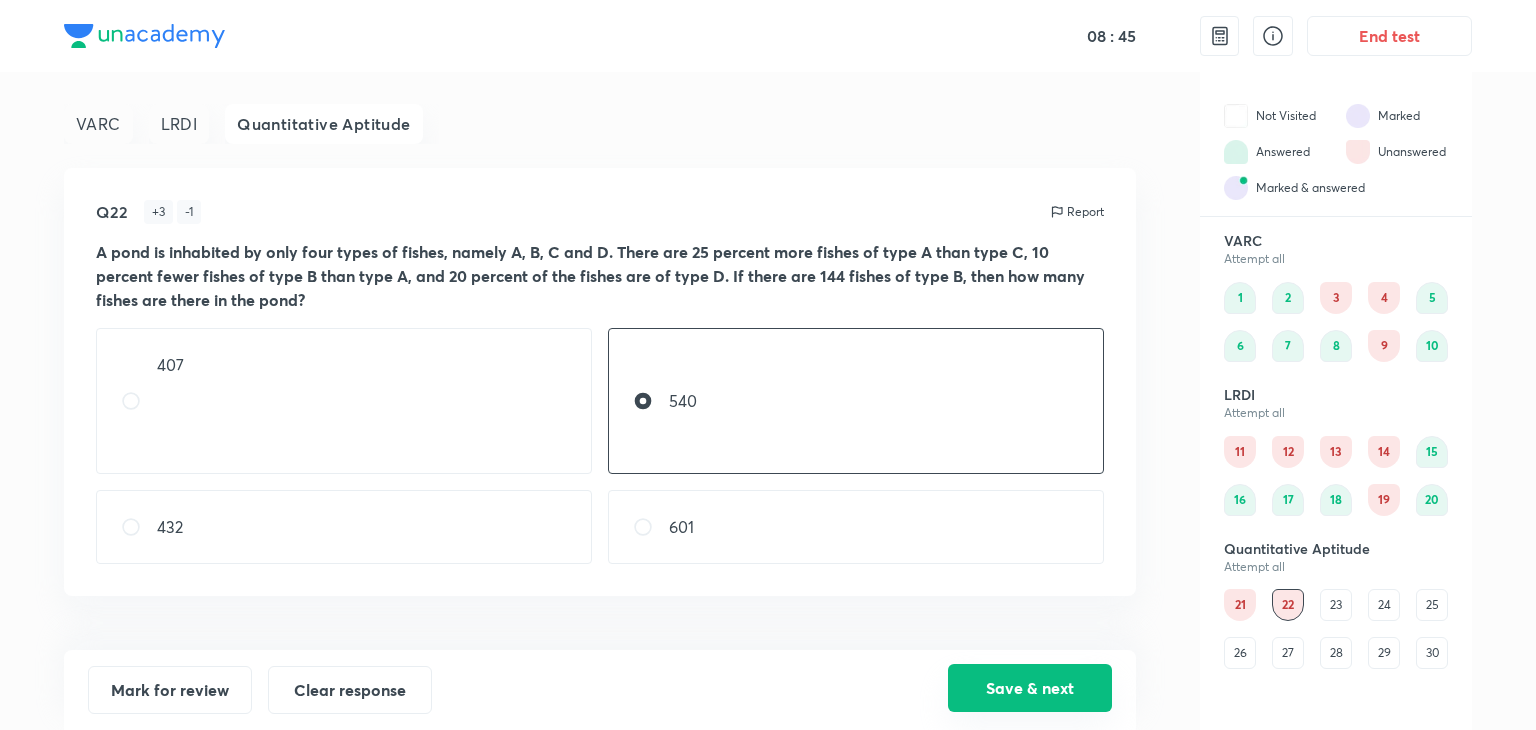 click on "Save & next" at bounding box center [1030, 688] 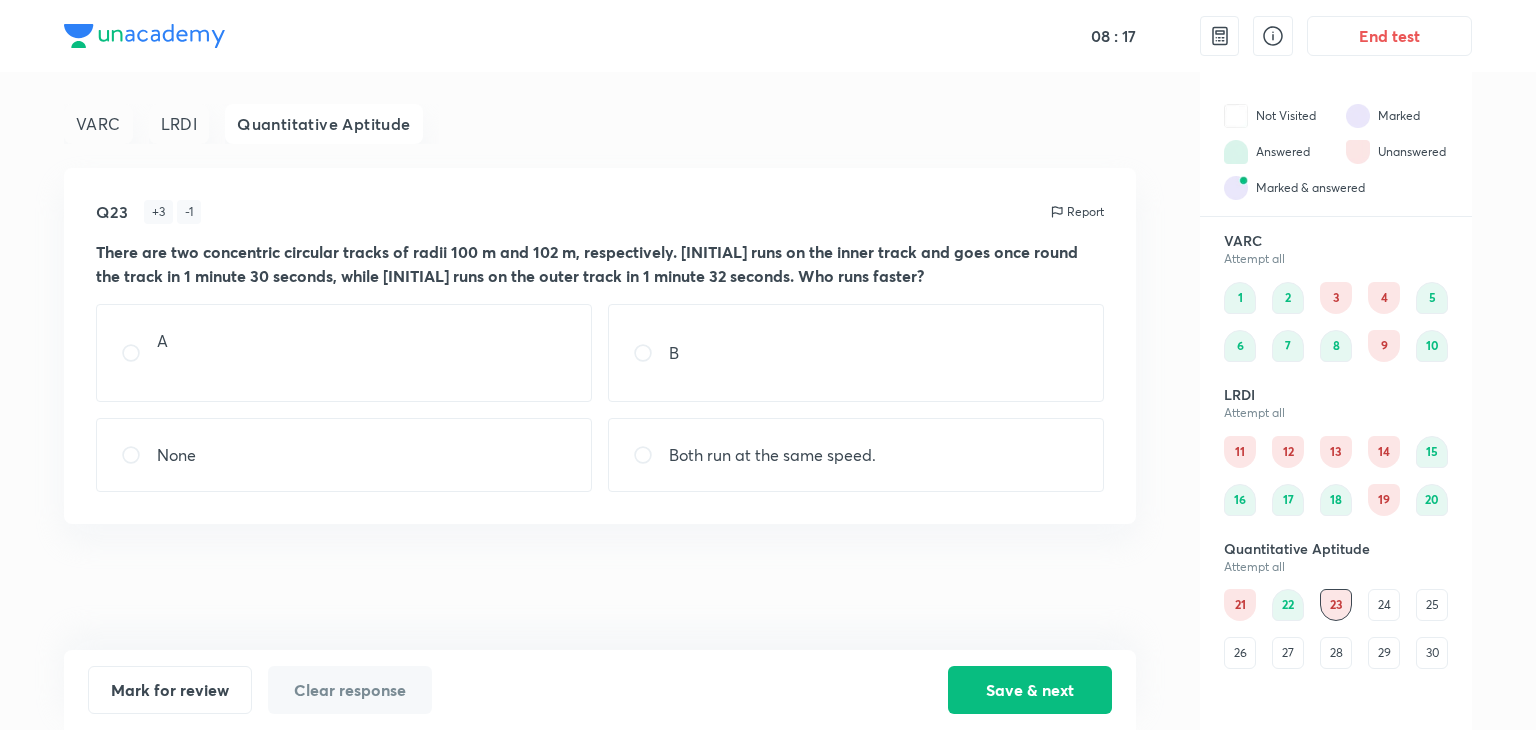 click on "24" at bounding box center [1384, 605] 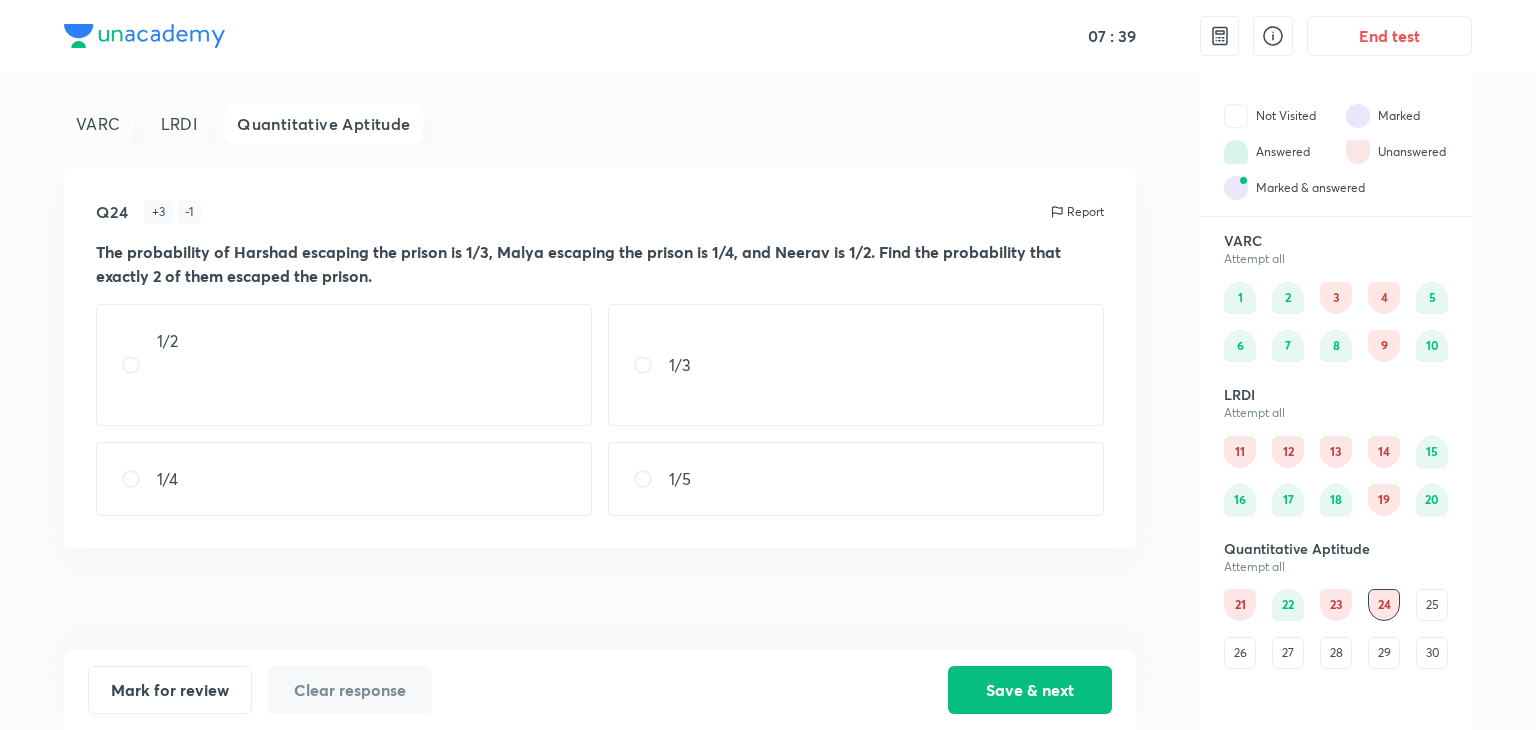 click on "25" at bounding box center (1432, 605) 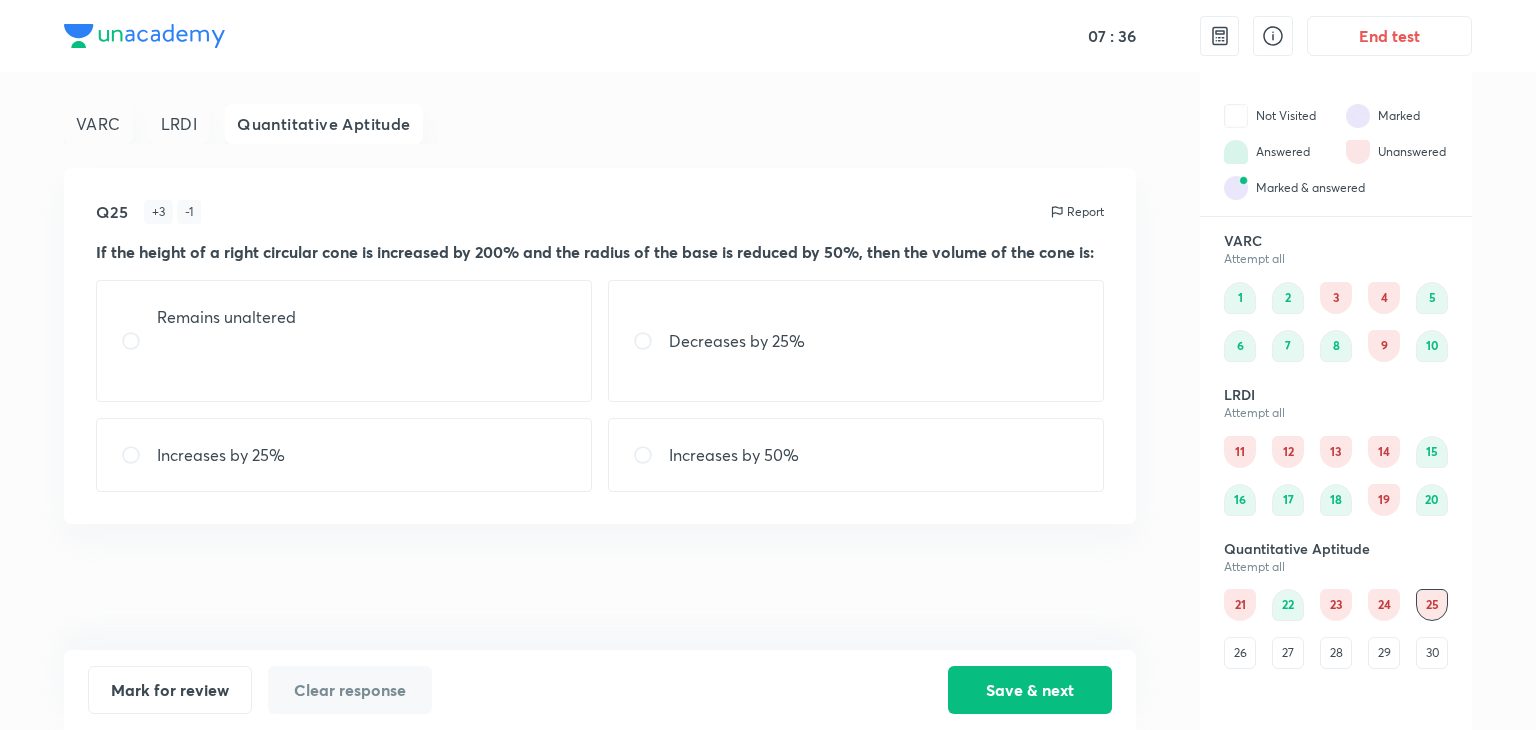 click on "26" at bounding box center (1240, 653) 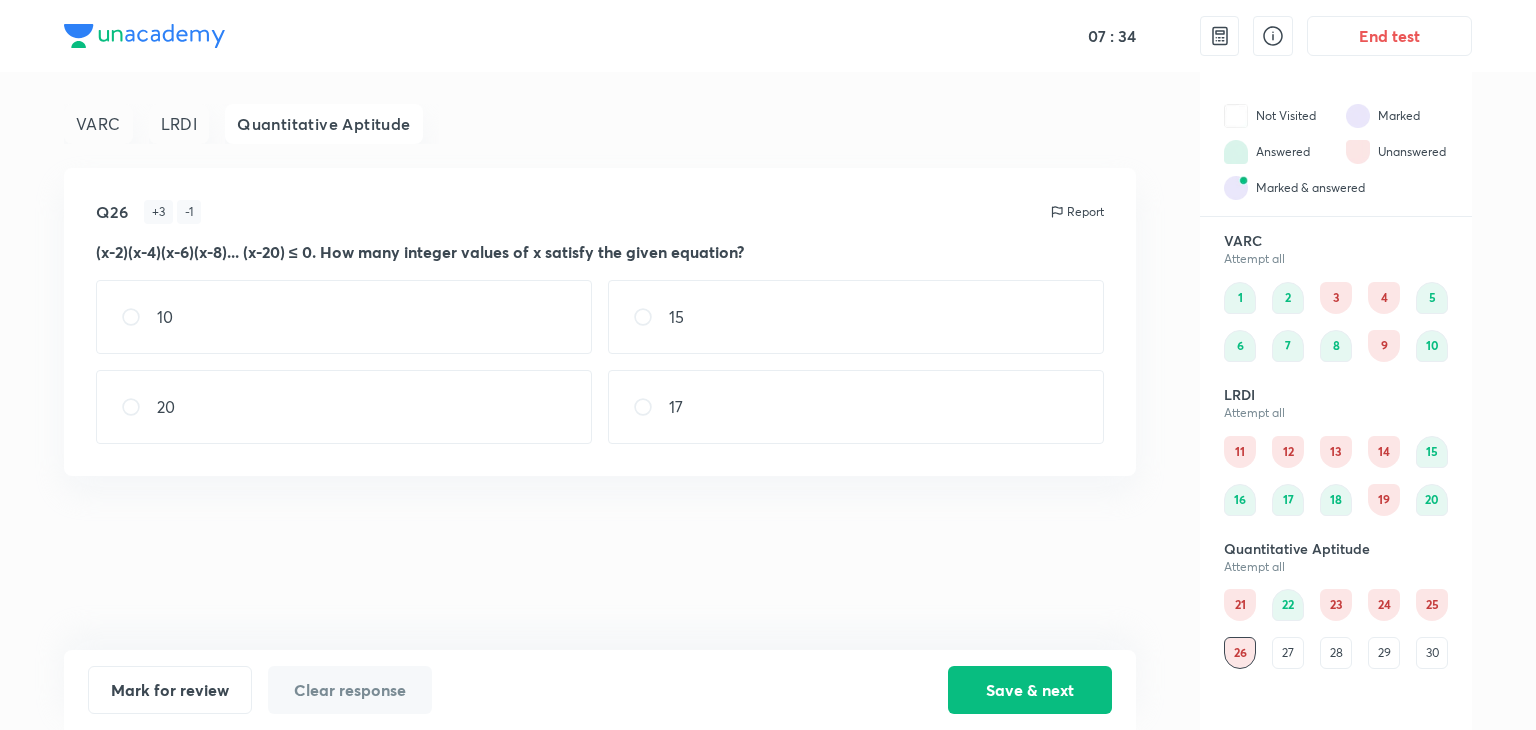 click on "27" at bounding box center [1288, 653] 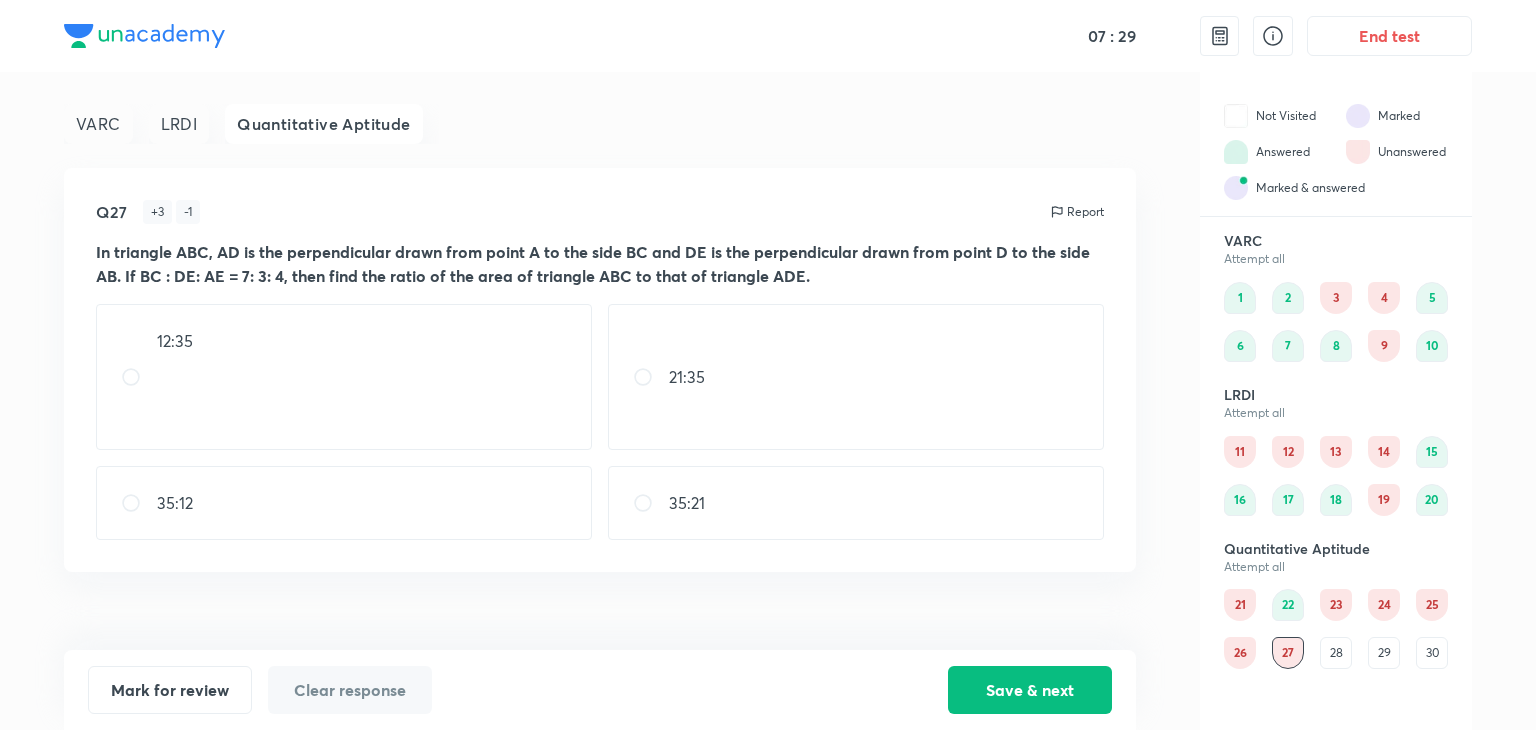 click on "28" at bounding box center [1336, 653] 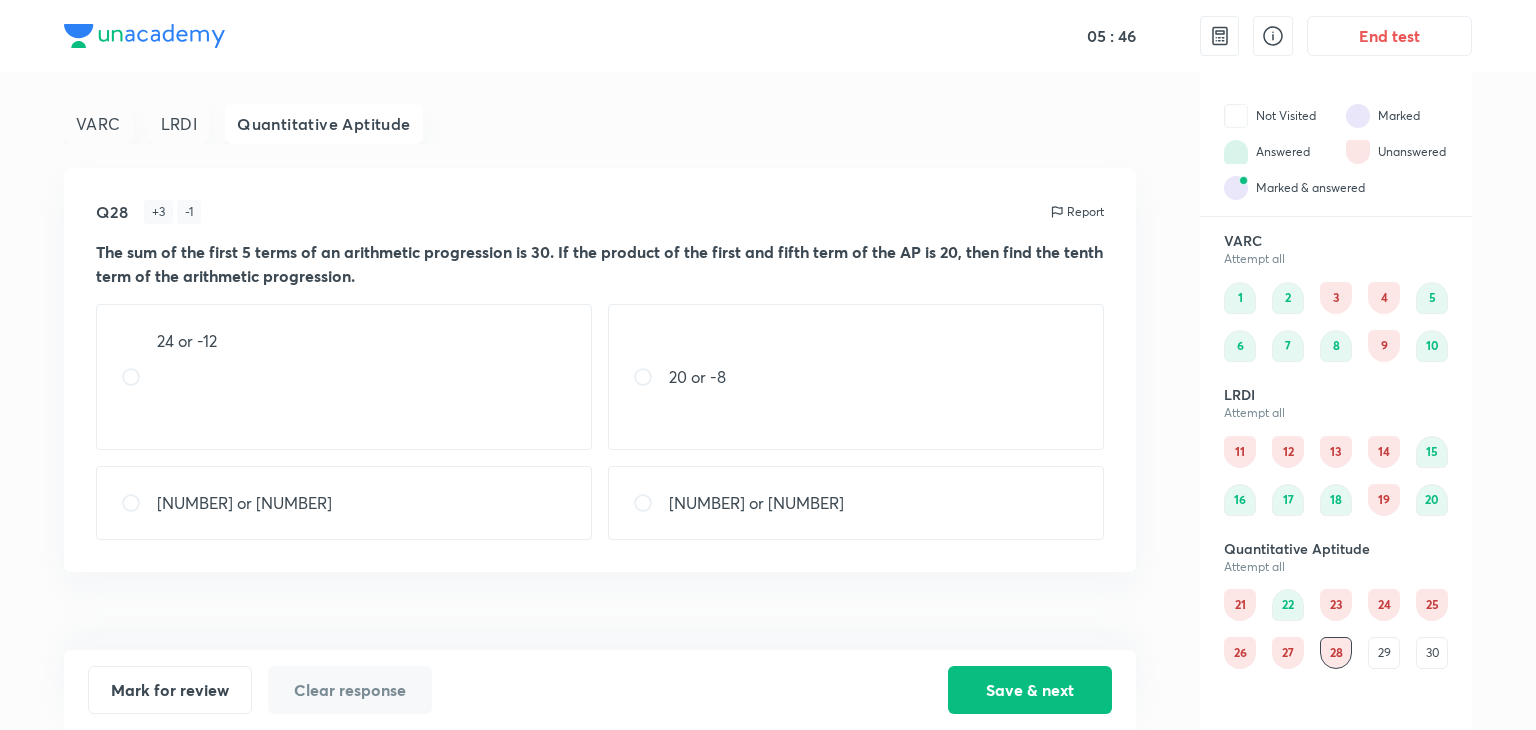 click on "29" at bounding box center [1384, 653] 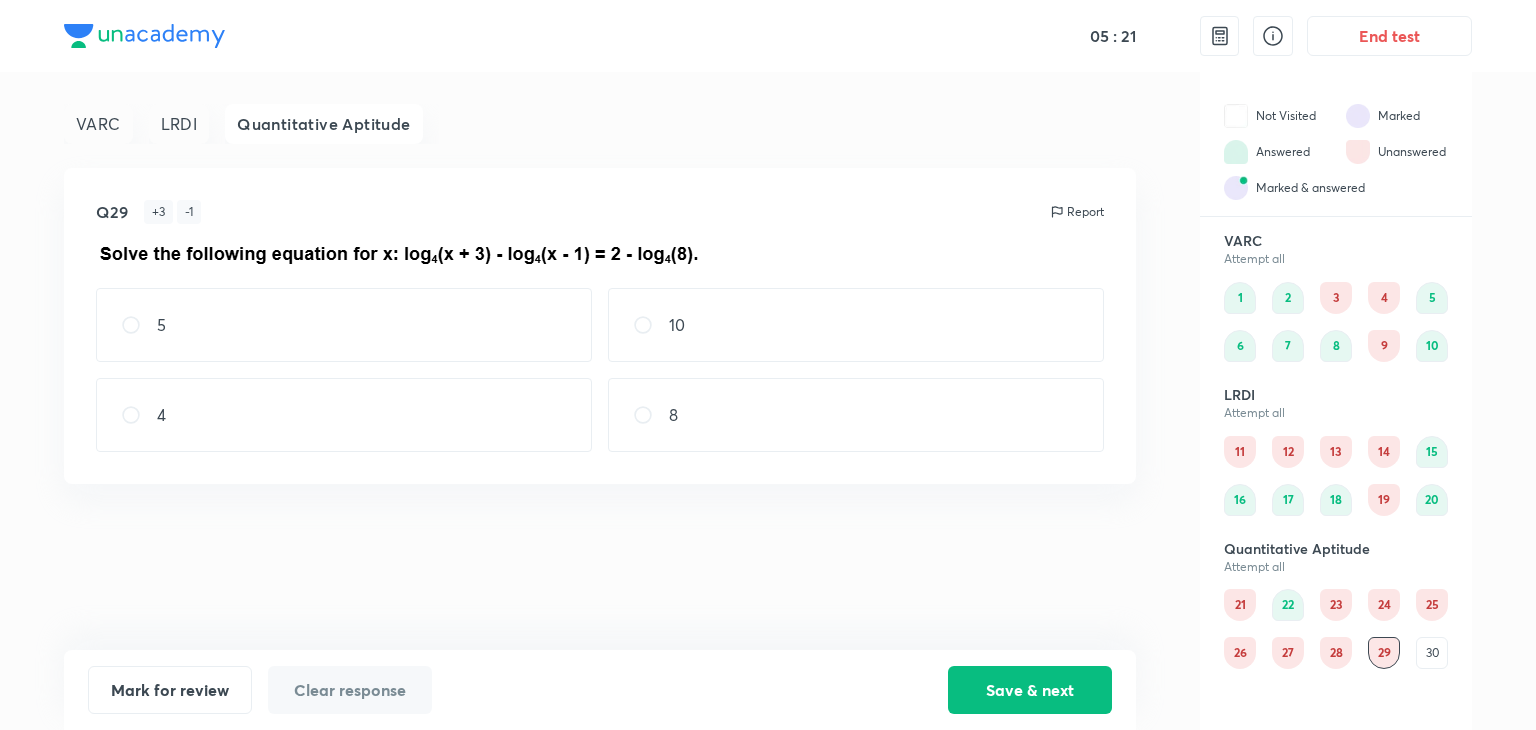 click on "30" at bounding box center [1432, 653] 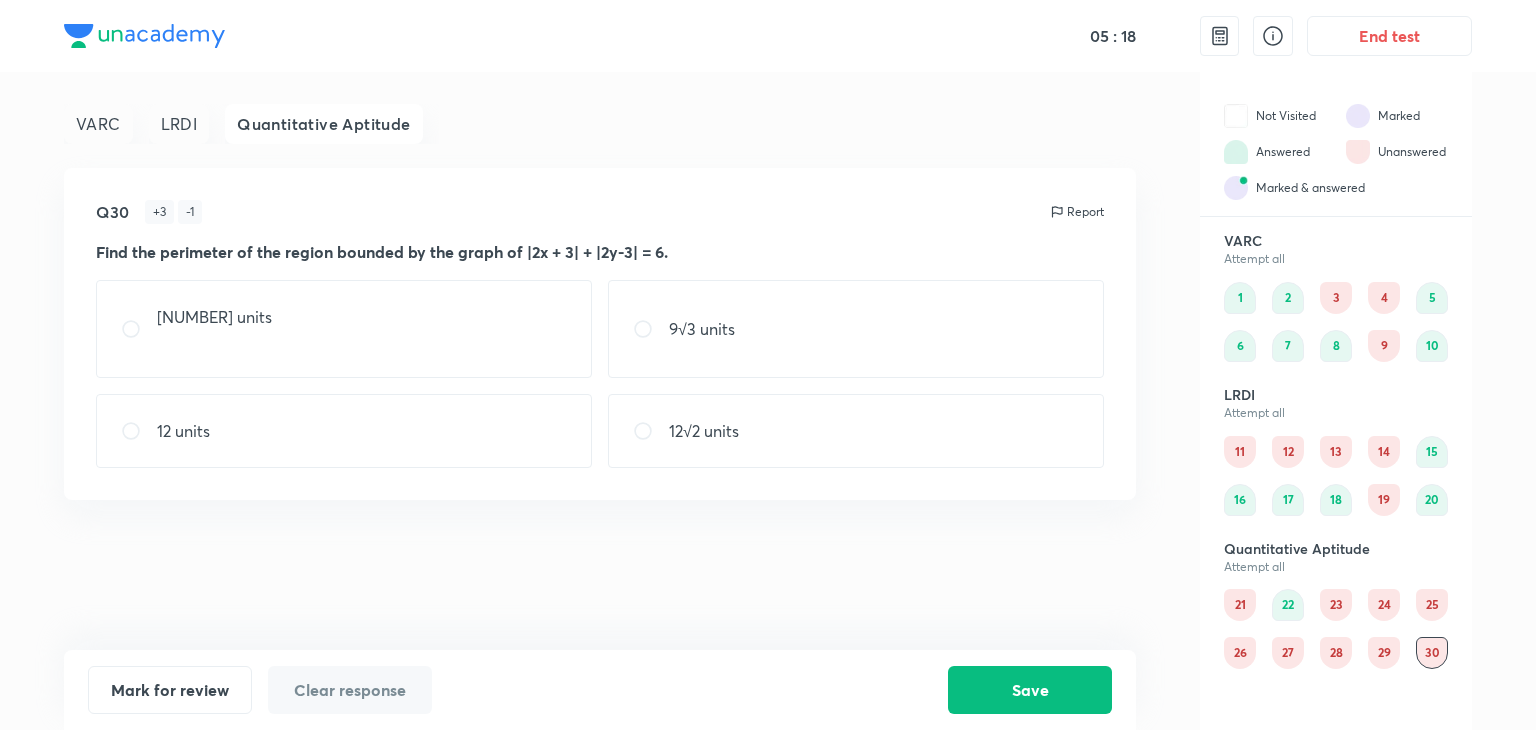 click on "21" at bounding box center (1240, 605) 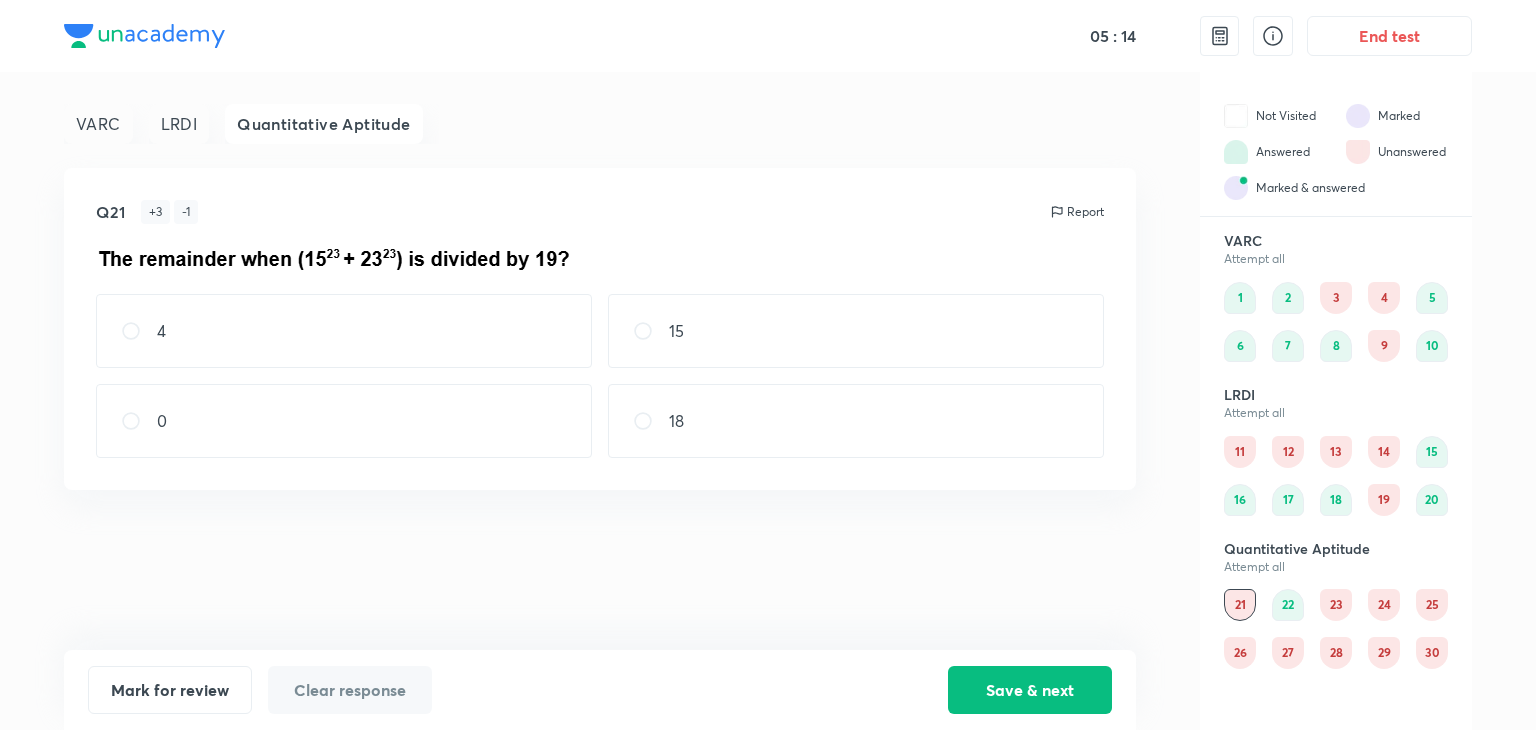 click on "4" at bounding box center [344, 331] 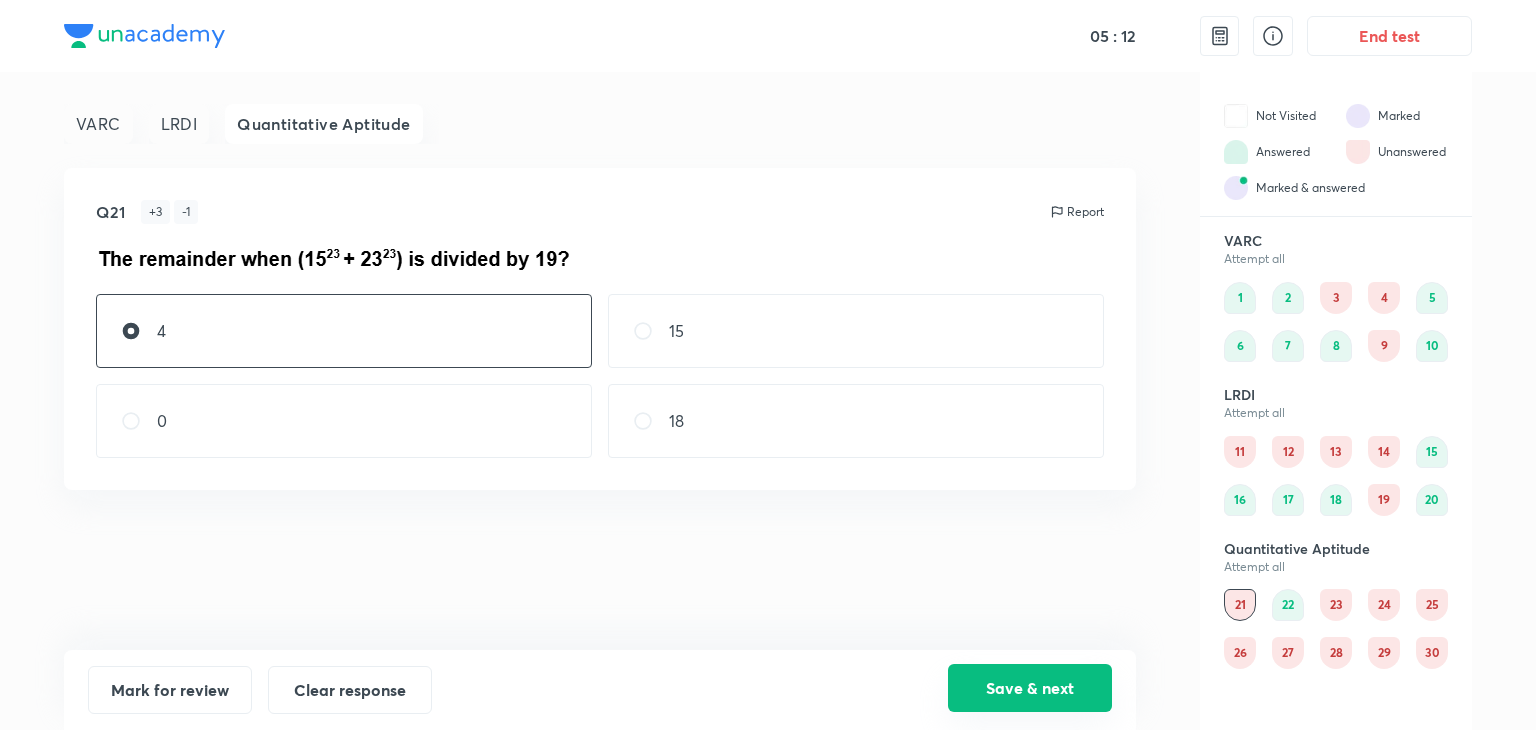 click on "Save & next" at bounding box center (1030, 688) 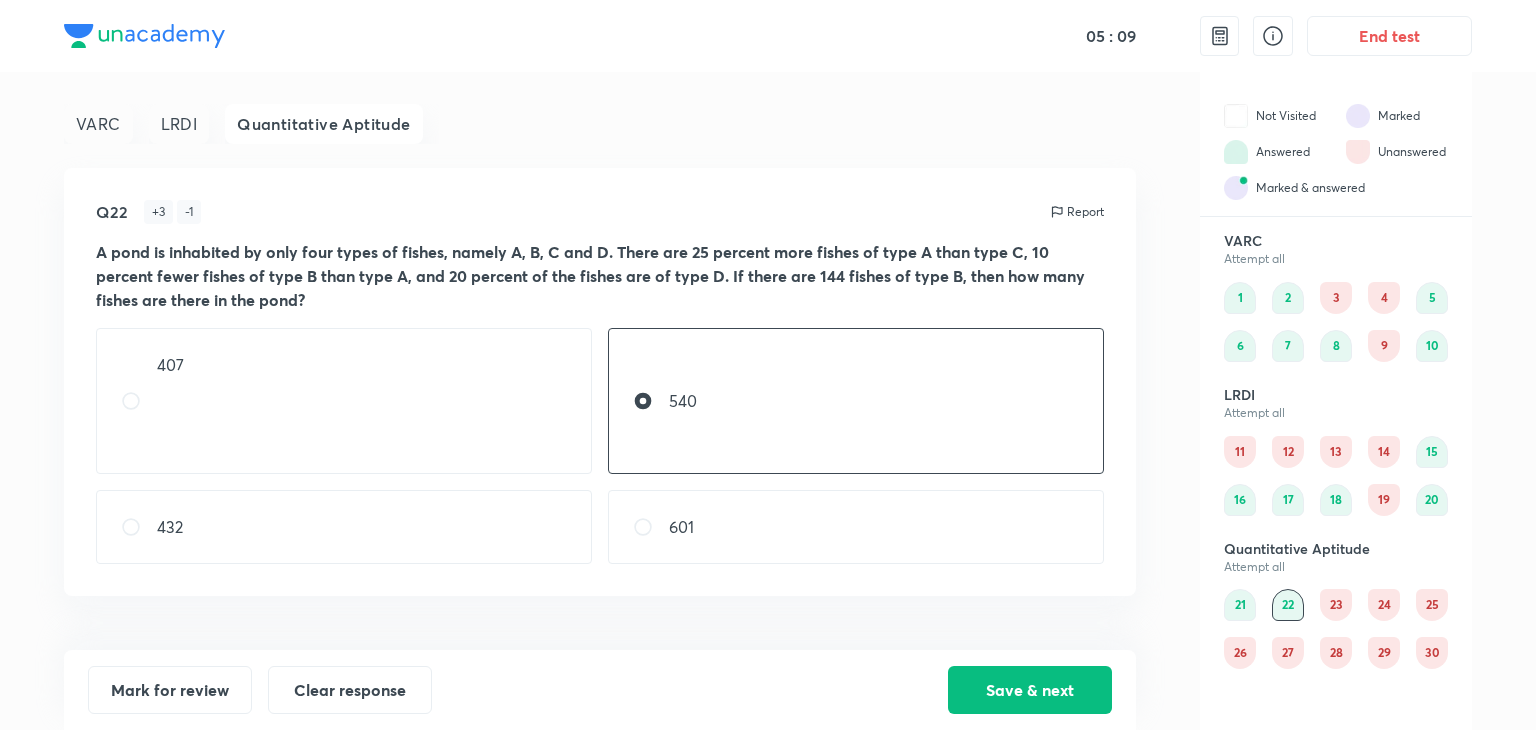 click on "23" at bounding box center (1336, 605) 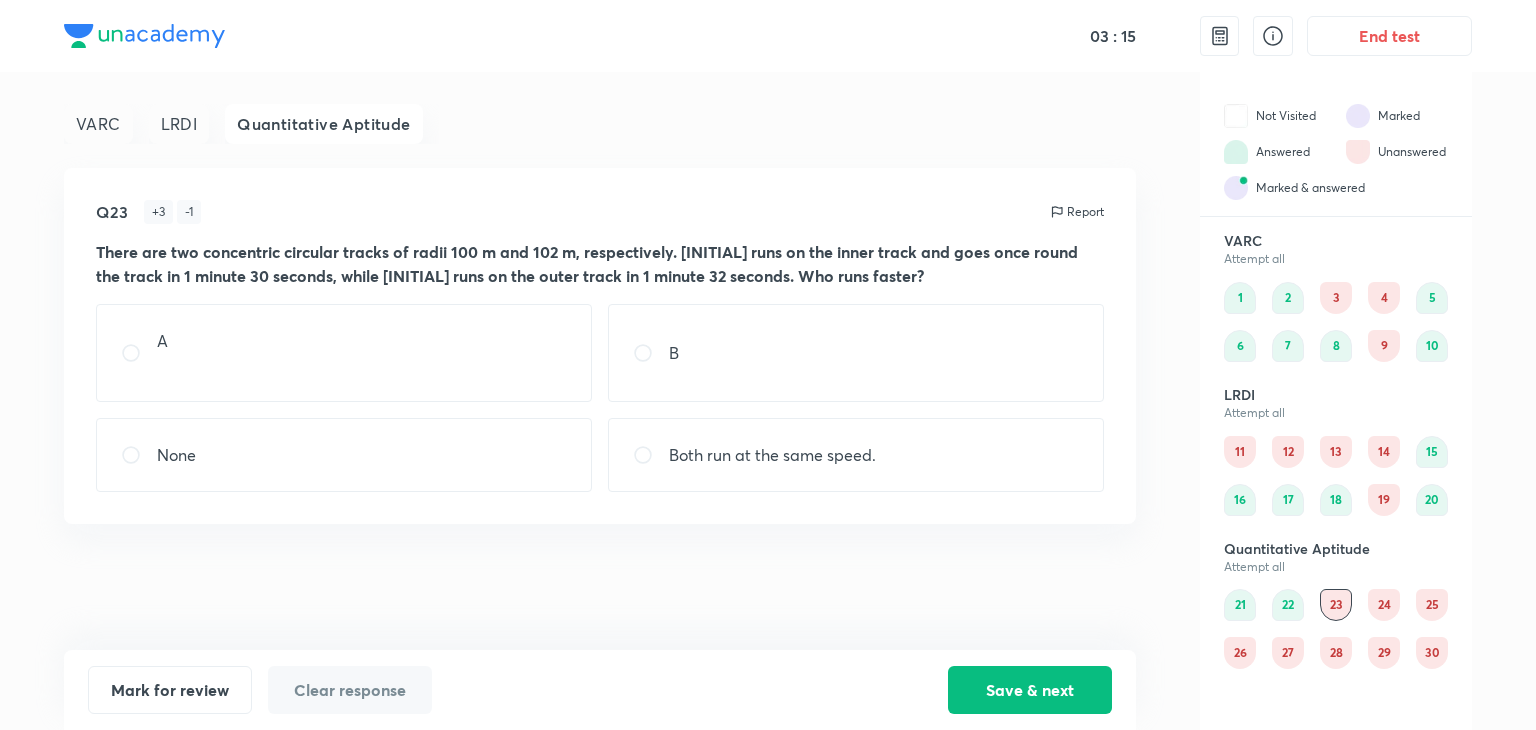 click on "B" at bounding box center (856, 353) 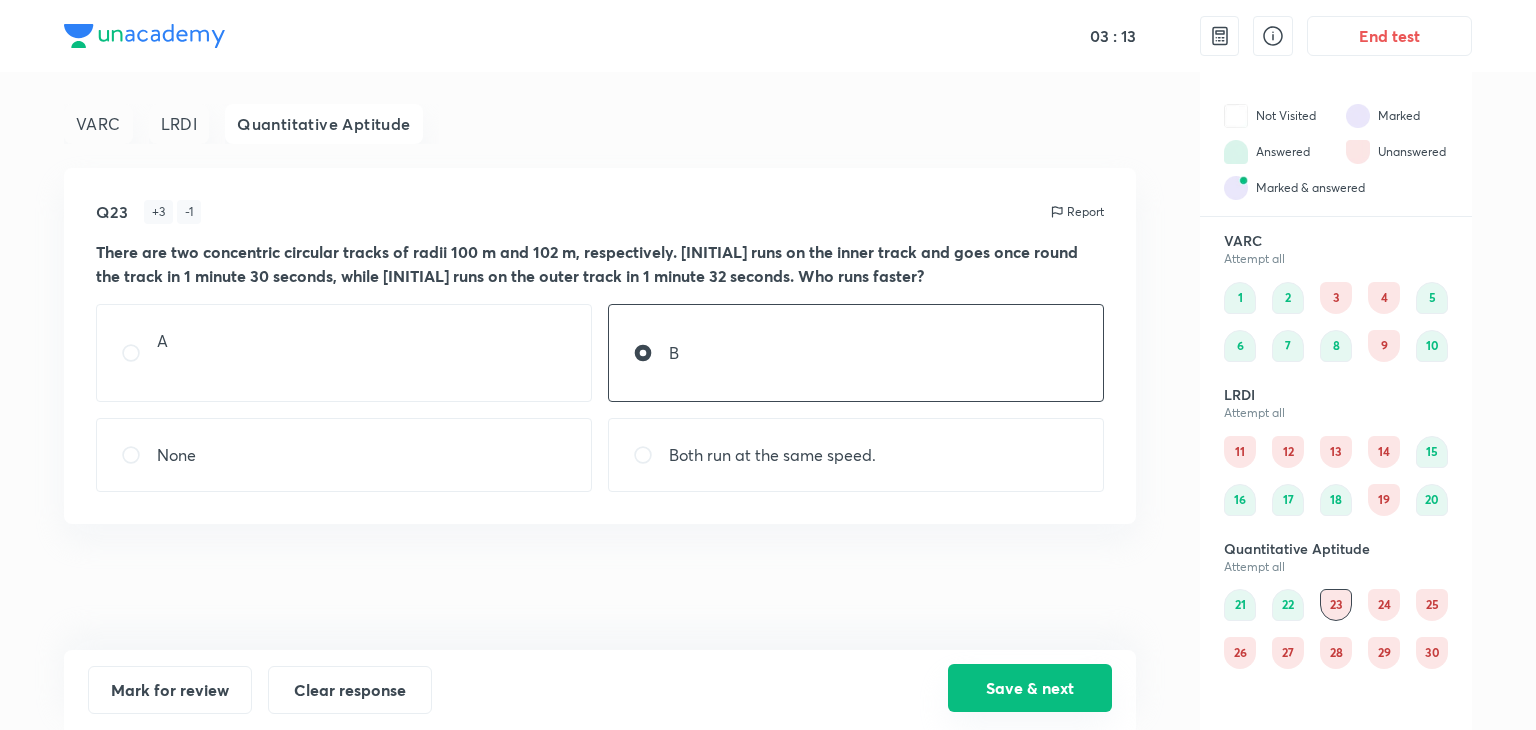 click on "Save & next" at bounding box center [1030, 688] 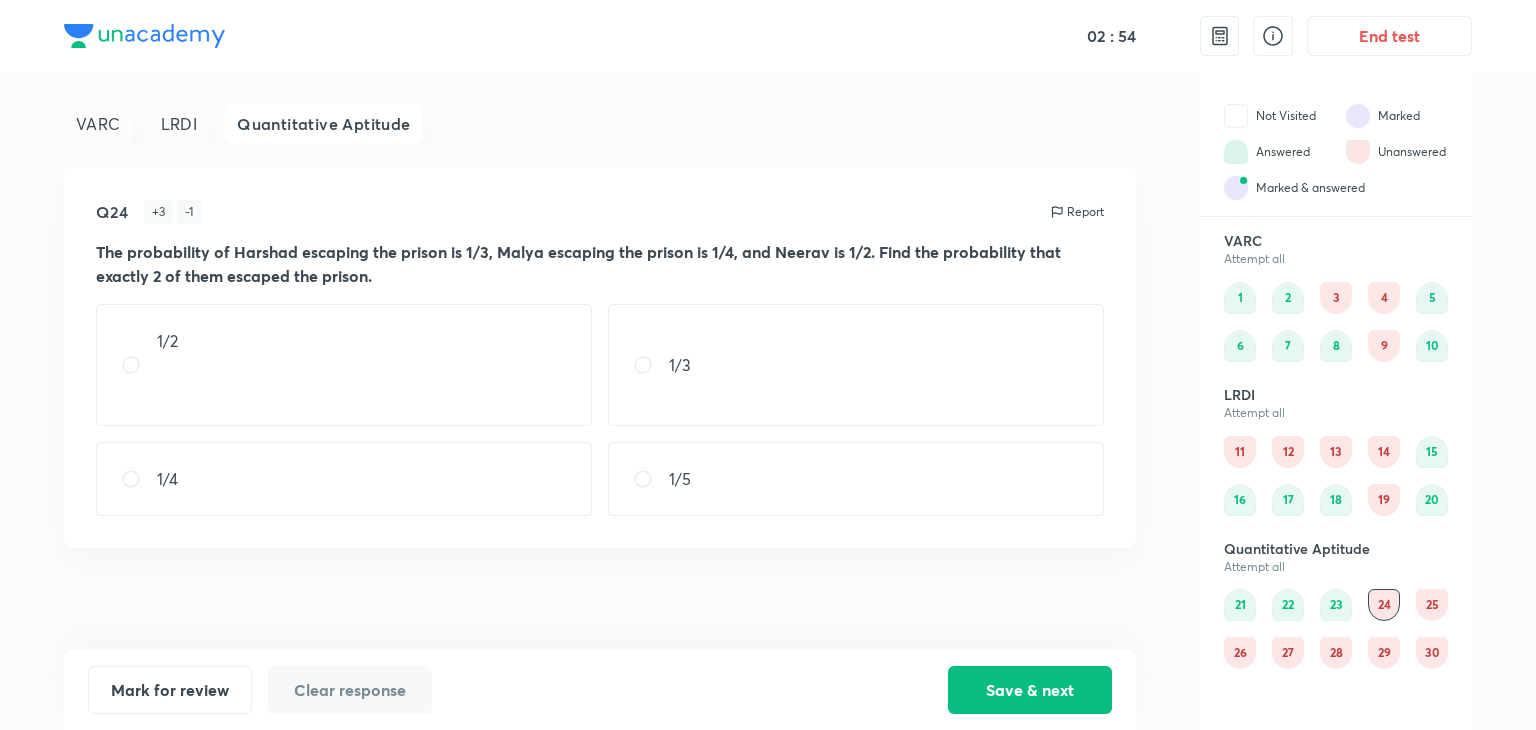 click on "19" at bounding box center [1384, 500] 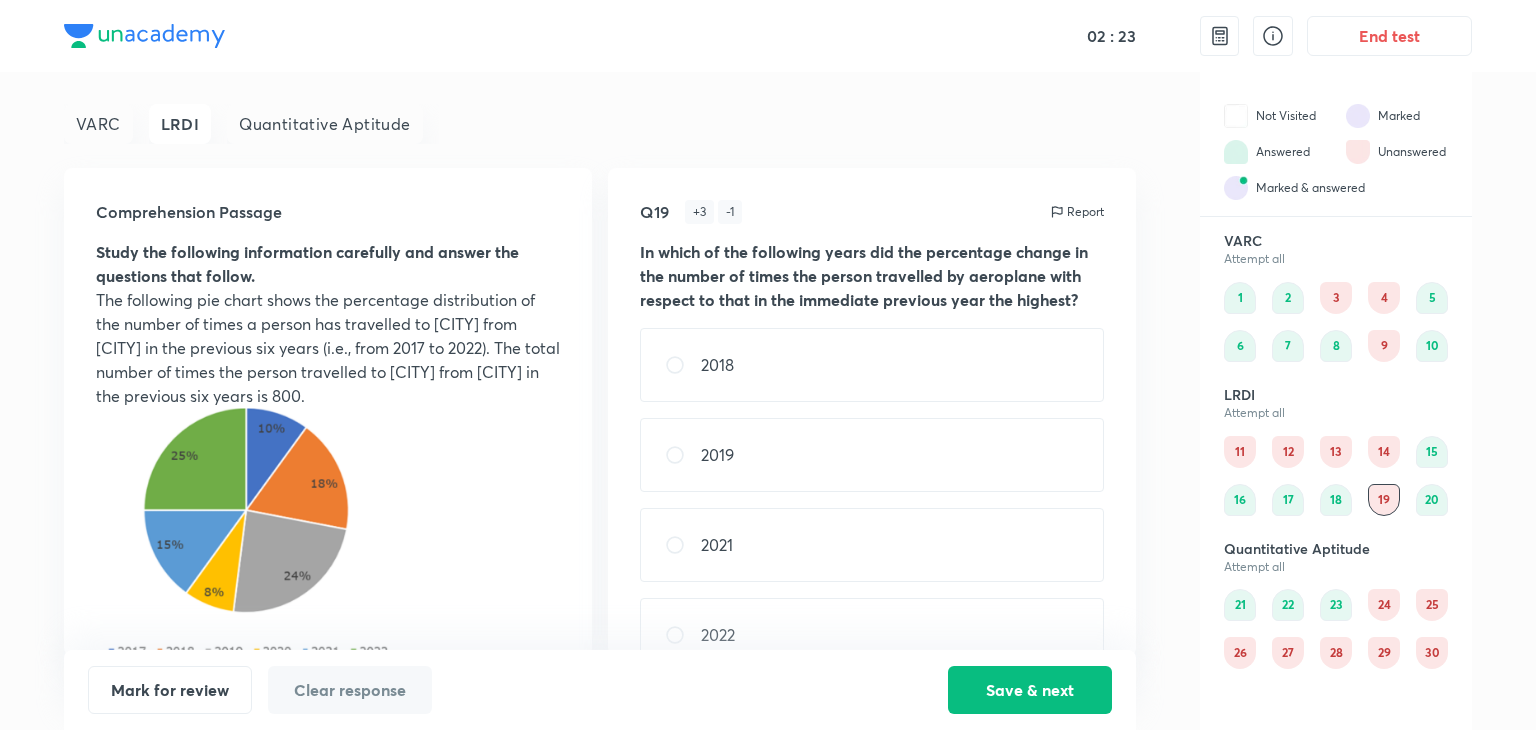 click on "2021" at bounding box center (872, 545) 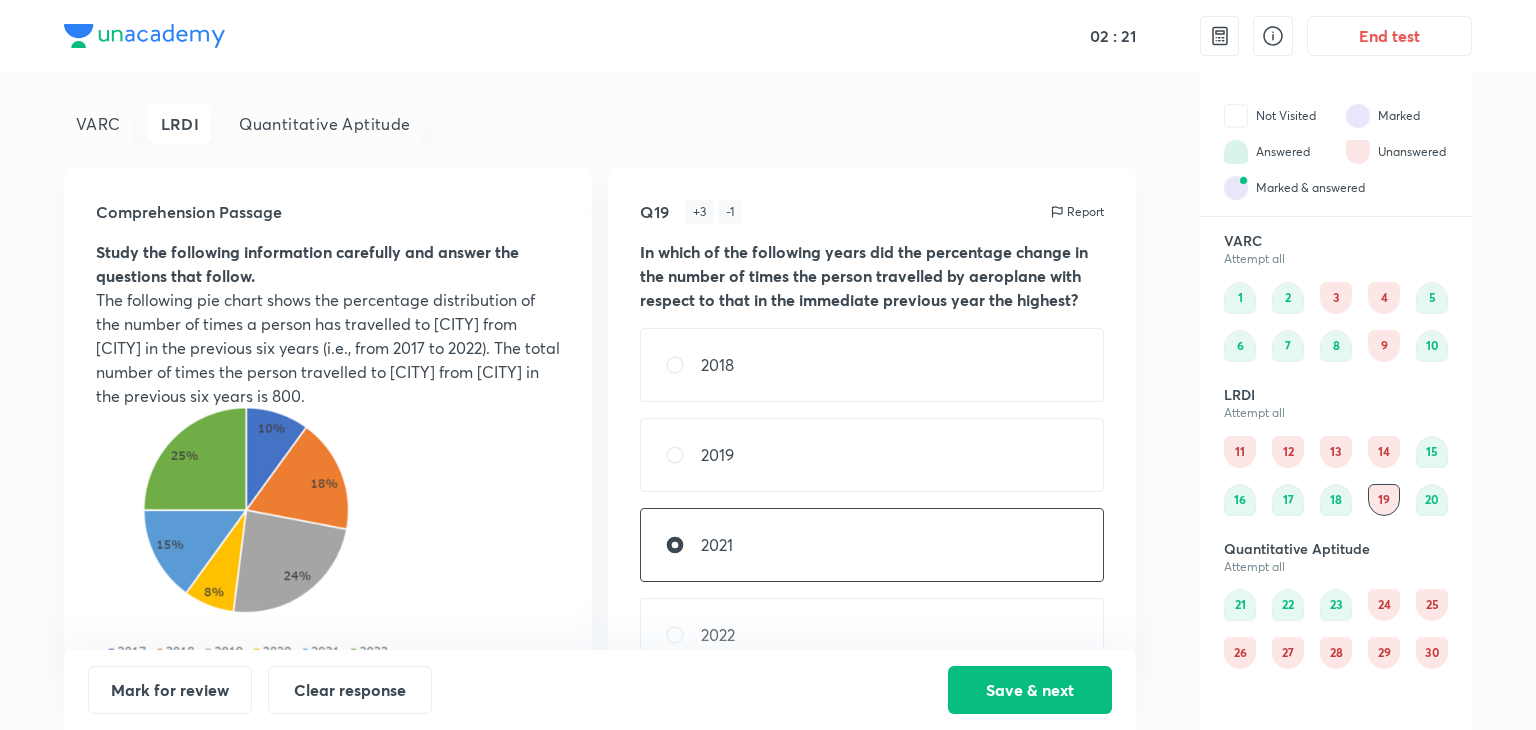 click on "2021" at bounding box center [872, 545] 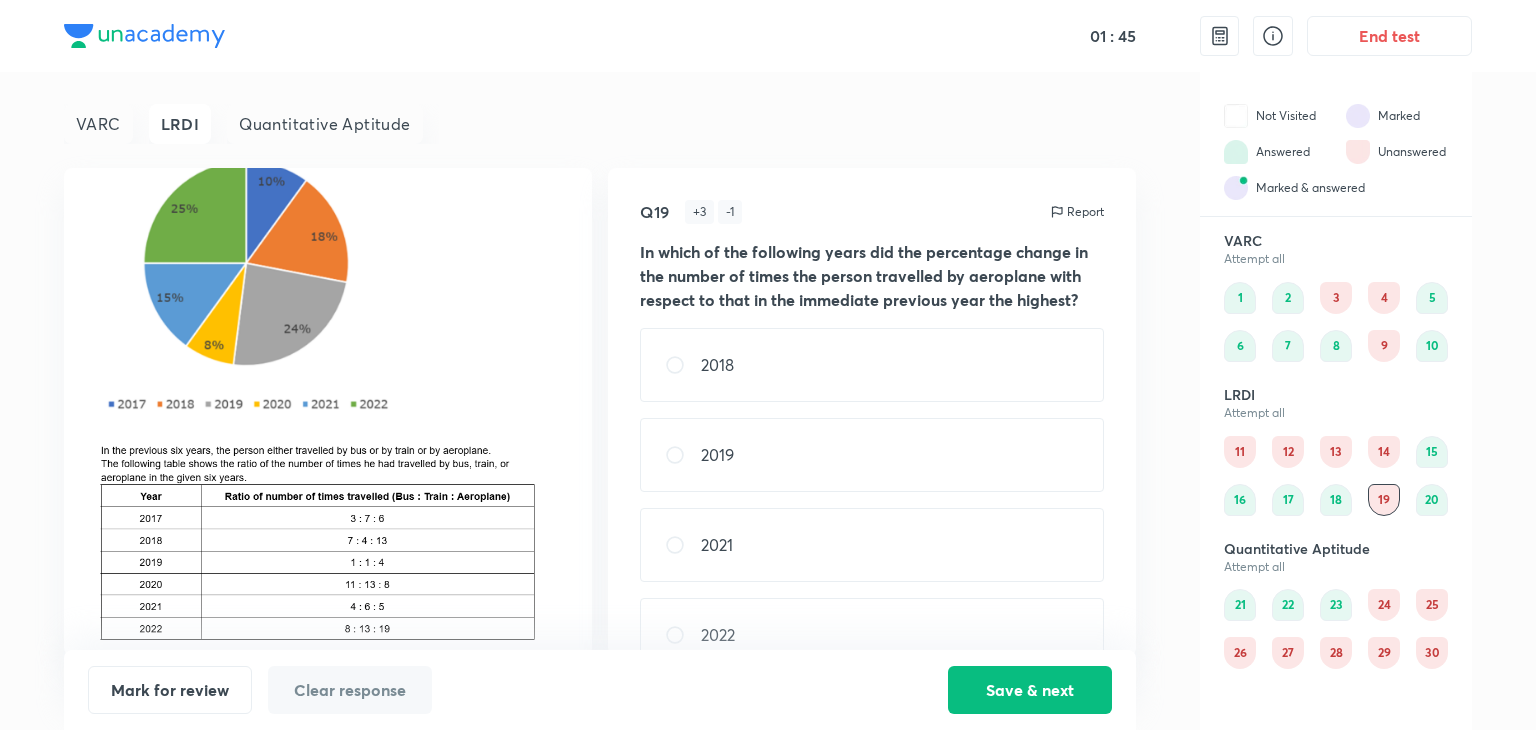 scroll, scrollTop: 248, scrollLeft: 0, axis: vertical 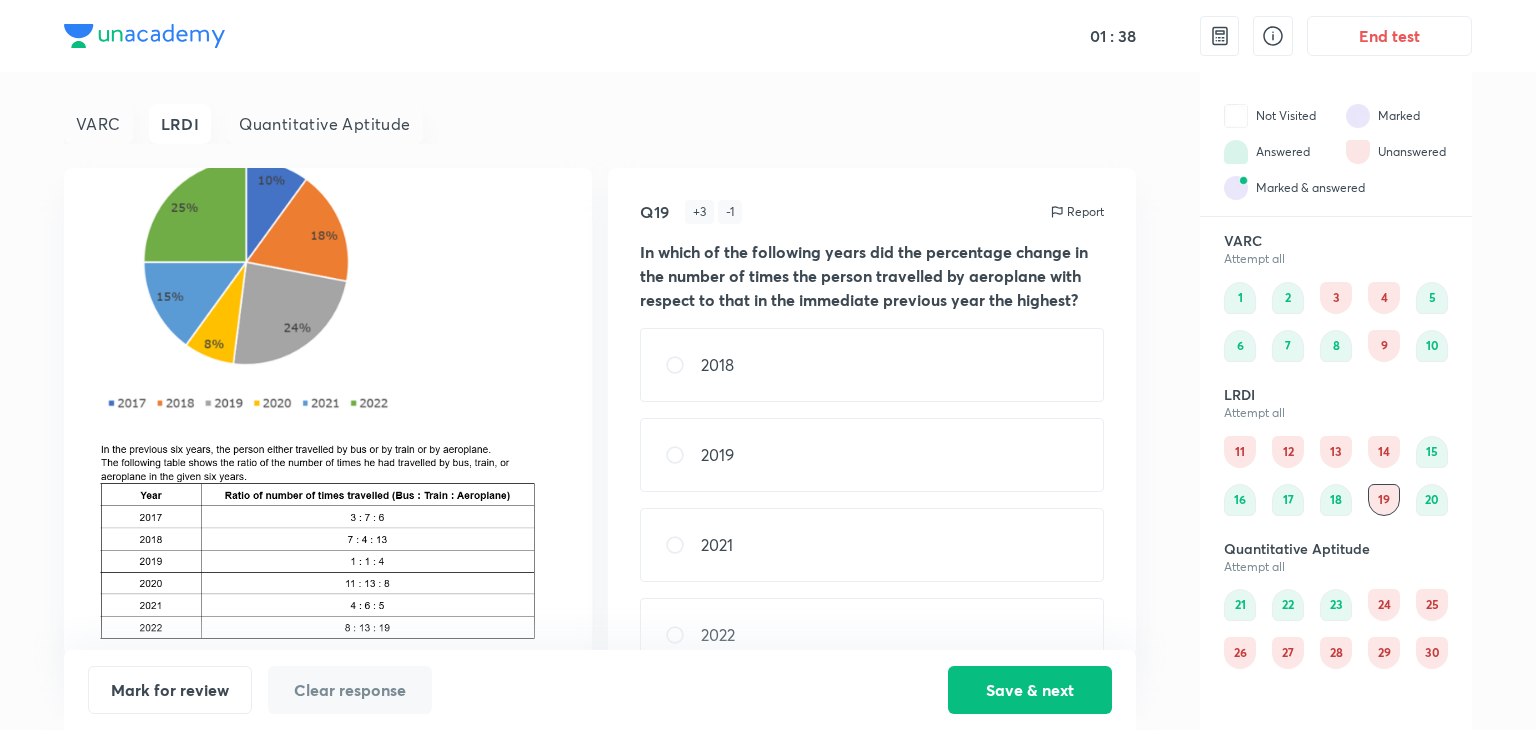click on "2021" at bounding box center (717, 545) 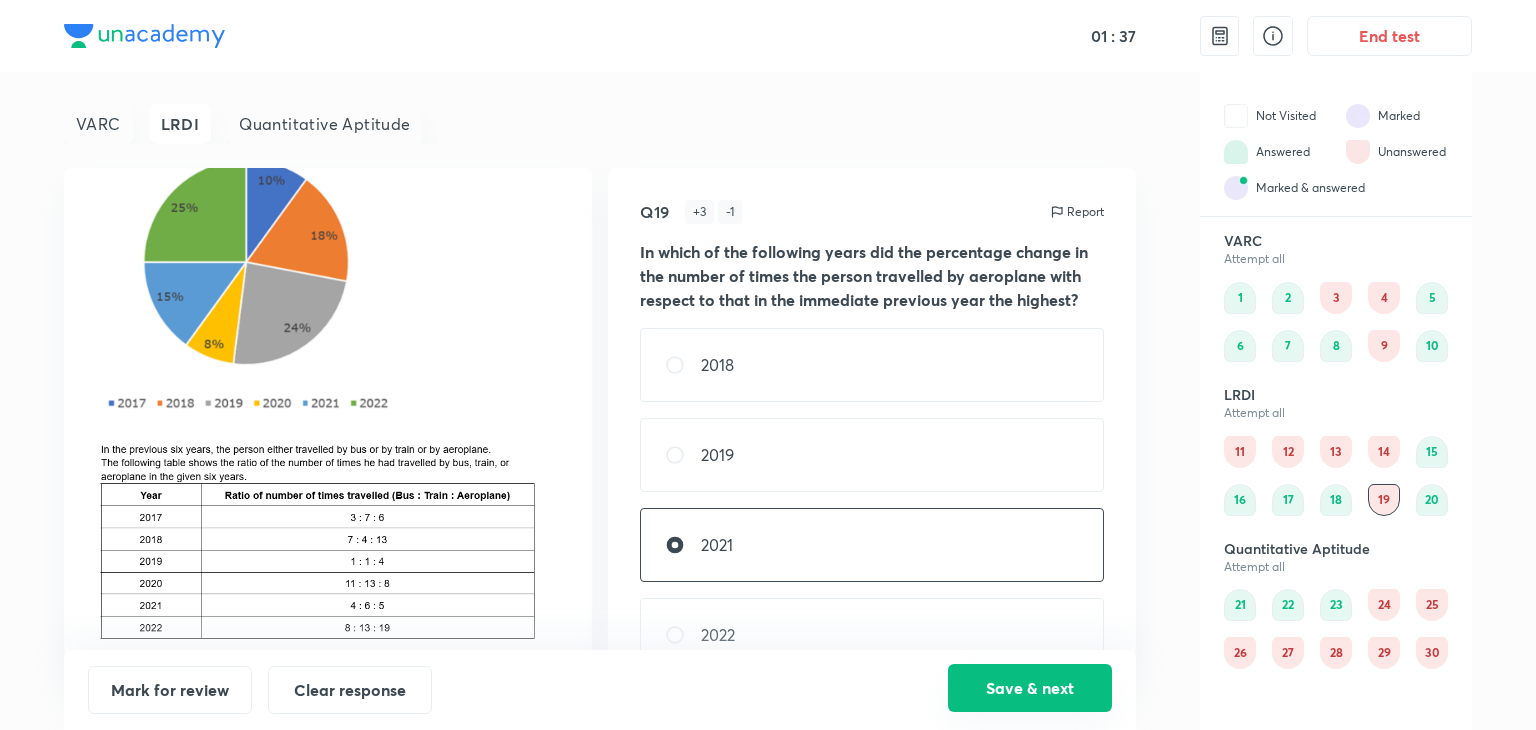 click on "Save & next" at bounding box center [1030, 688] 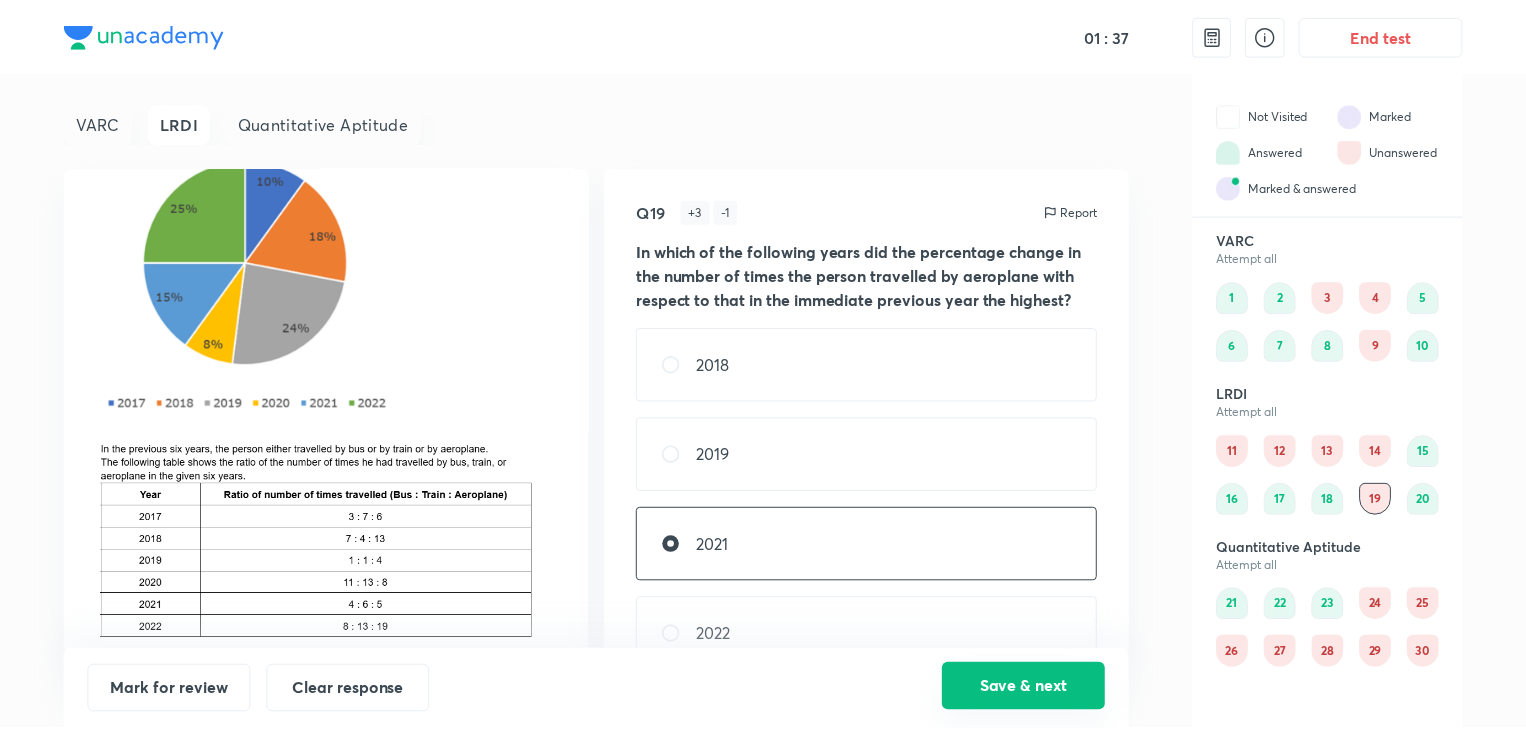 scroll, scrollTop: 0, scrollLeft: 0, axis: both 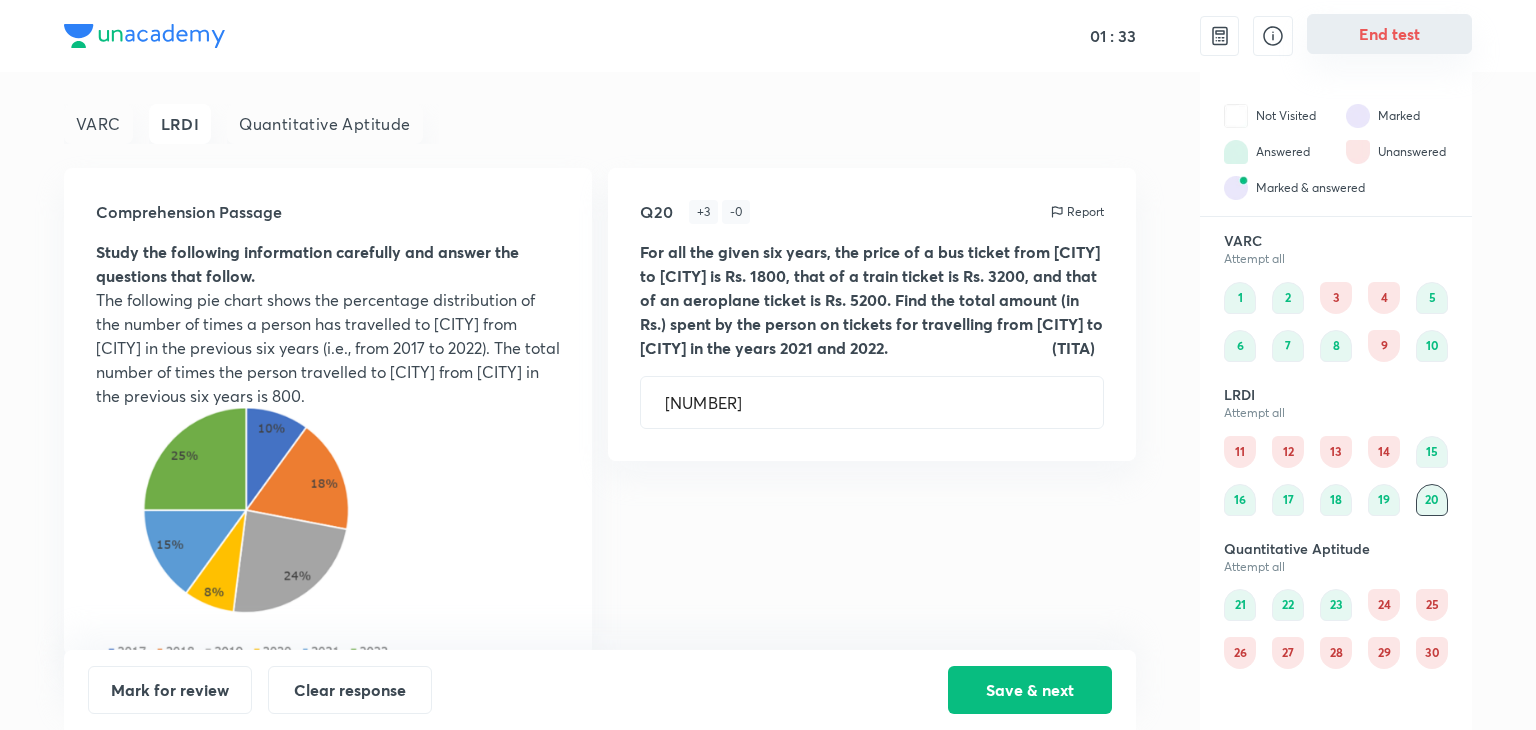 click on "End test" at bounding box center (1389, 34) 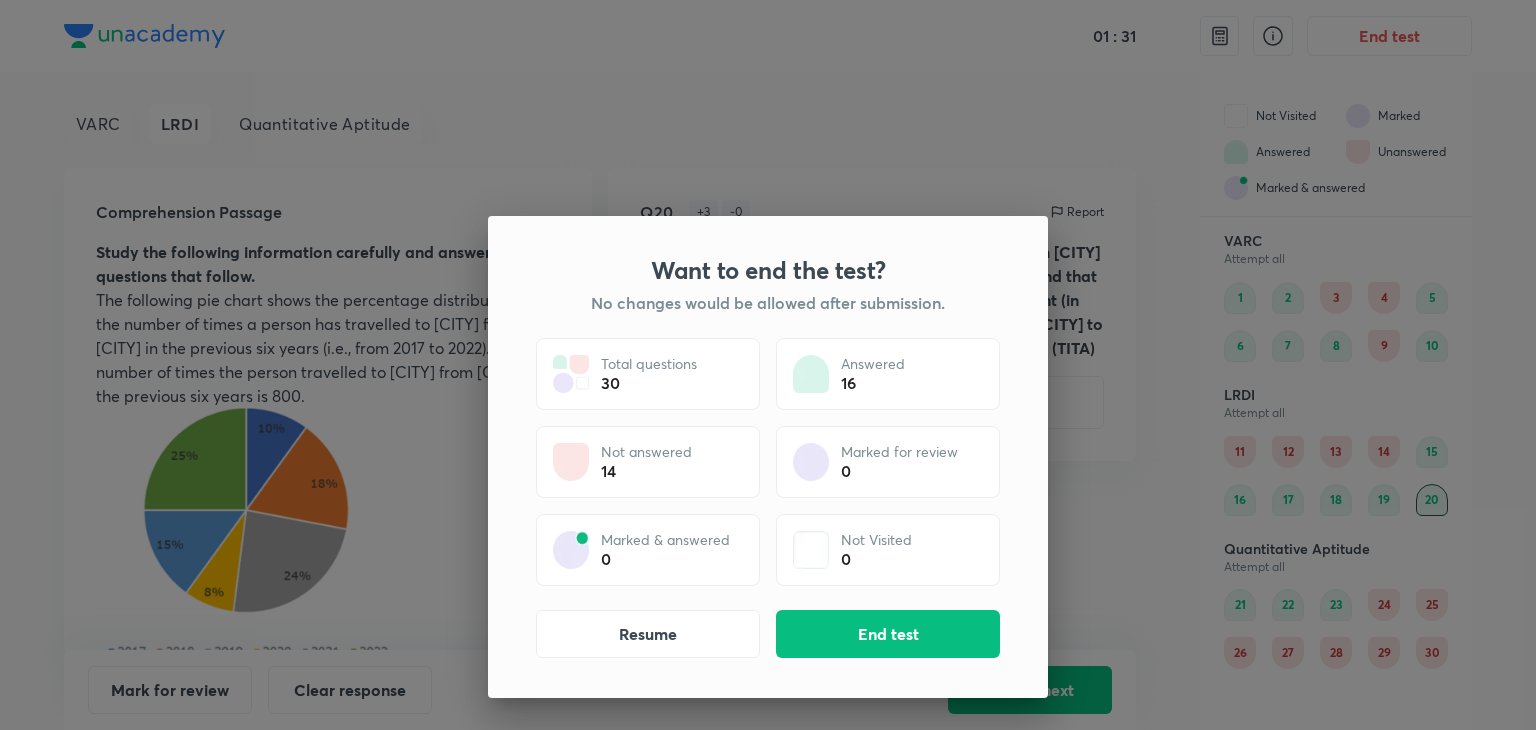 click on "Want to end the test? No changes would be allowed after submission. Total questions 30 Answered 16 Not answered 14 Marked for review 0 Marked & answered 0 Not Visited 0 Resume End test" at bounding box center [768, 457] 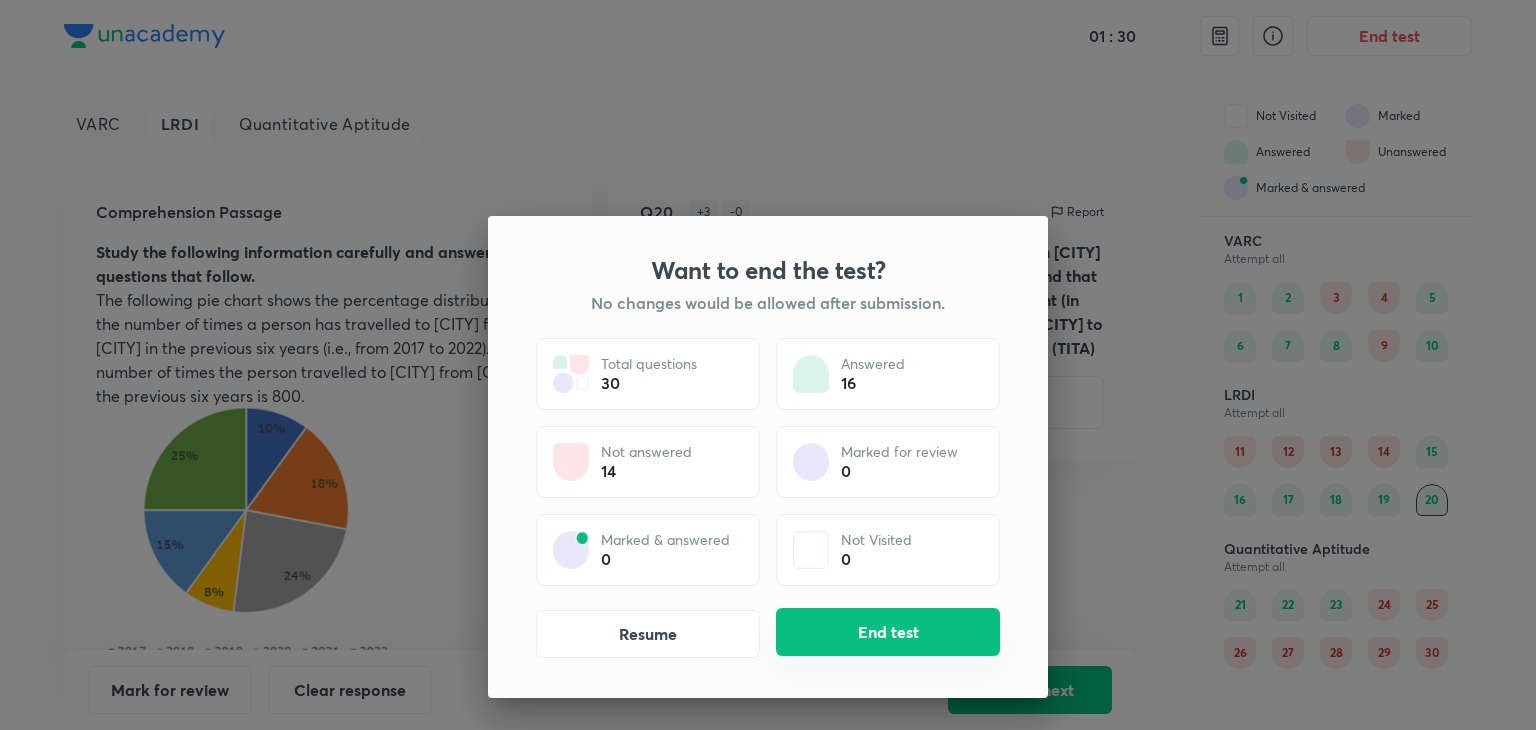 click on "End test" at bounding box center [888, 632] 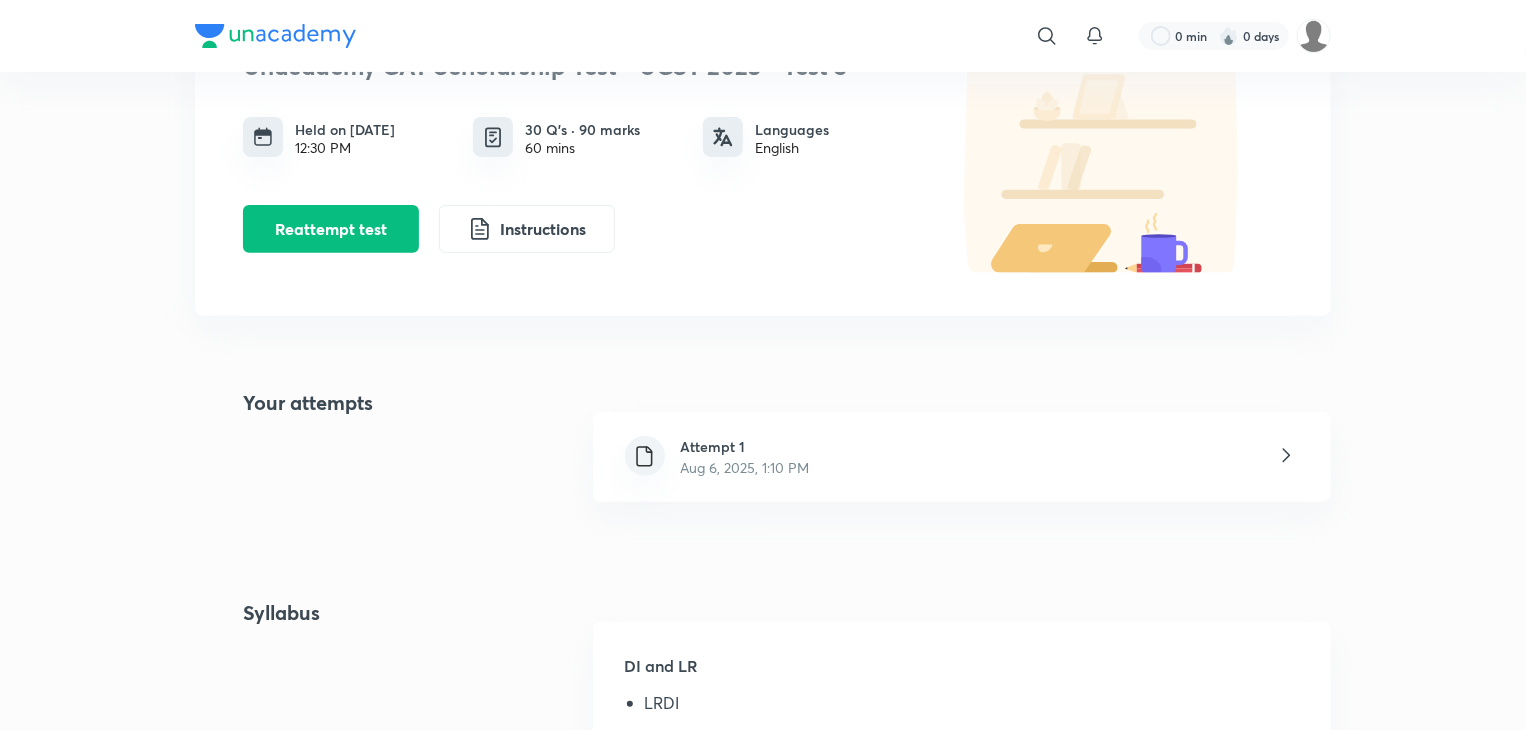 scroll, scrollTop: 232, scrollLeft: 0, axis: vertical 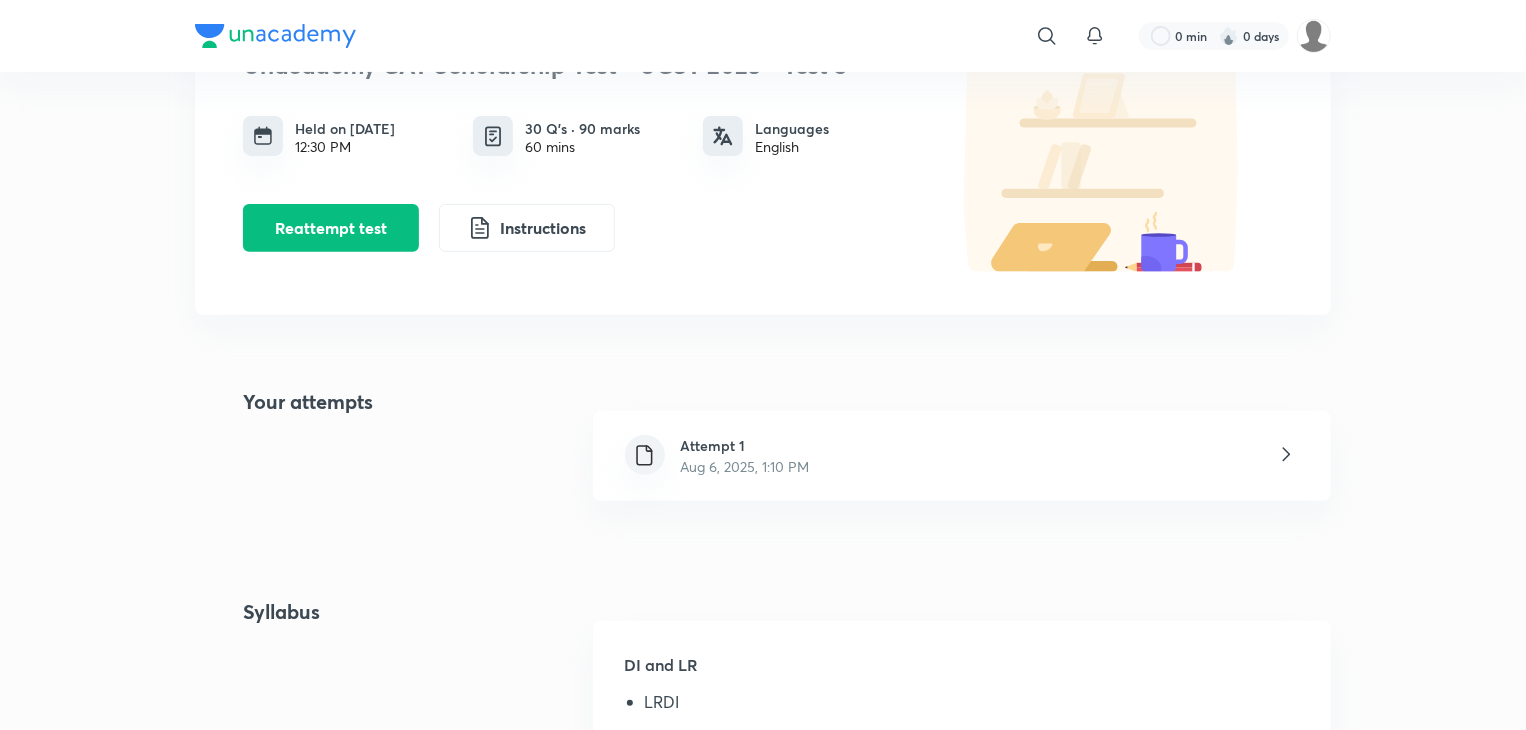 click on "Attempt 1 Aug 6, 2025, 1:10 PM" at bounding box center [962, 456] 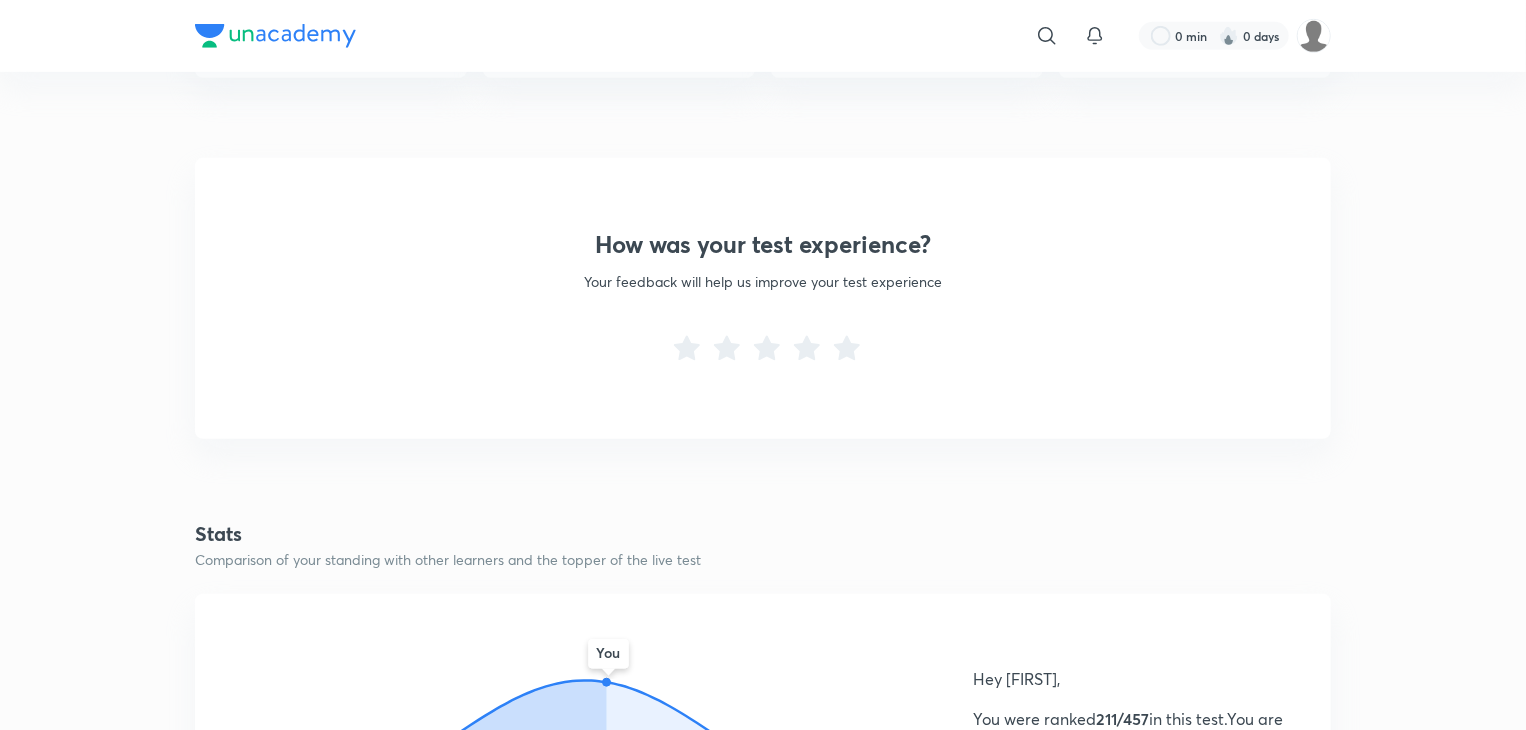 scroll, scrollTop: 0, scrollLeft: 0, axis: both 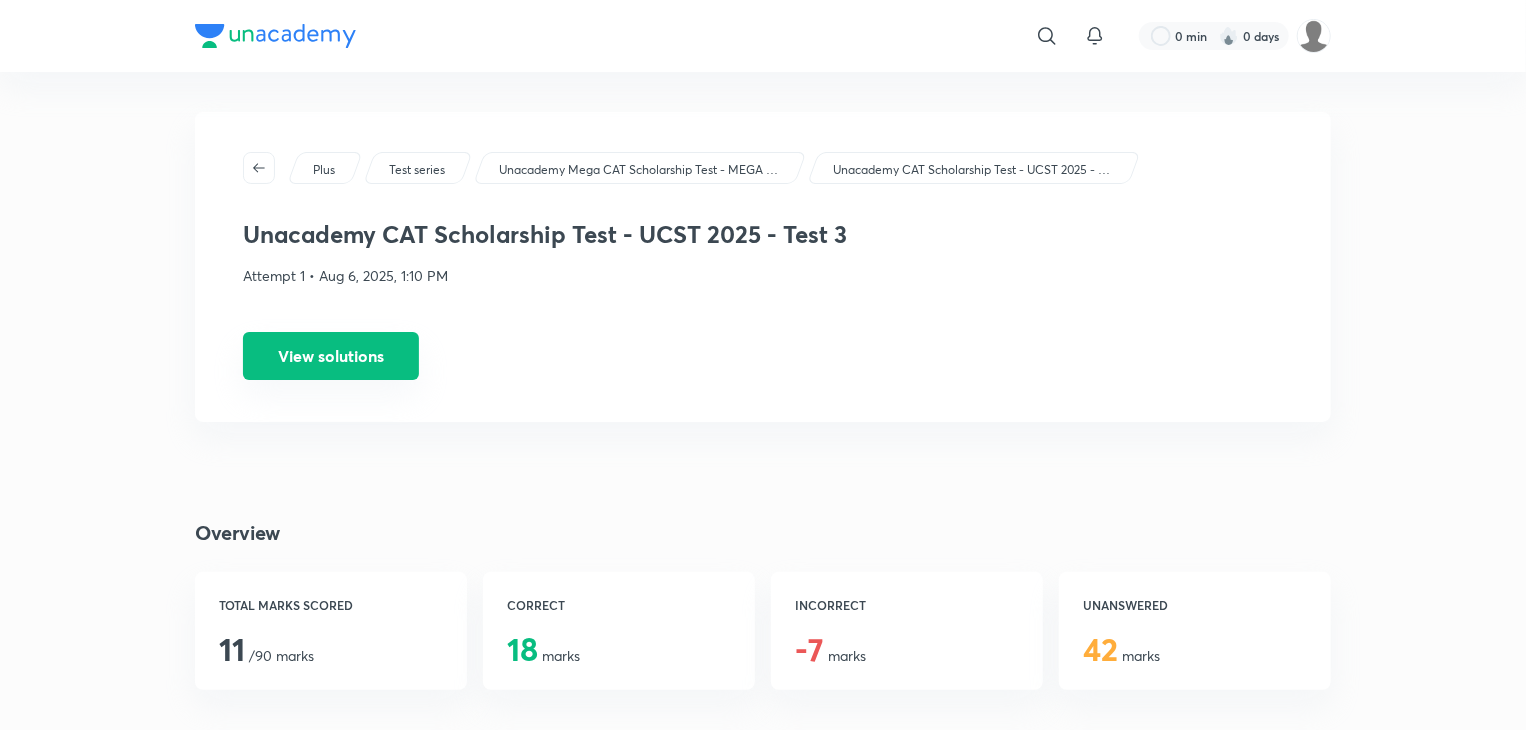 click on "View solutions" at bounding box center (331, 356) 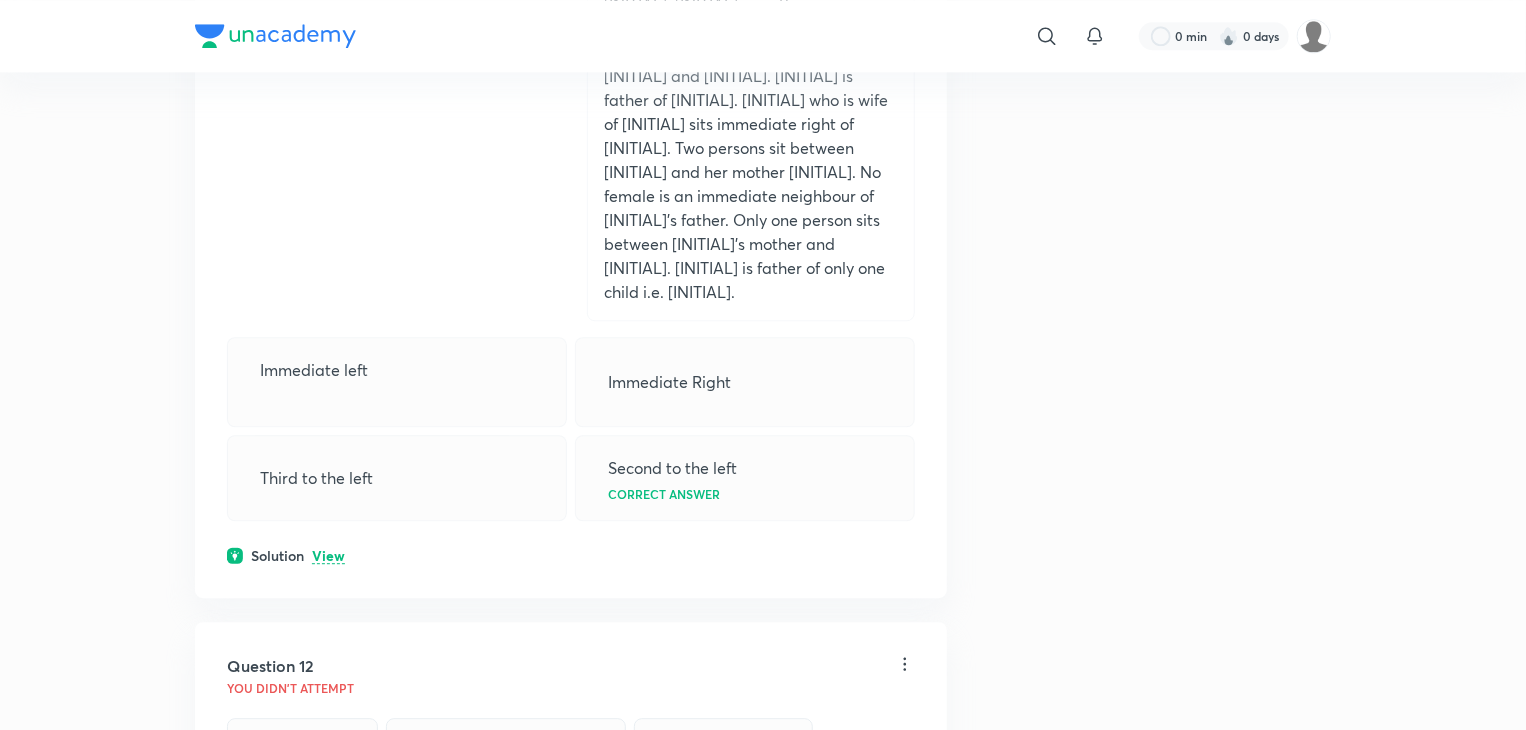 scroll, scrollTop: 17716, scrollLeft: 0, axis: vertical 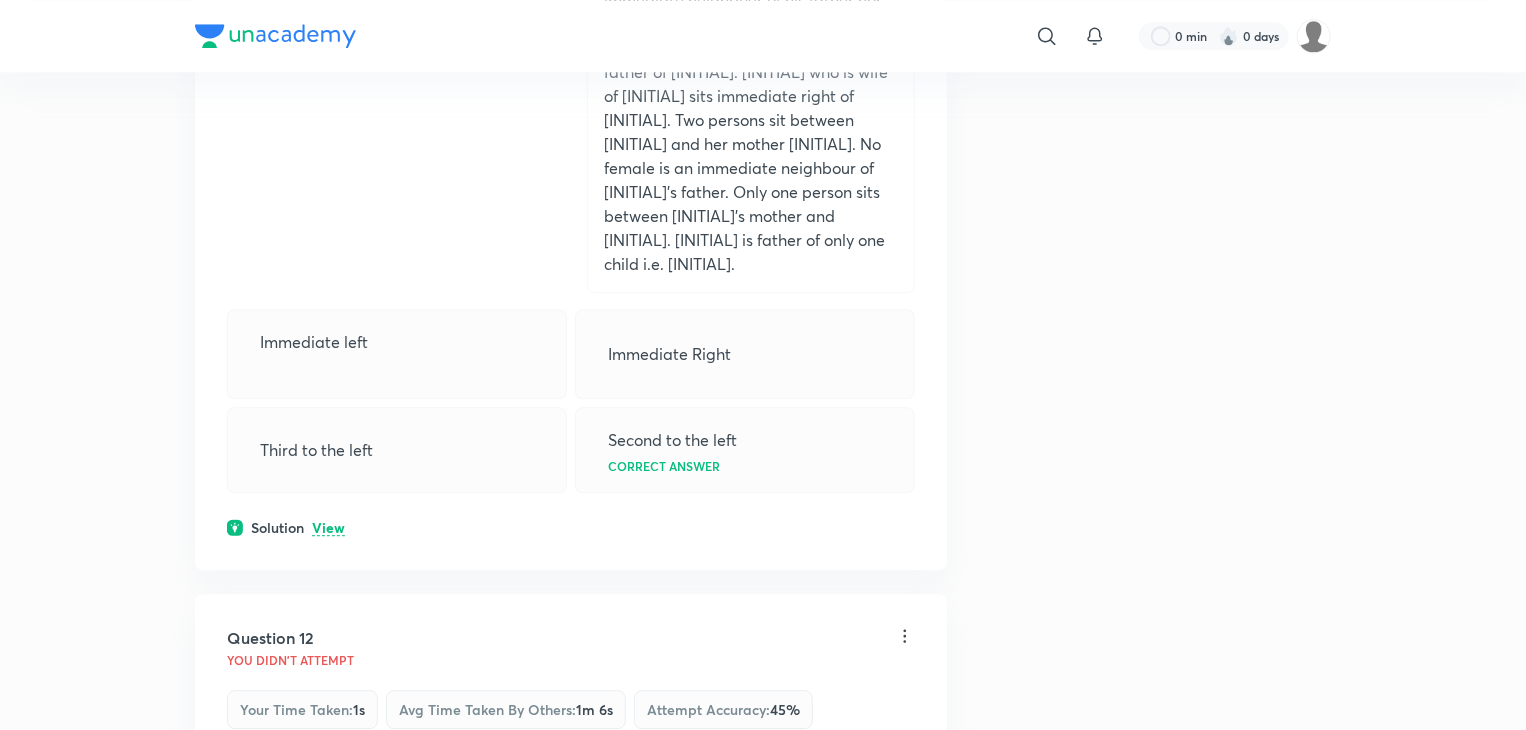click on "View" at bounding box center [328, 528] 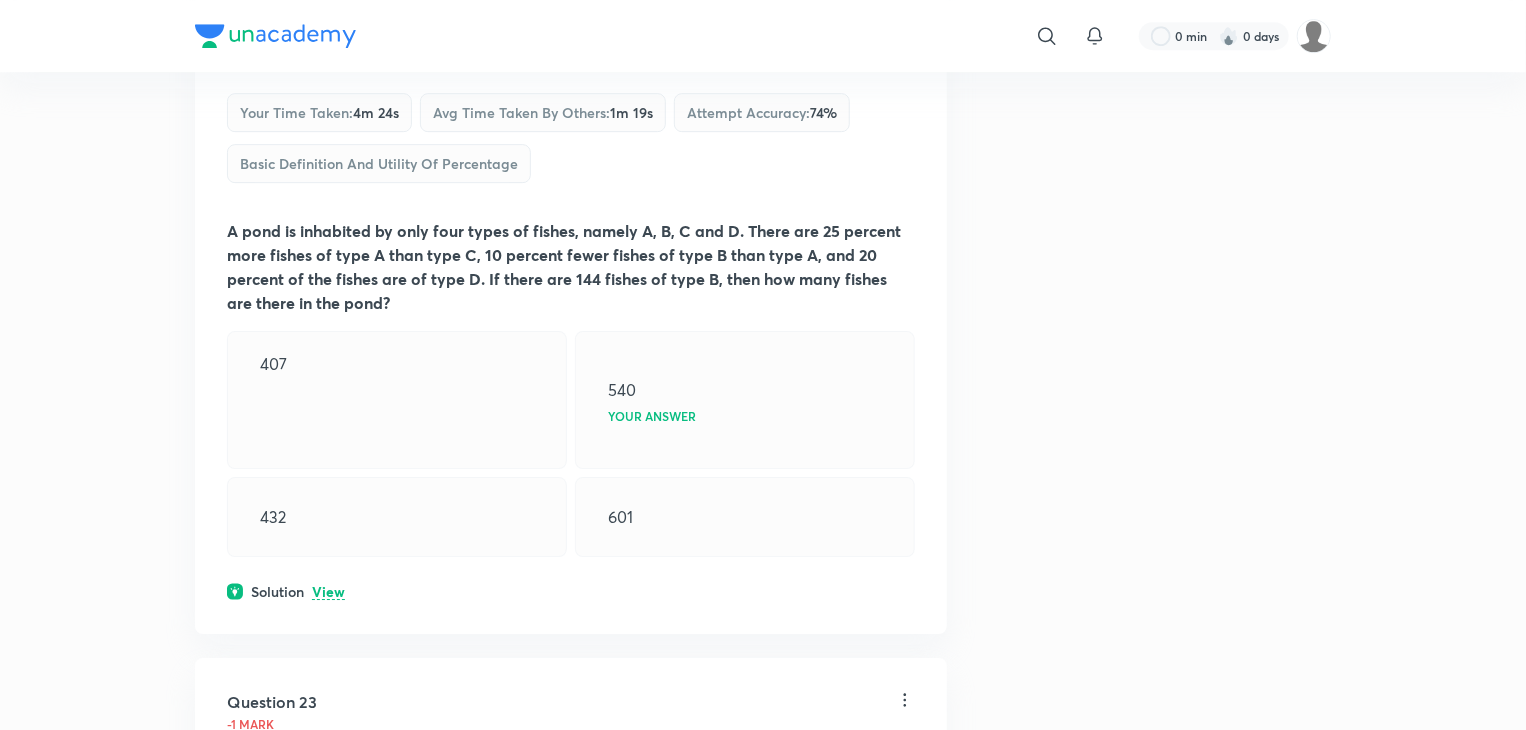 scroll, scrollTop: 29766, scrollLeft: 0, axis: vertical 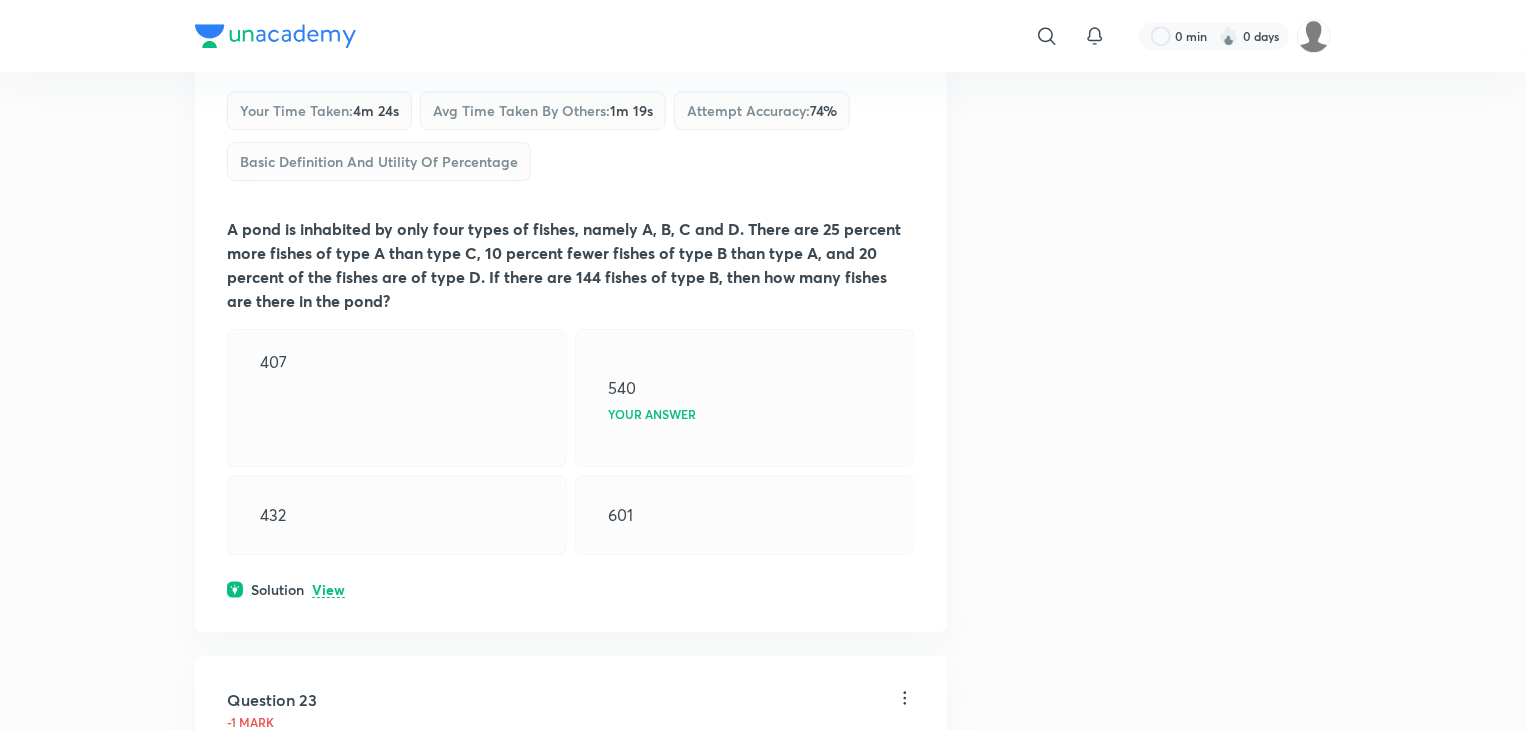 click on "View" at bounding box center (328, 1199) 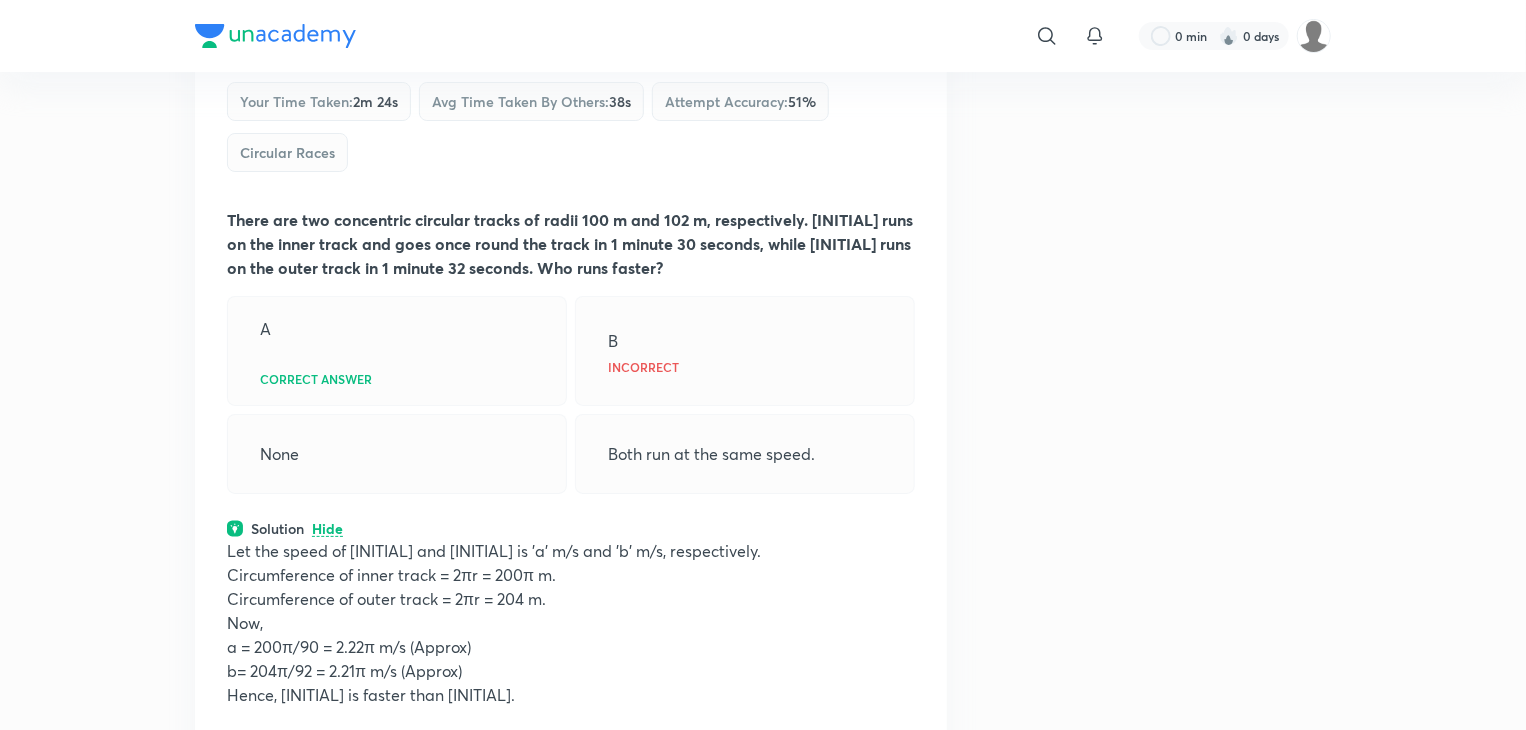 scroll, scrollTop: 30457, scrollLeft: 0, axis: vertical 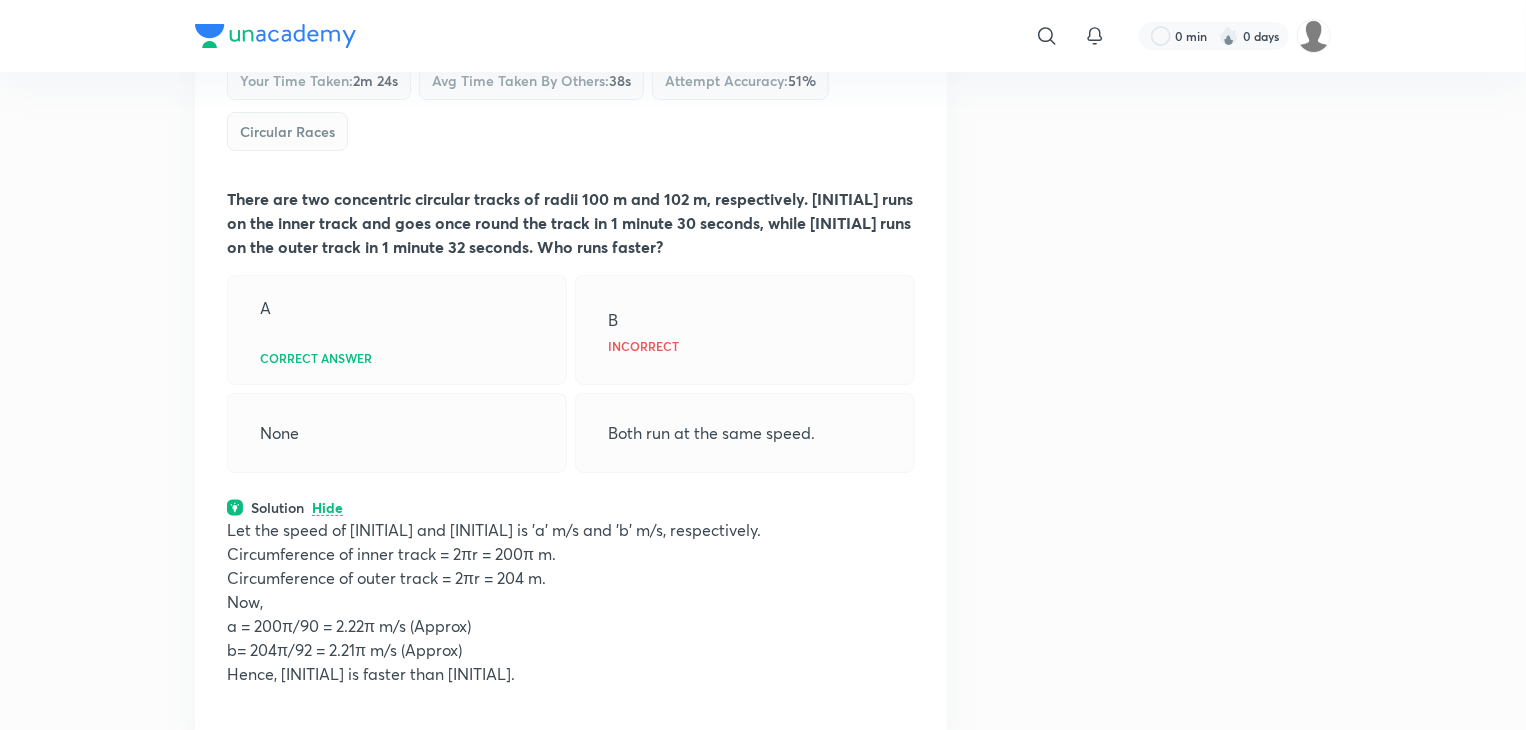 click on "View" at bounding box center [328, 1295] 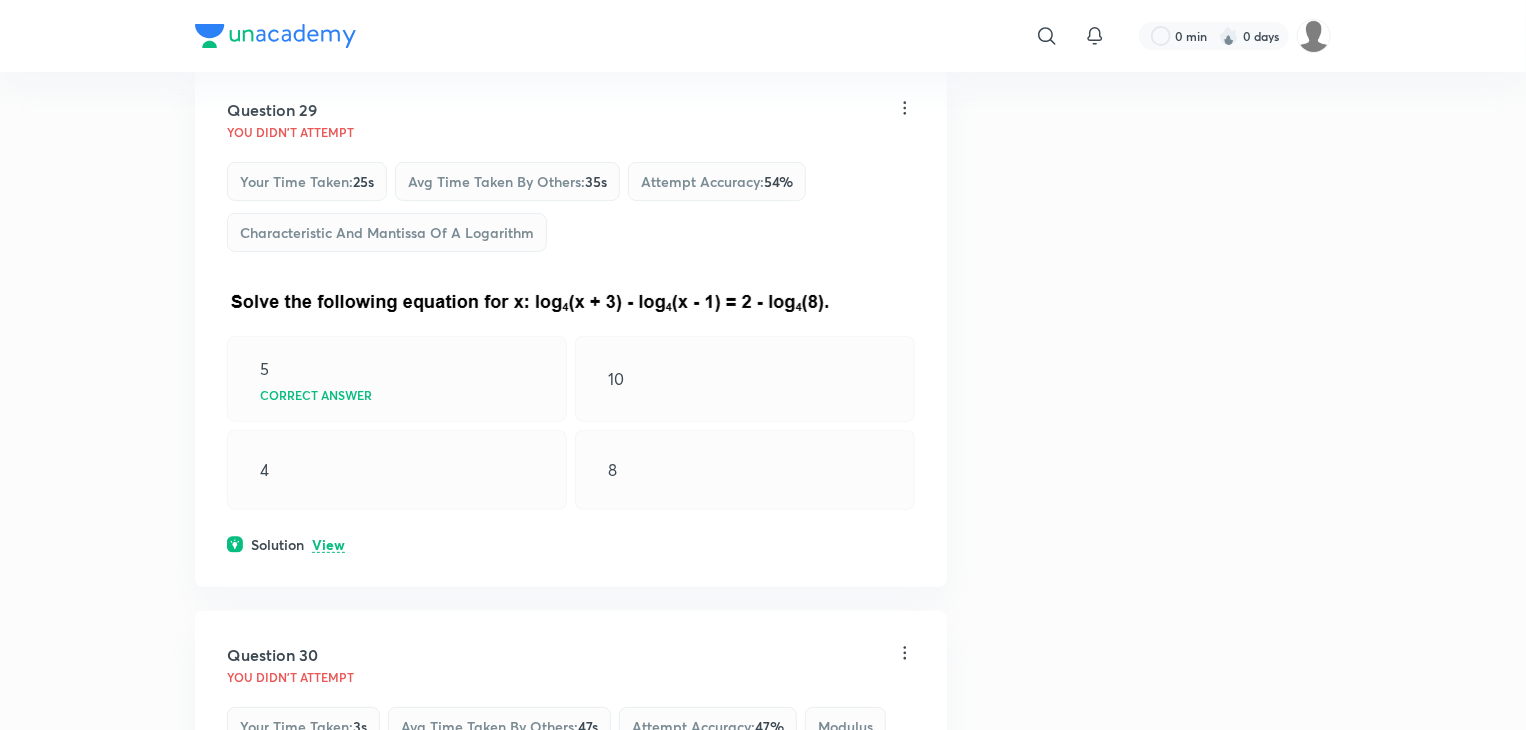 scroll, scrollTop: 34744, scrollLeft: 0, axis: vertical 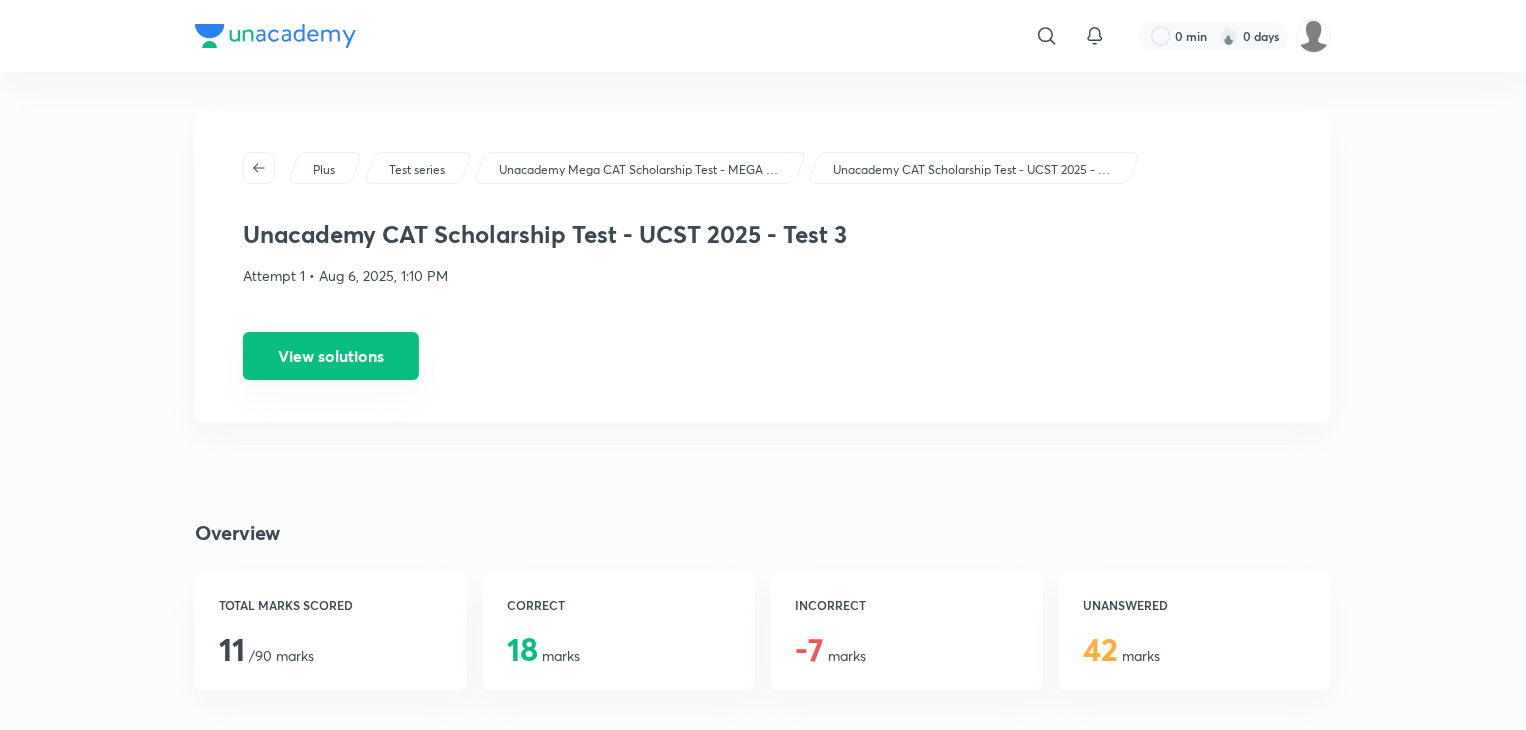 click on "View solutions" at bounding box center (331, 356) 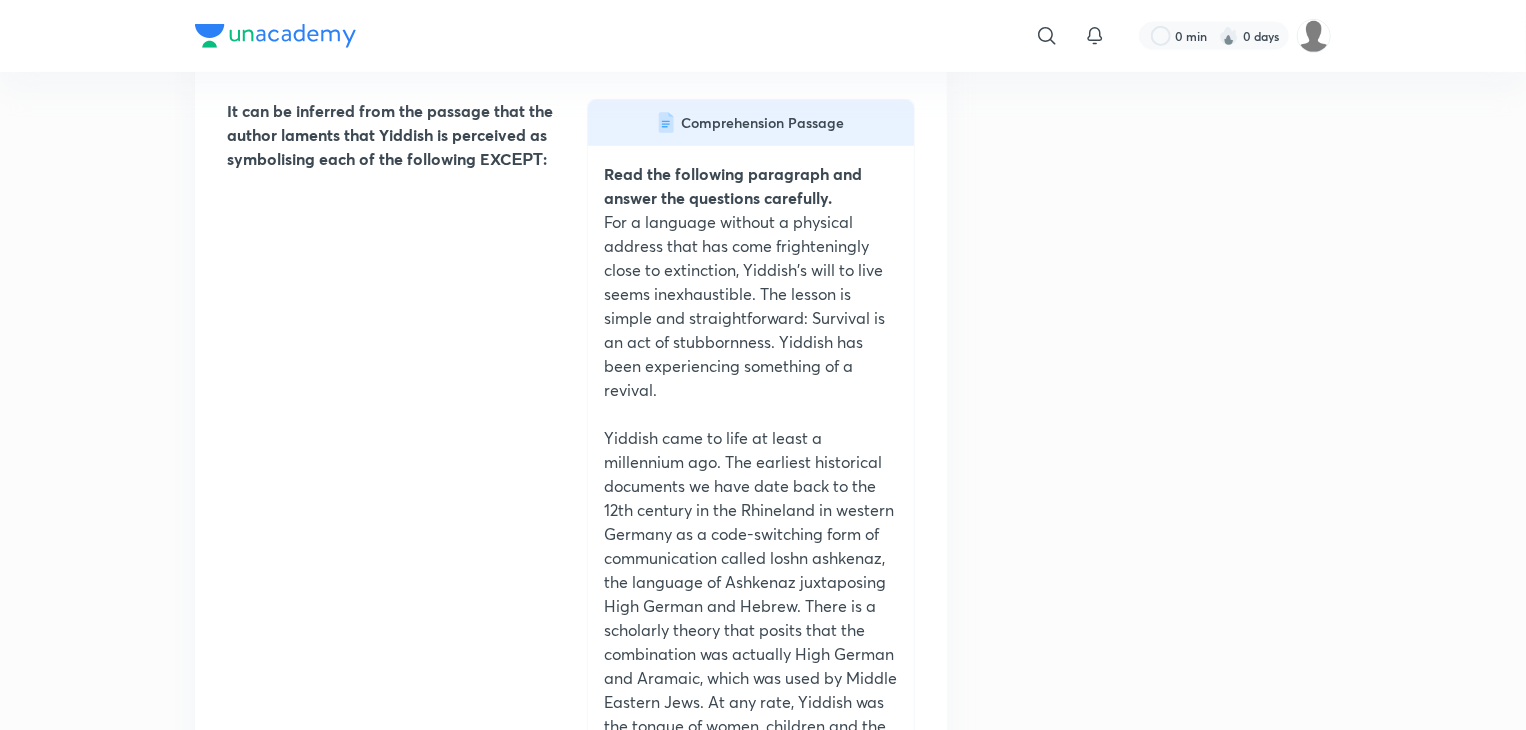 scroll, scrollTop: 475, scrollLeft: 0, axis: vertical 